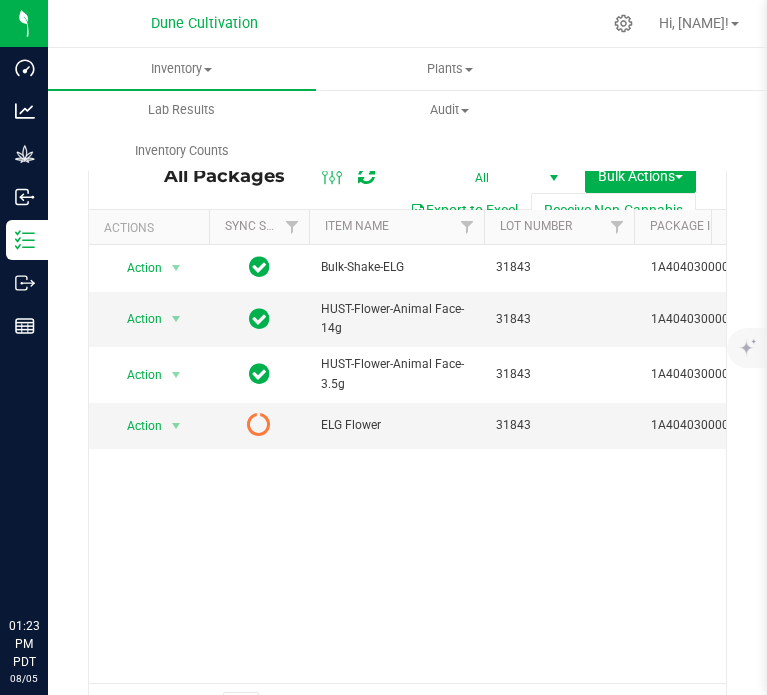 scroll, scrollTop: 0, scrollLeft: 0, axis: both 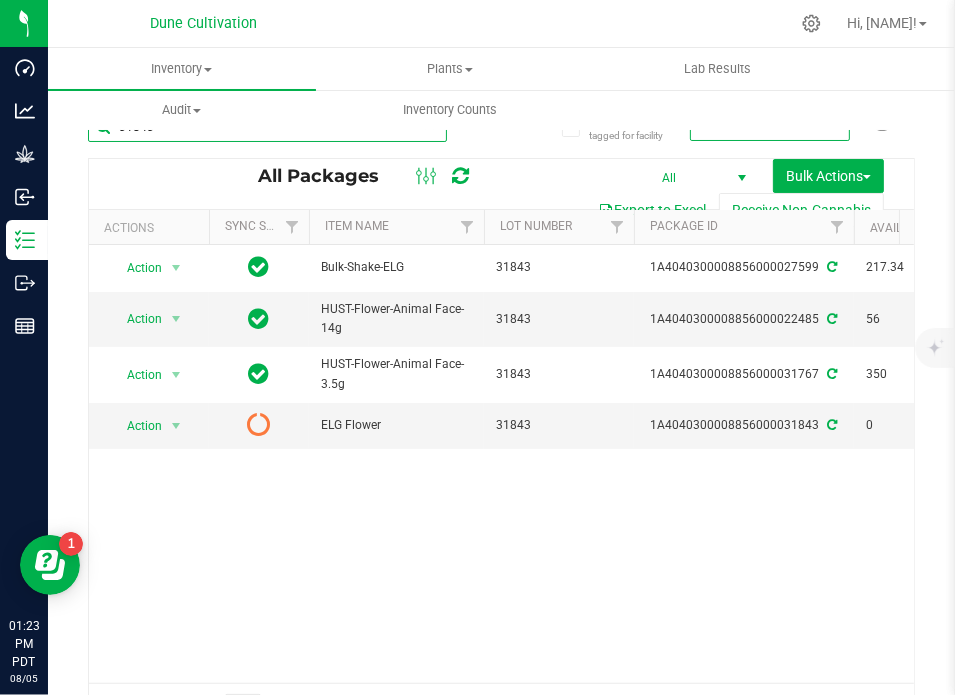 click on "31843" at bounding box center (267, 127) 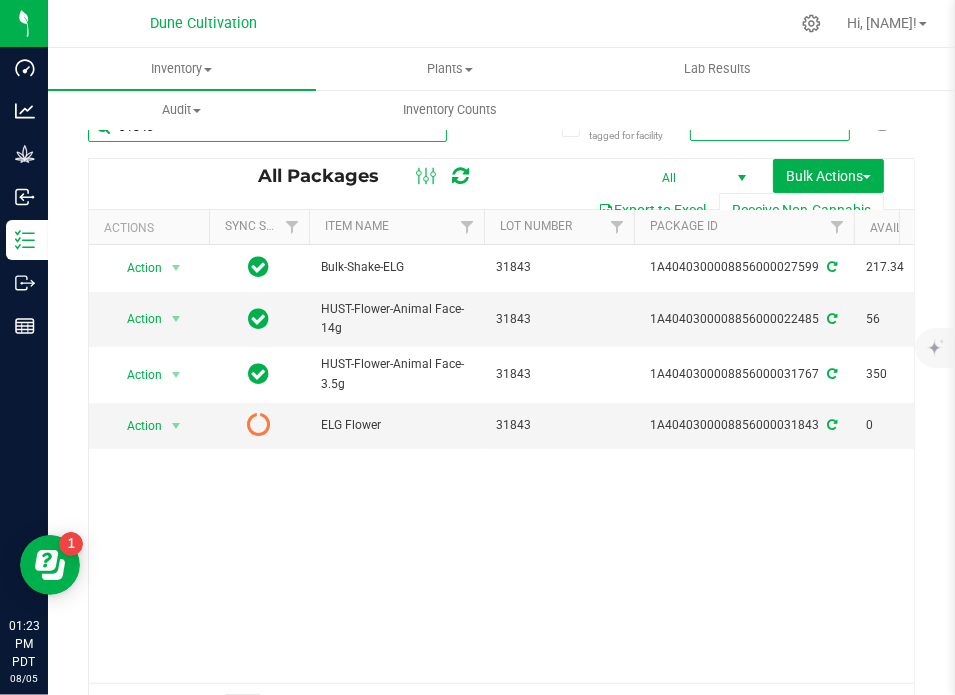 click on "31843" at bounding box center (267, 127) 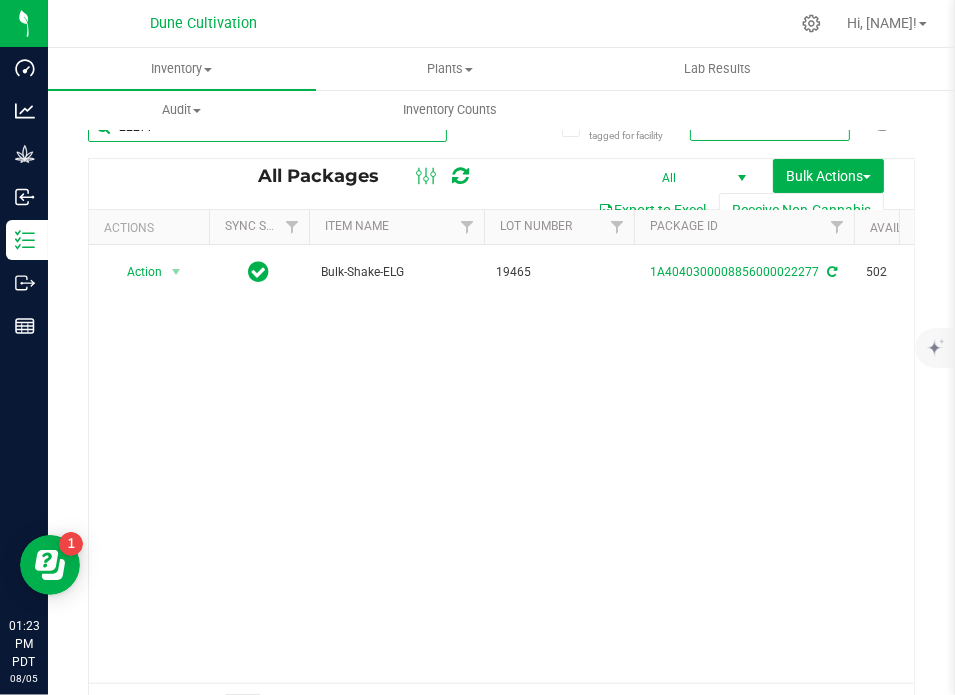 scroll, scrollTop: 0, scrollLeft: 190, axis: horizontal 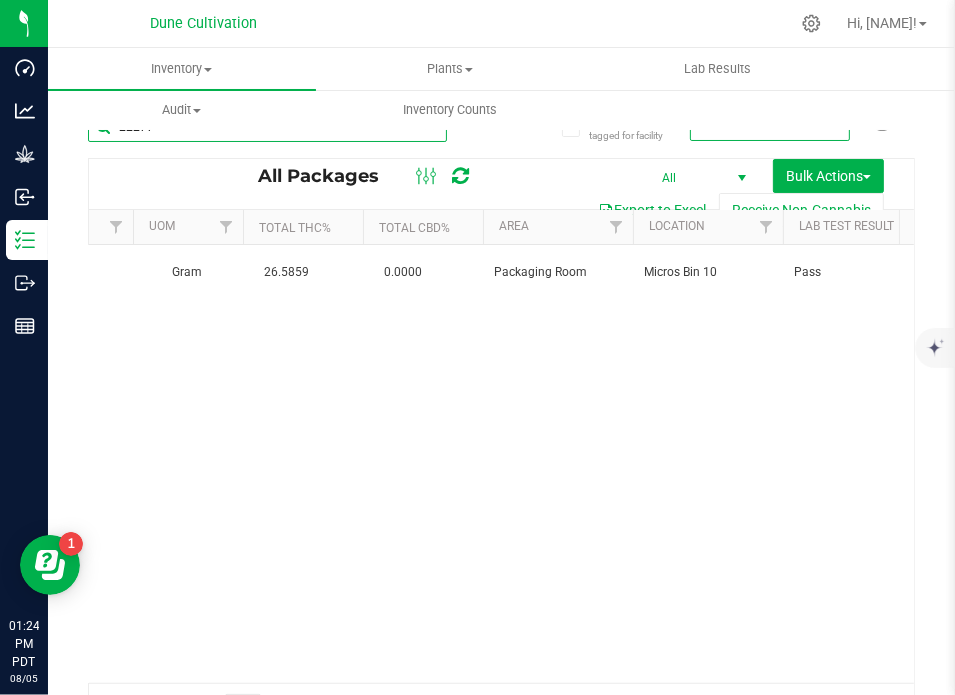 click on "22277" at bounding box center (267, 127) 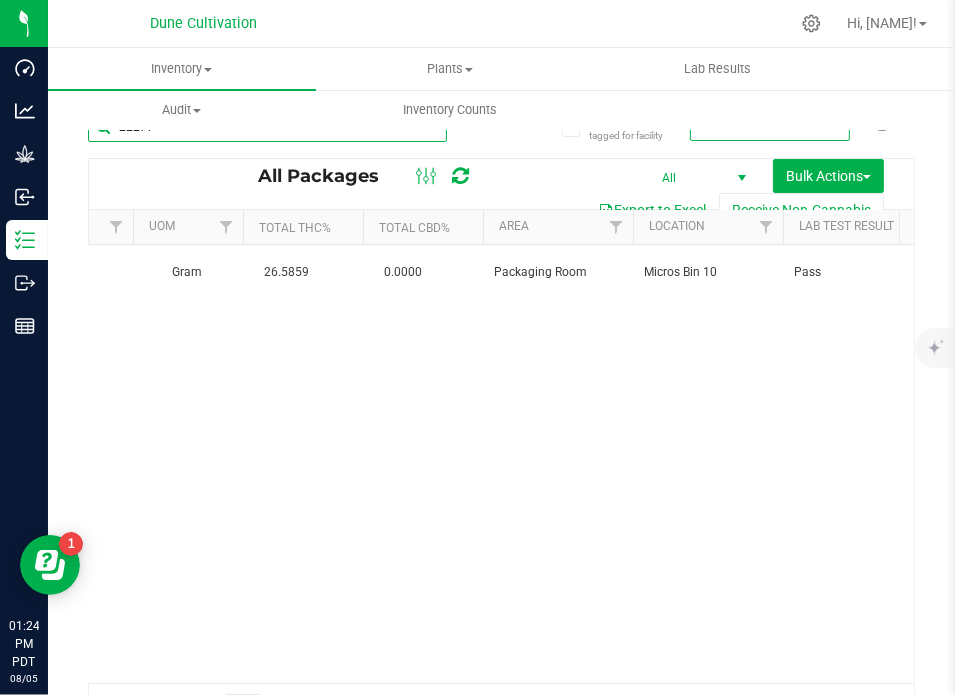 click on "22277" at bounding box center (267, 127) 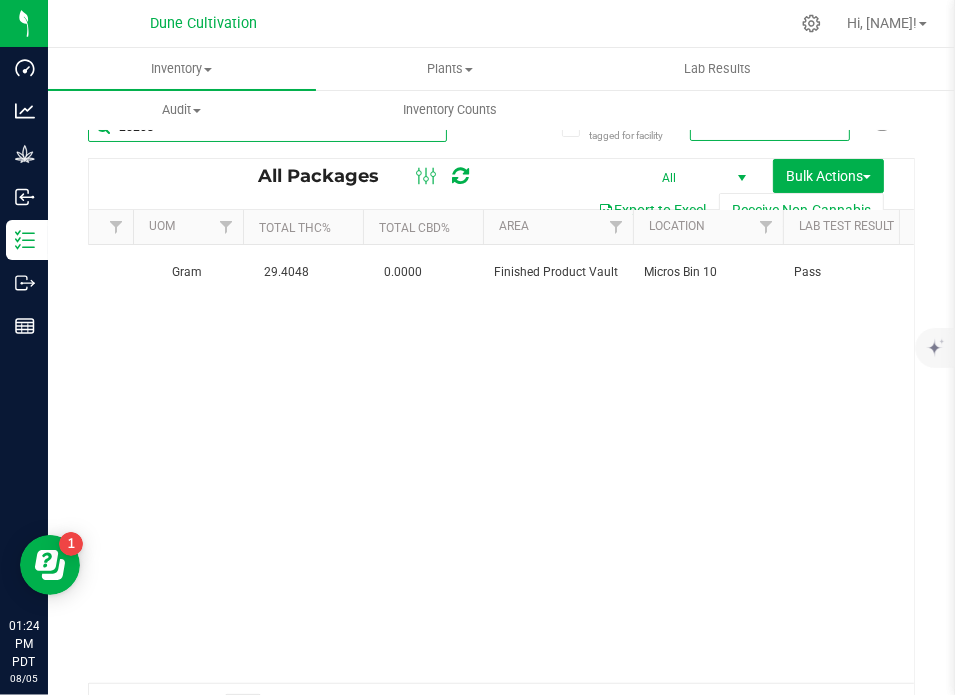 click on "25208" at bounding box center (267, 127) 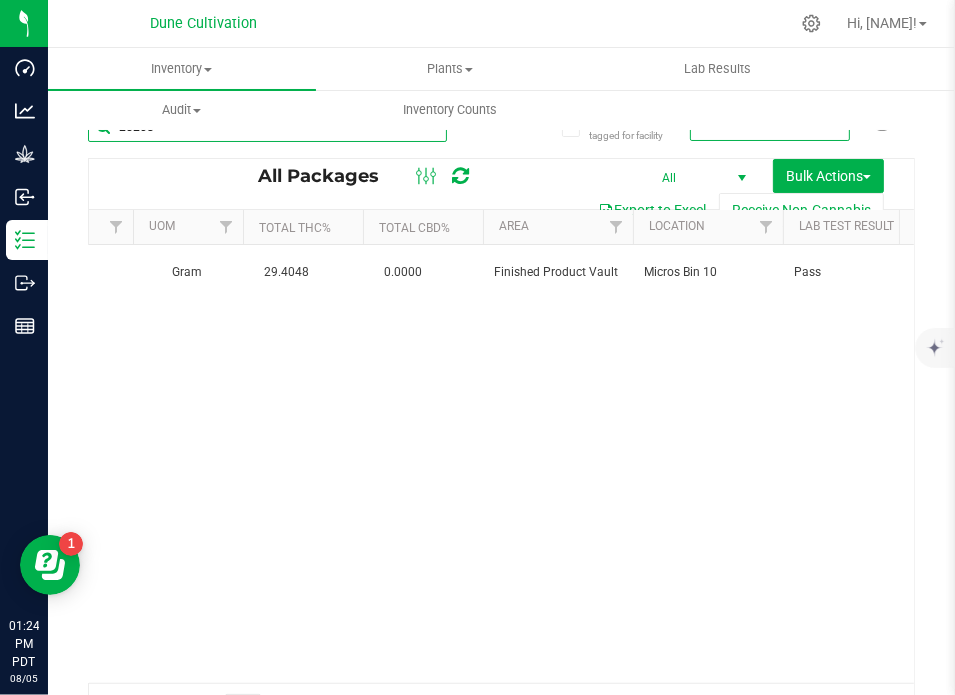 click on "25208" at bounding box center (267, 127) 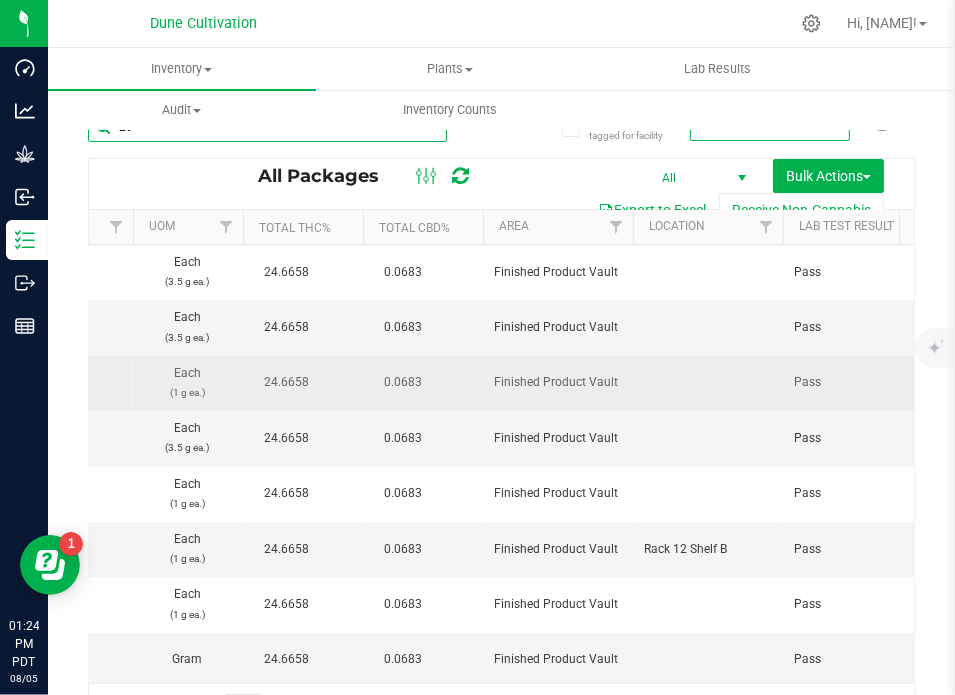 type on "2" 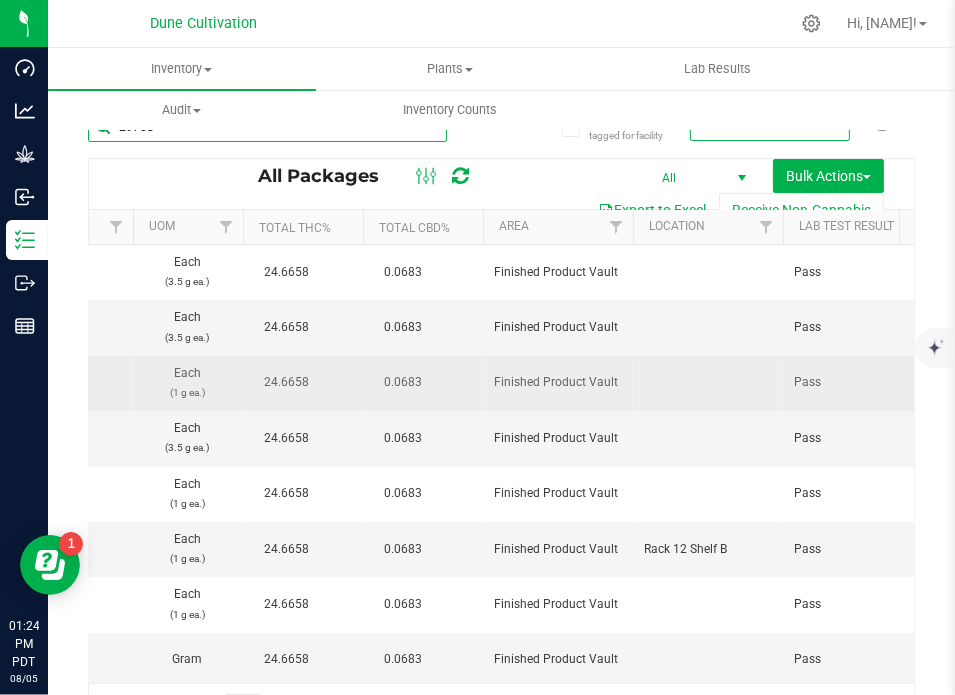 scroll, scrollTop: 66, scrollLeft: 2100, axis: both 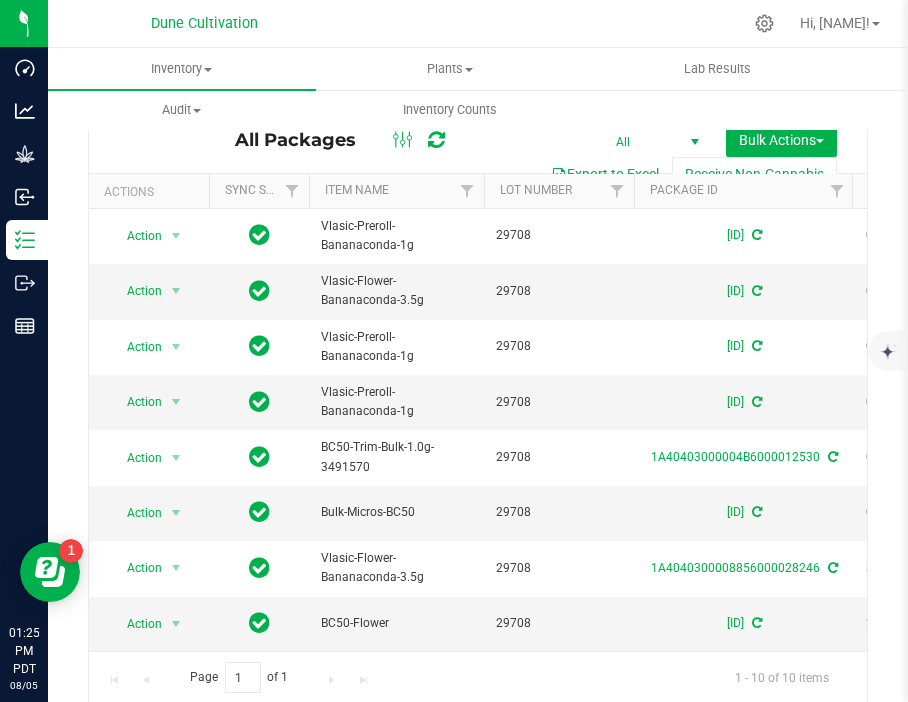 click on "Inventory
All packages
All inventory
Waste log
Create inventory
Plants
All plants
Waste log" at bounding box center (502, 69) 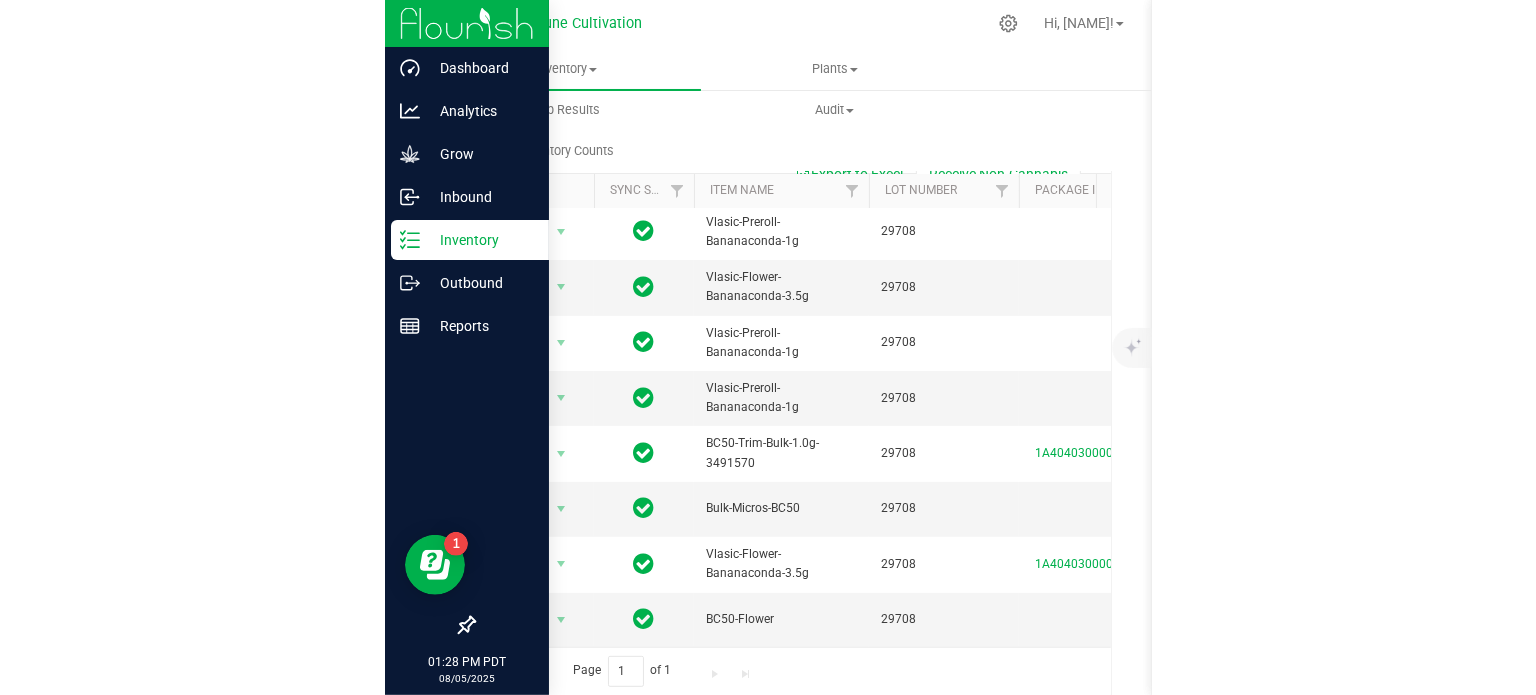 scroll, scrollTop: 35, scrollLeft: 0, axis: vertical 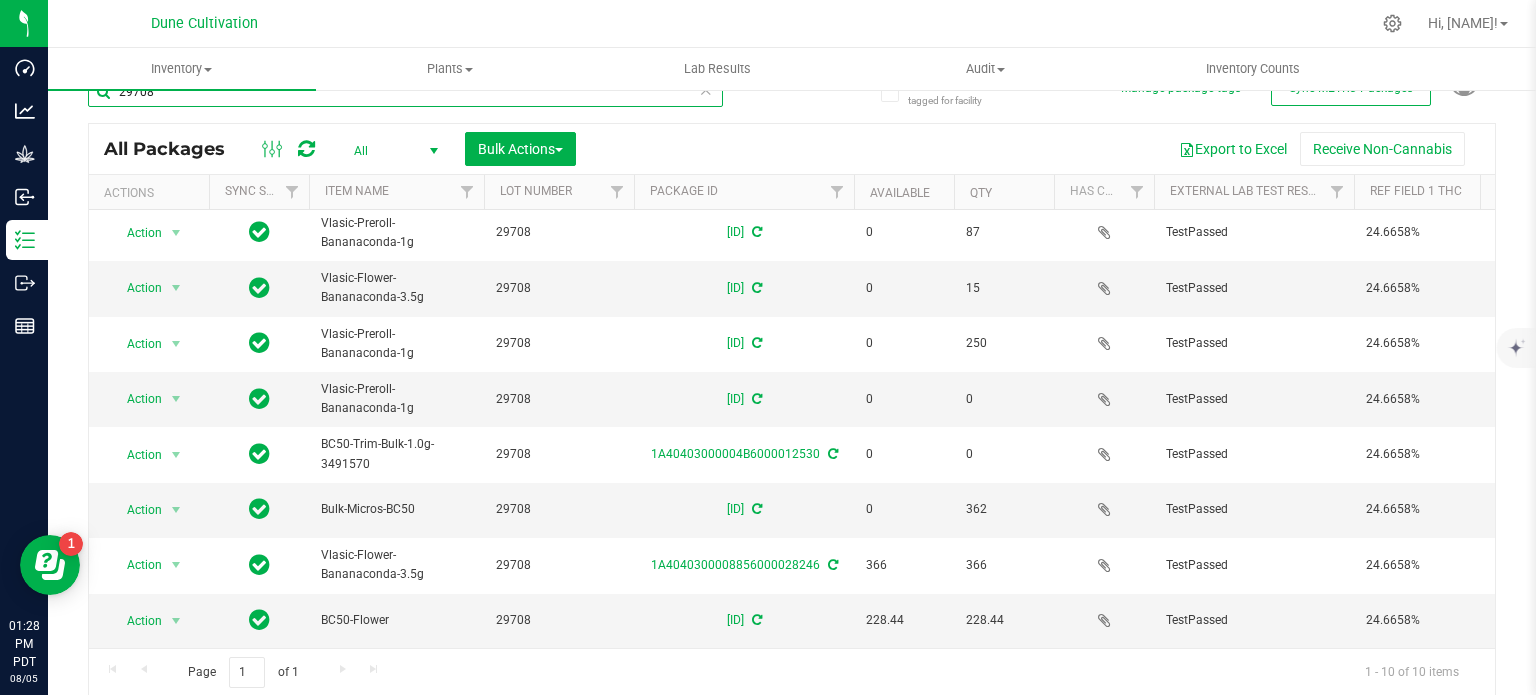 click on "29708" at bounding box center (405, 92) 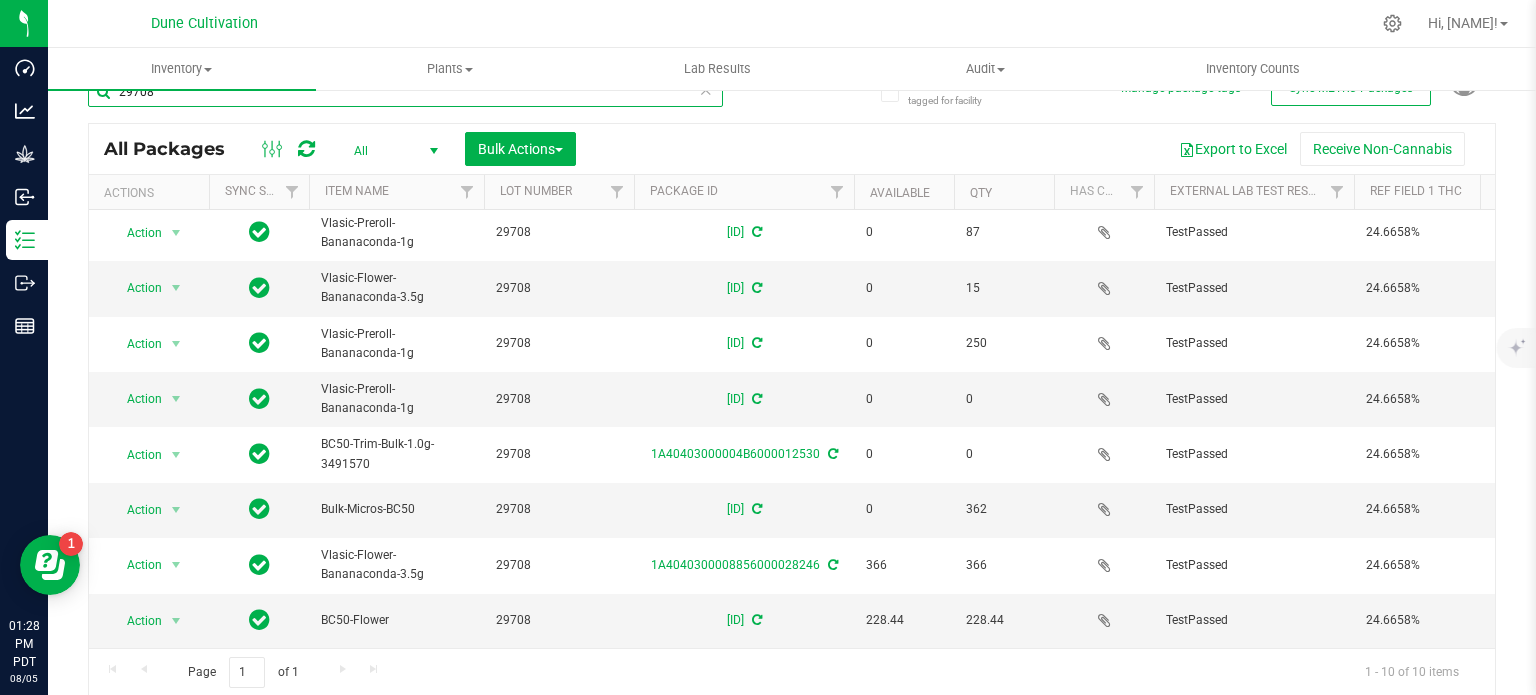 click on "29708" at bounding box center (405, 92) 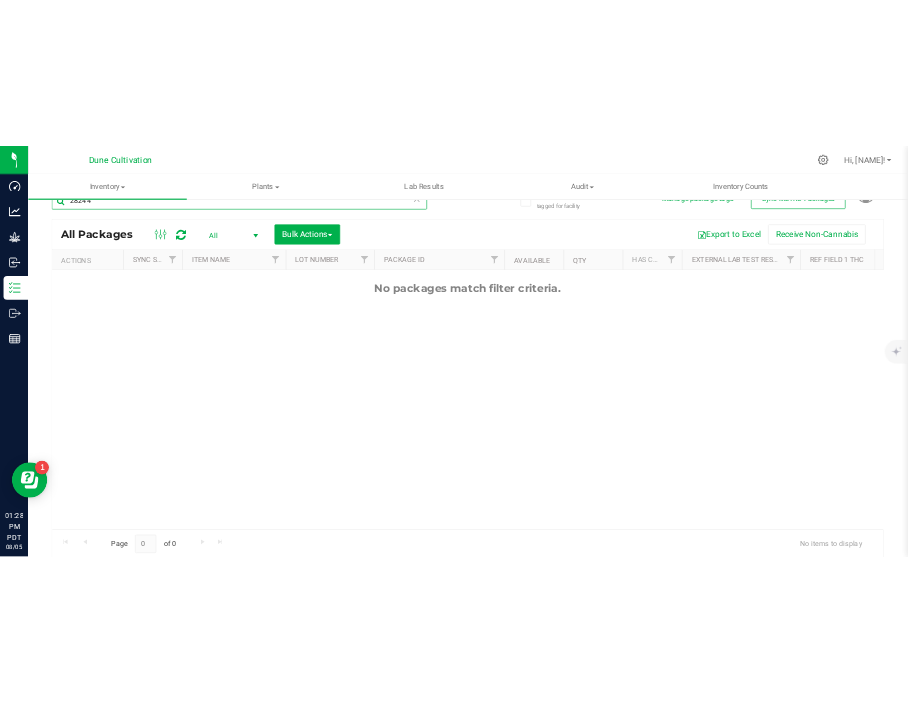 scroll, scrollTop: 0, scrollLeft: 0, axis: both 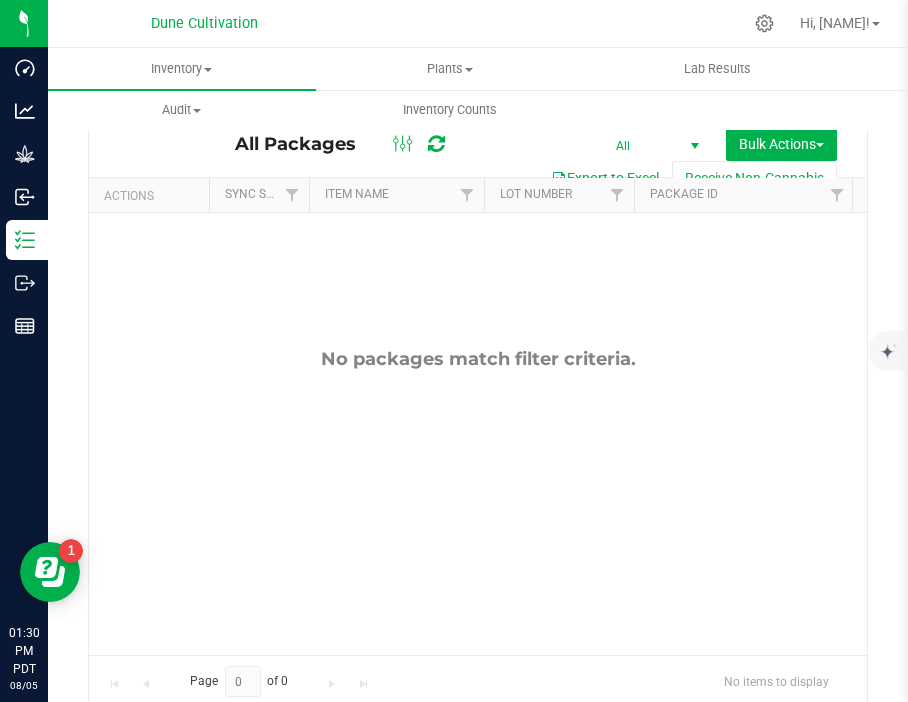 click on "Include items not tagged for facility
Manage package tags
Sync METRC Packages
28244
All Packages
All Active Only Lab Samples Locked All External Internal
Bulk Actions" at bounding box center [478, 361] 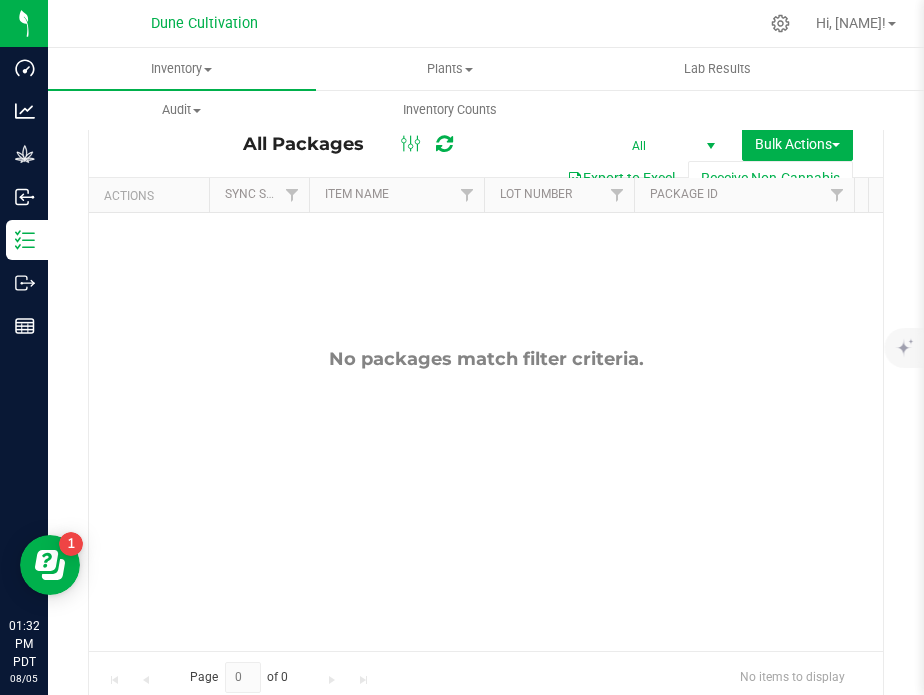 scroll, scrollTop: 0, scrollLeft: 0, axis: both 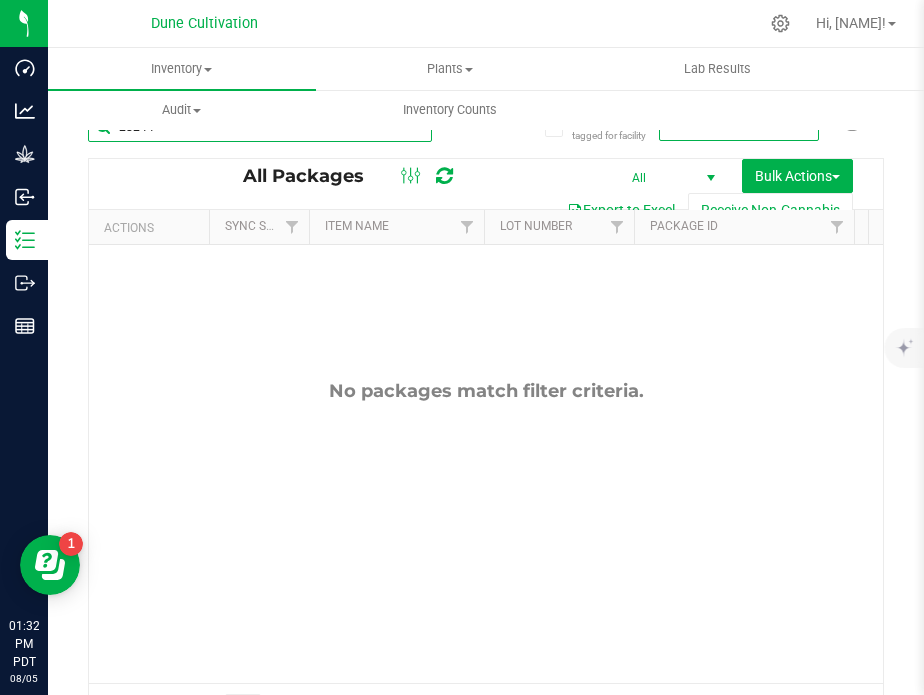 click on "28244" at bounding box center [260, 127] 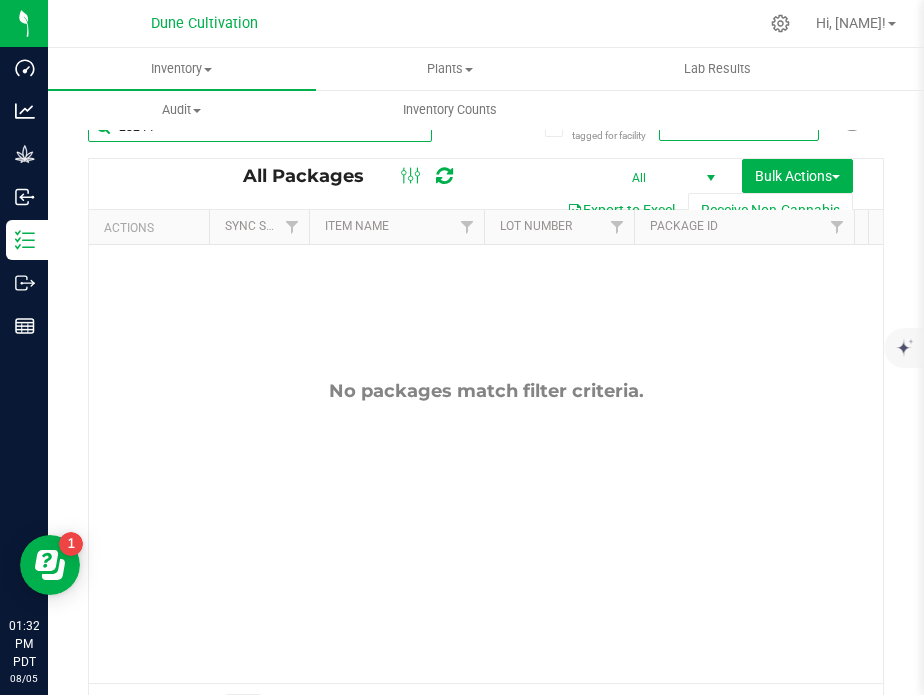 click on "28244" at bounding box center [260, 127] 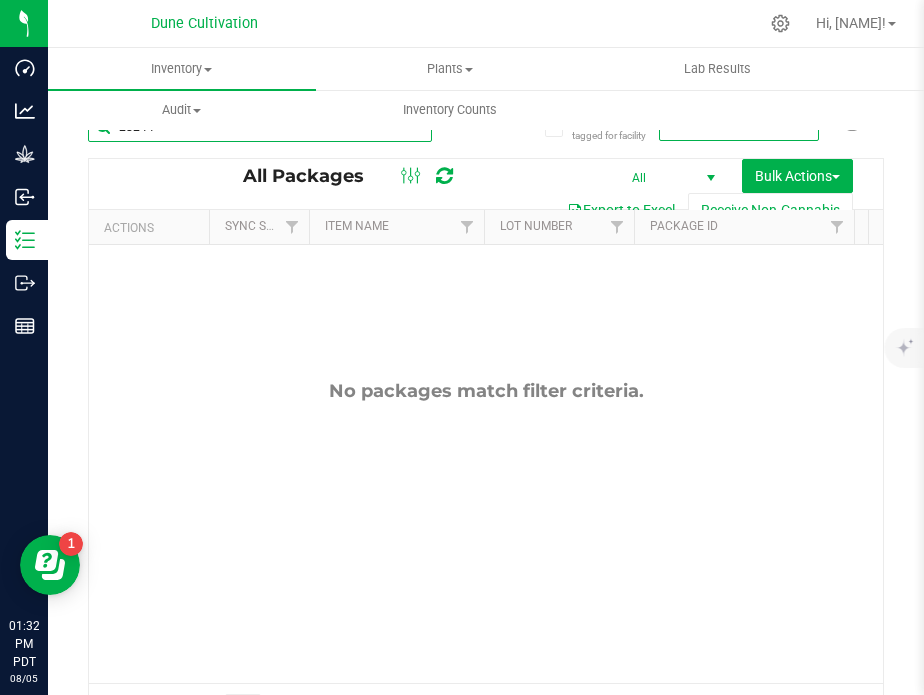 click on "28244" at bounding box center (260, 127) 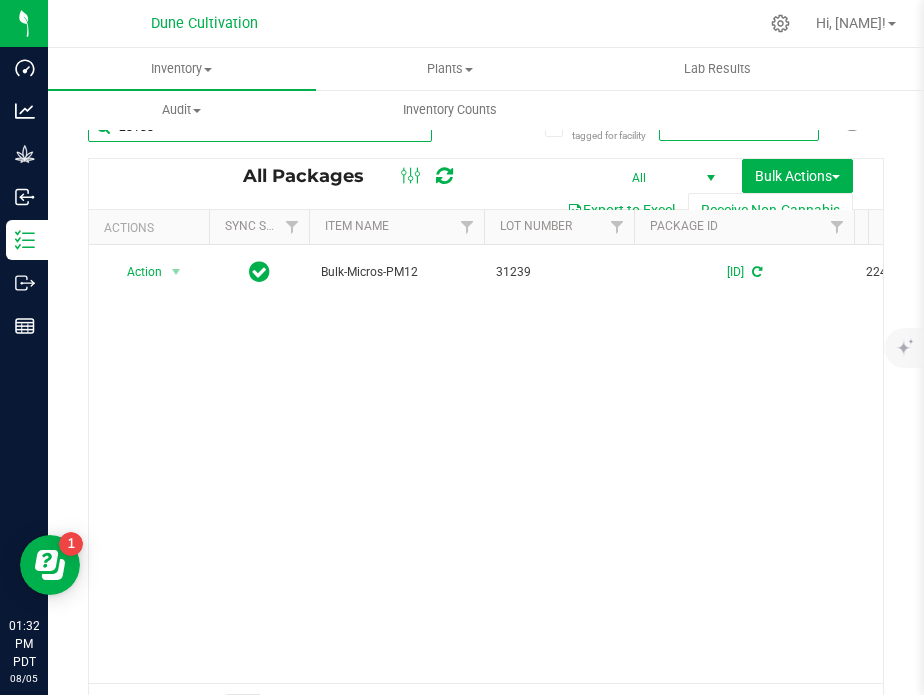 scroll, scrollTop: 0, scrollLeft: 188, axis: horizontal 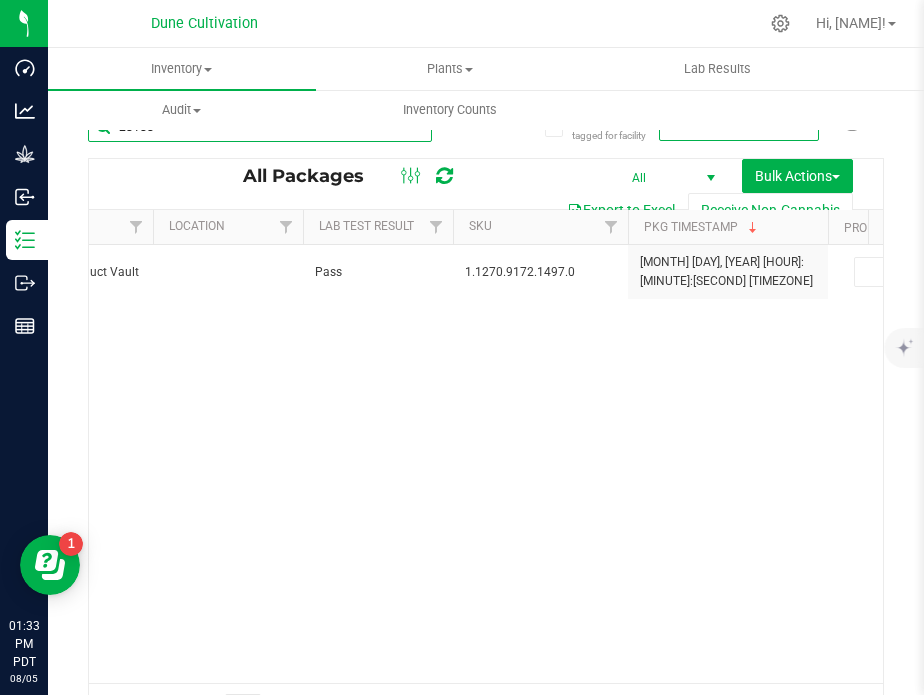 click on "28188" at bounding box center (260, 127) 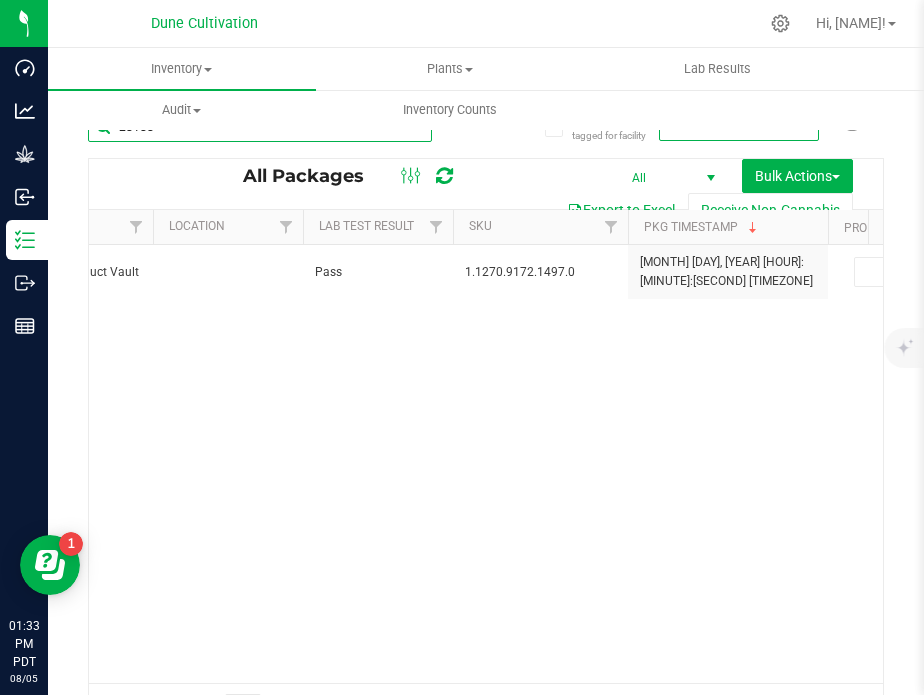 click on "28188" at bounding box center (260, 127) 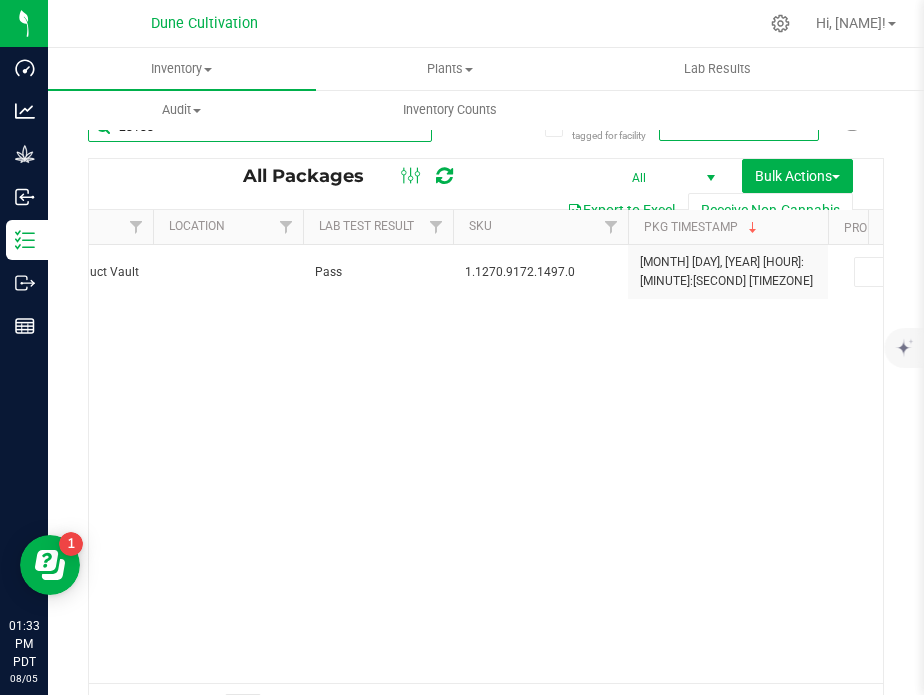 click on "28188" at bounding box center [260, 127] 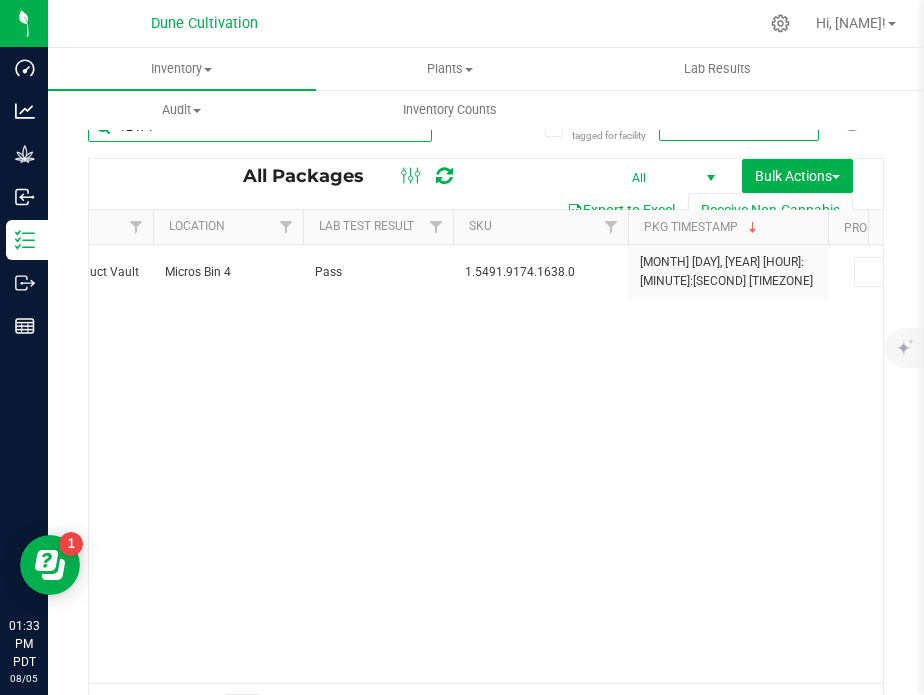 click on "12471" at bounding box center (260, 127) 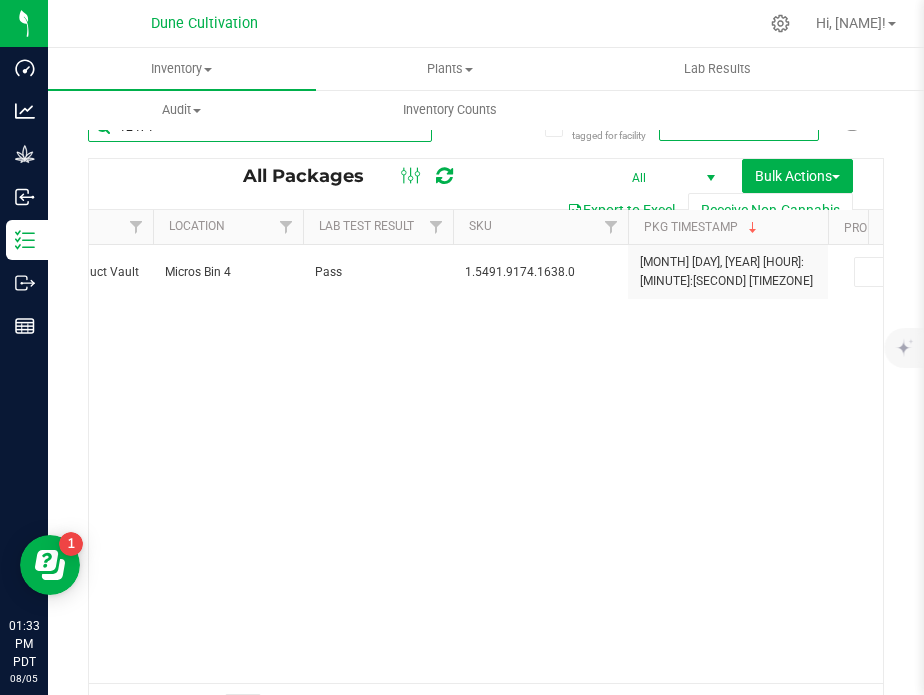 click on "12471" at bounding box center [260, 127] 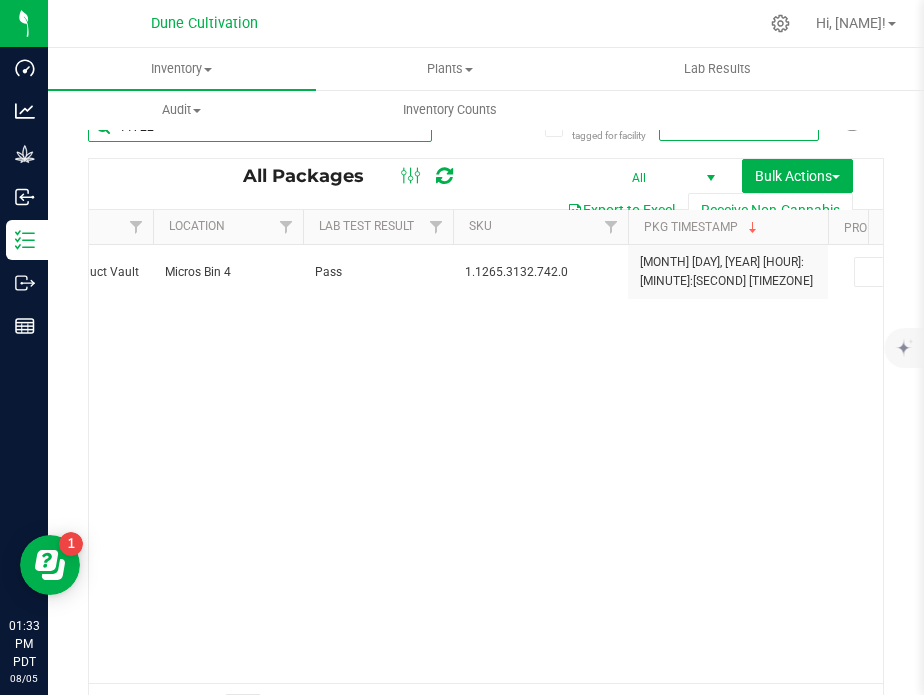 click on "11722" at bounding box center [260, 127] 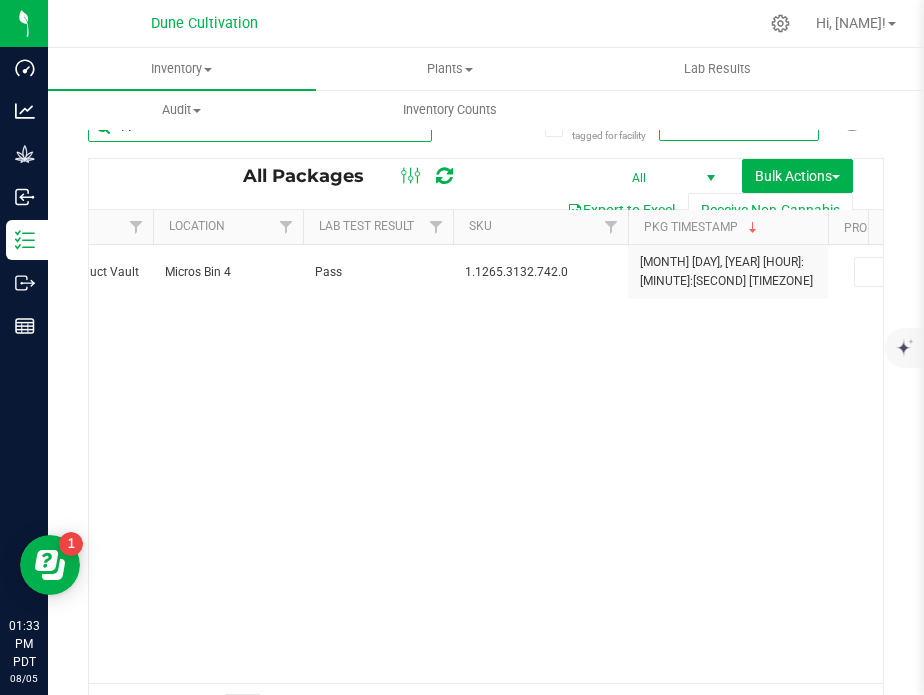 type on "1" 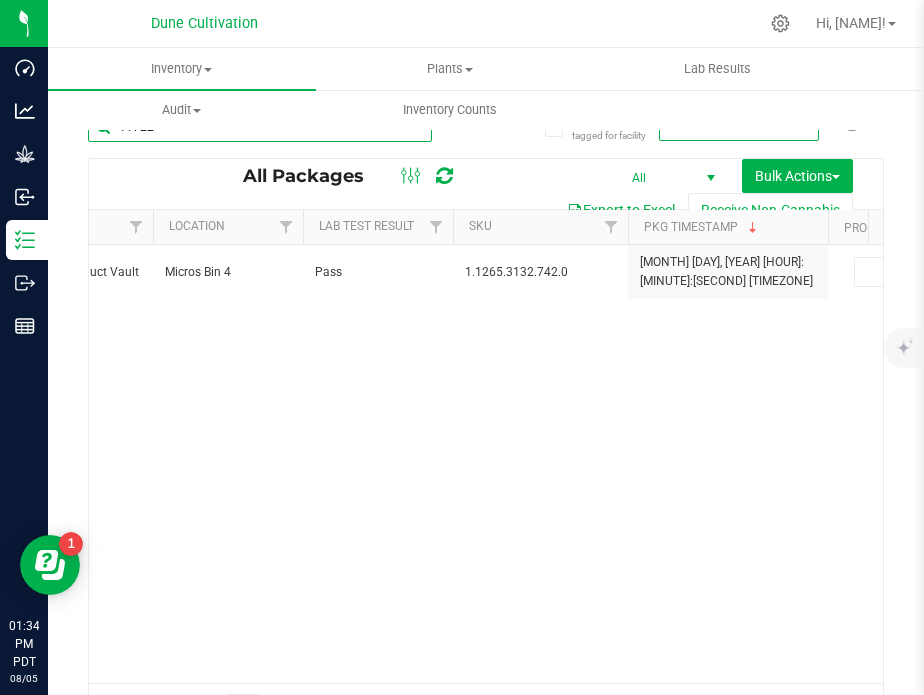 click on "11722" at bounding box center [260, 127] 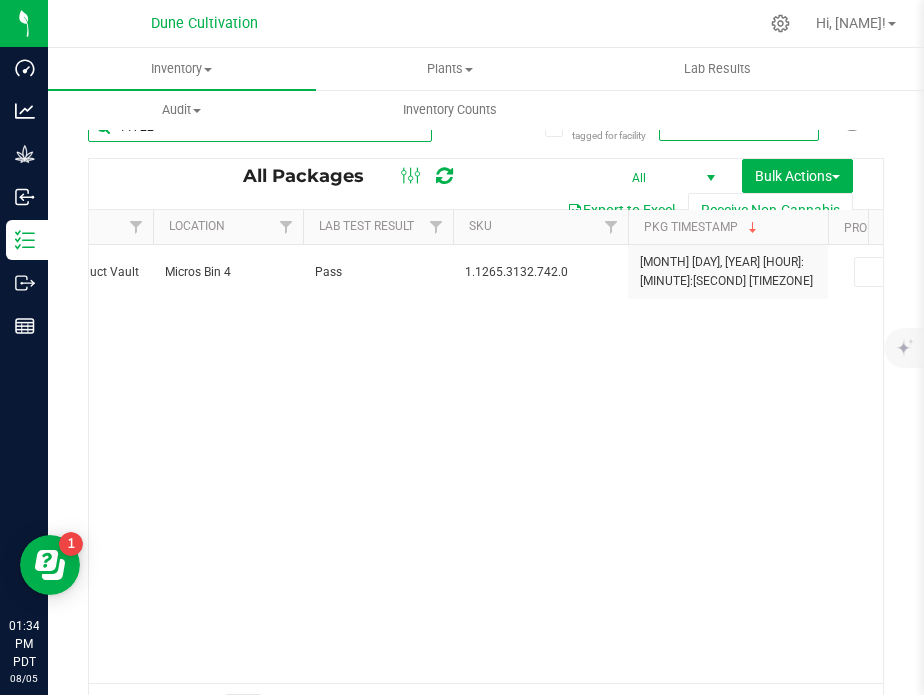 click on "11722" at bounding box center (260, 127) 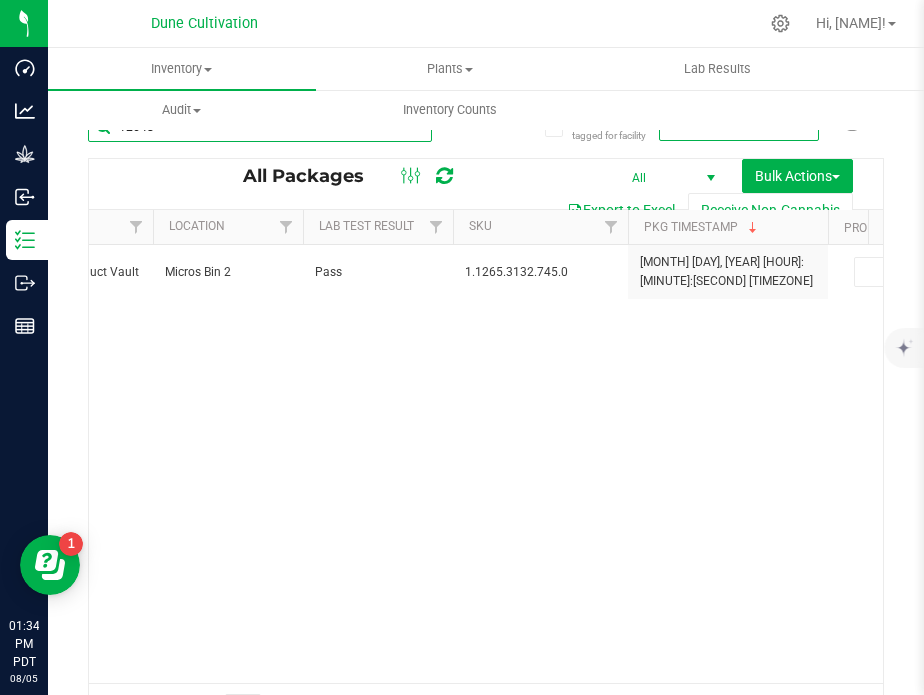 click on "12648" at bounding box center (260, 127) 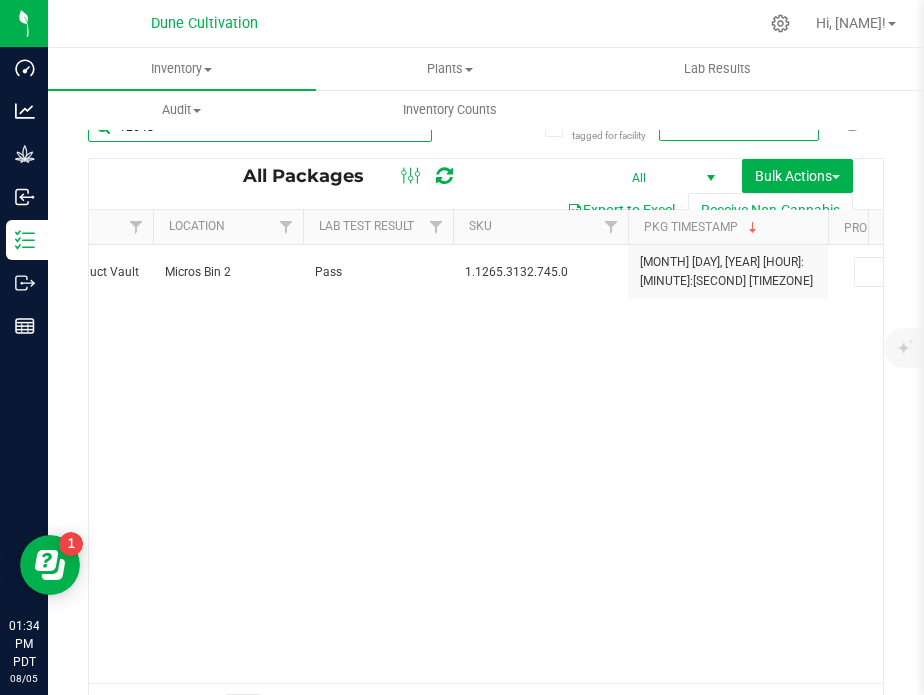 click on "12648" at bounding box center [260, 127] 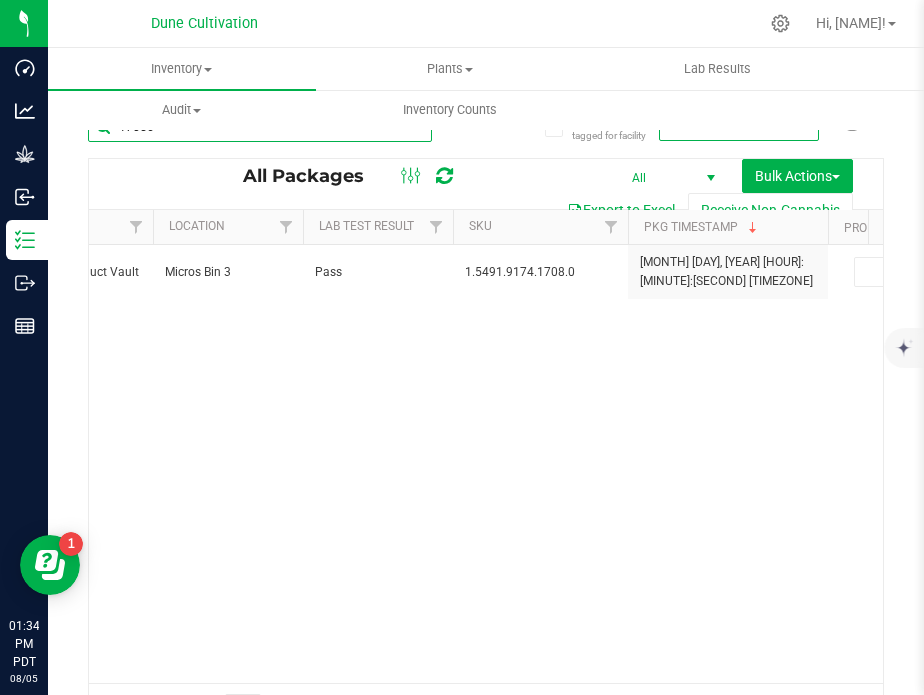 click on "17056" at bounding box center (260, 127) 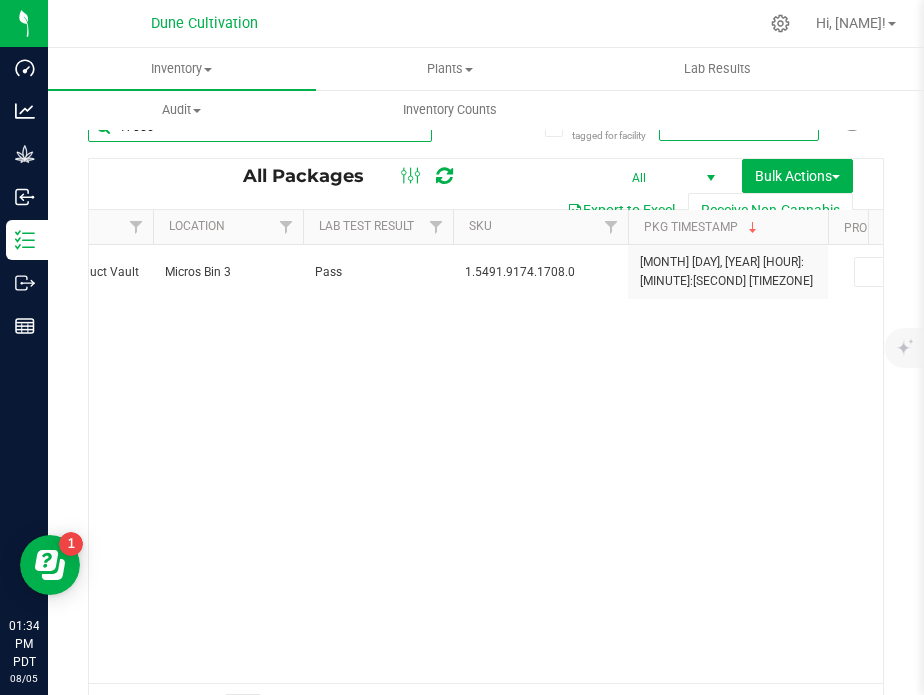 click on "17056" at bounding box center (260, 127) 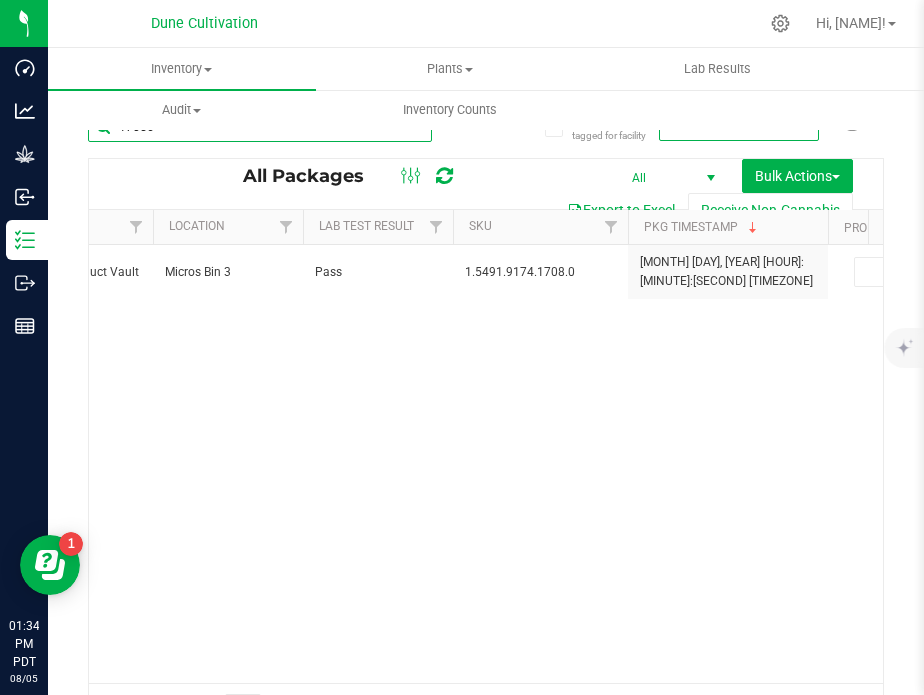 click on "17056" at bounding box center (260, 127) 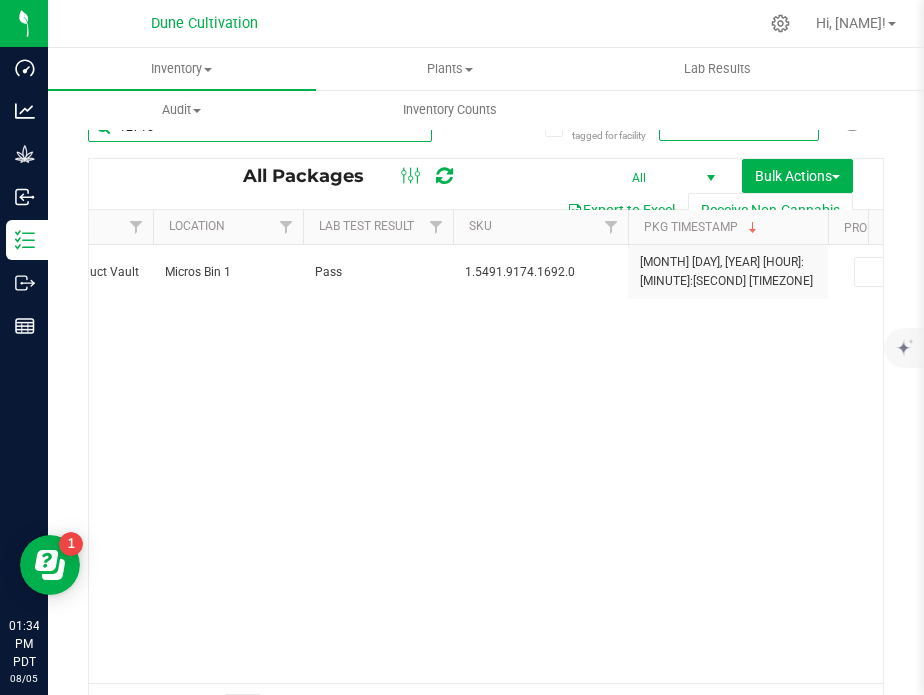 click on "12716" at bounding box center (260, 127) 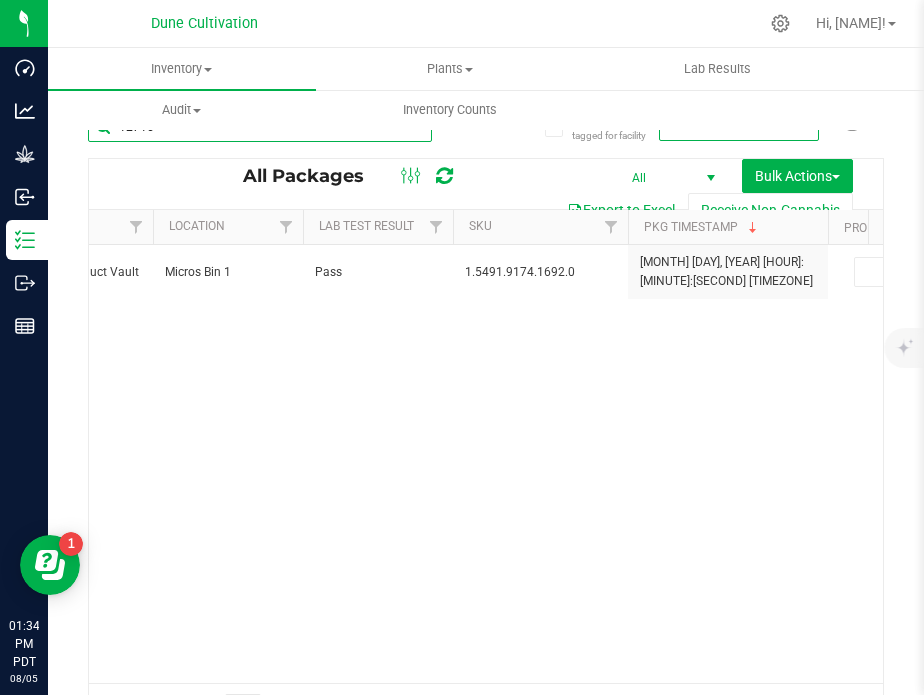 click on "12716" at bounding box center [260, 127] 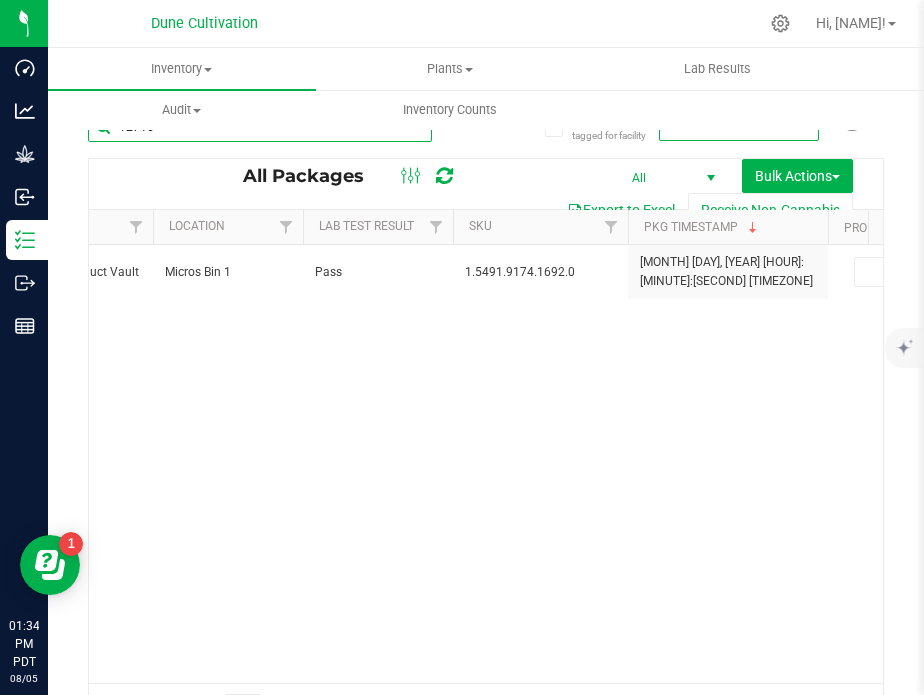 click on "12716" at bounding box center (260, 127) 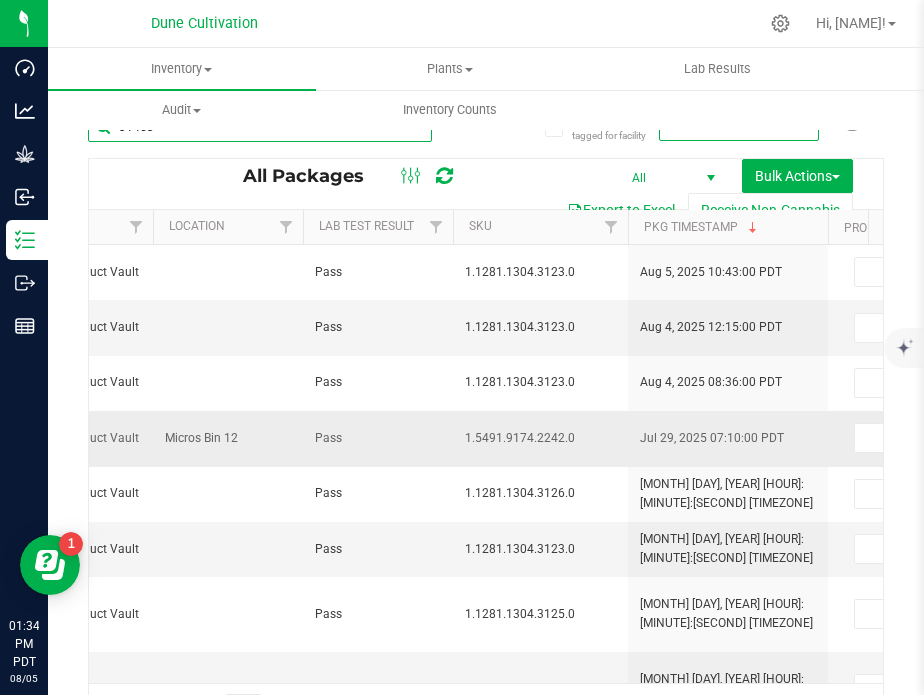 scroll, scrollTop: 0, scrollLeft: 2515, axis: horizontal 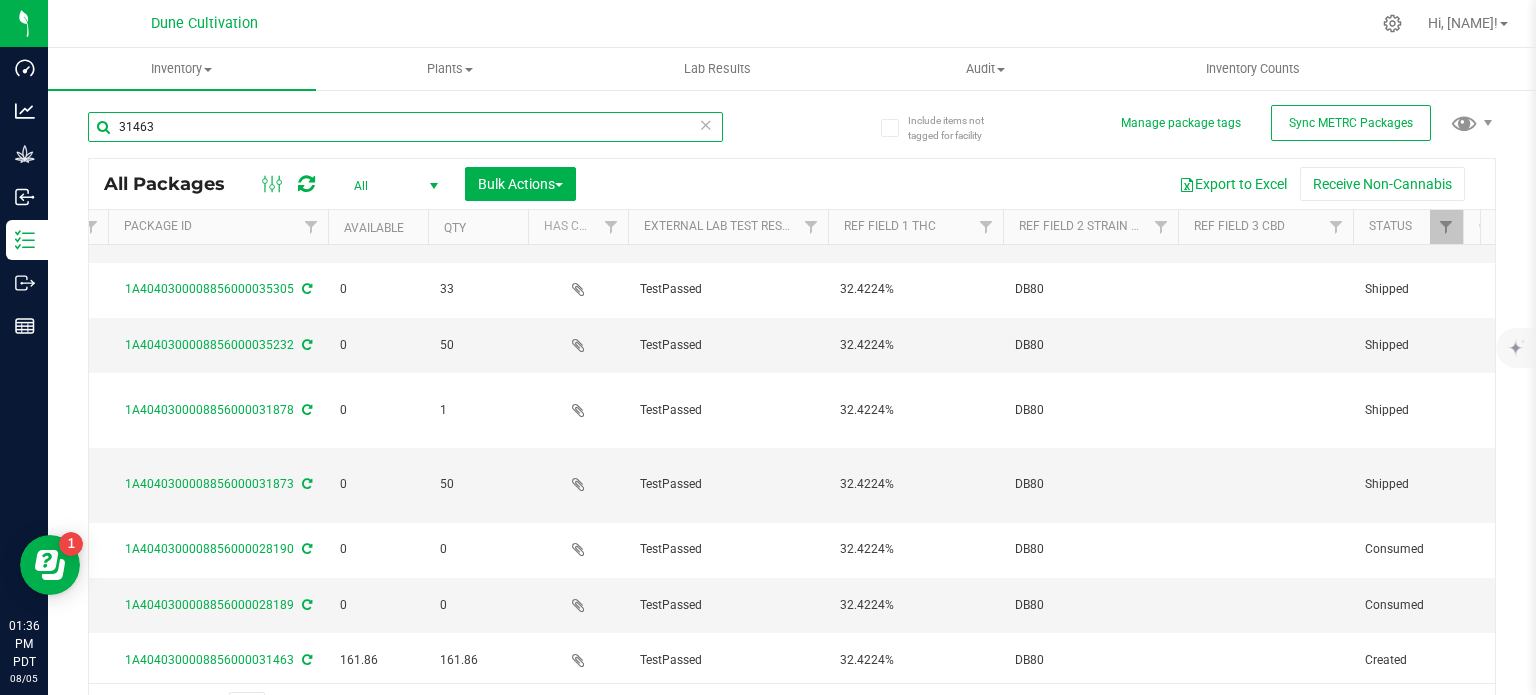 click on "31463" at bounding box center [405, 127] 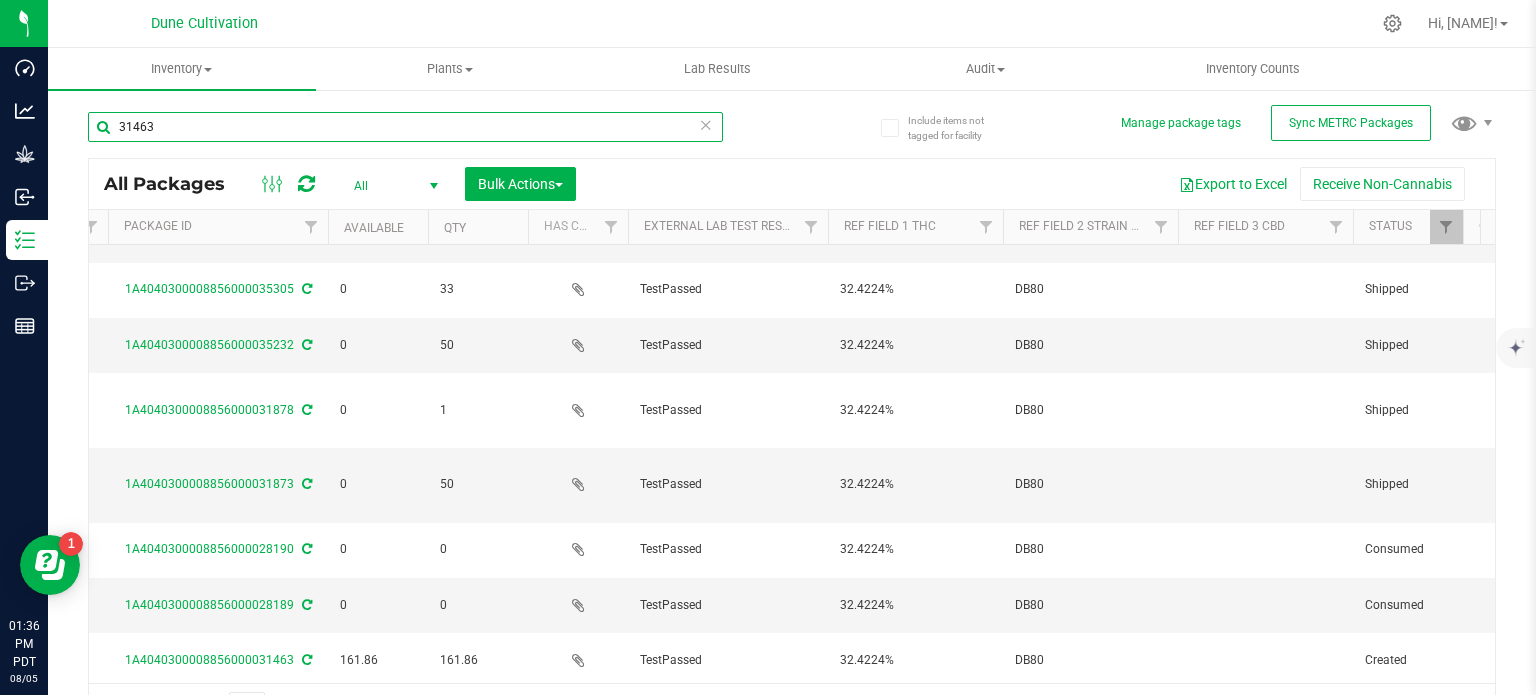 click on "31463" at bounding box center [405, 127] 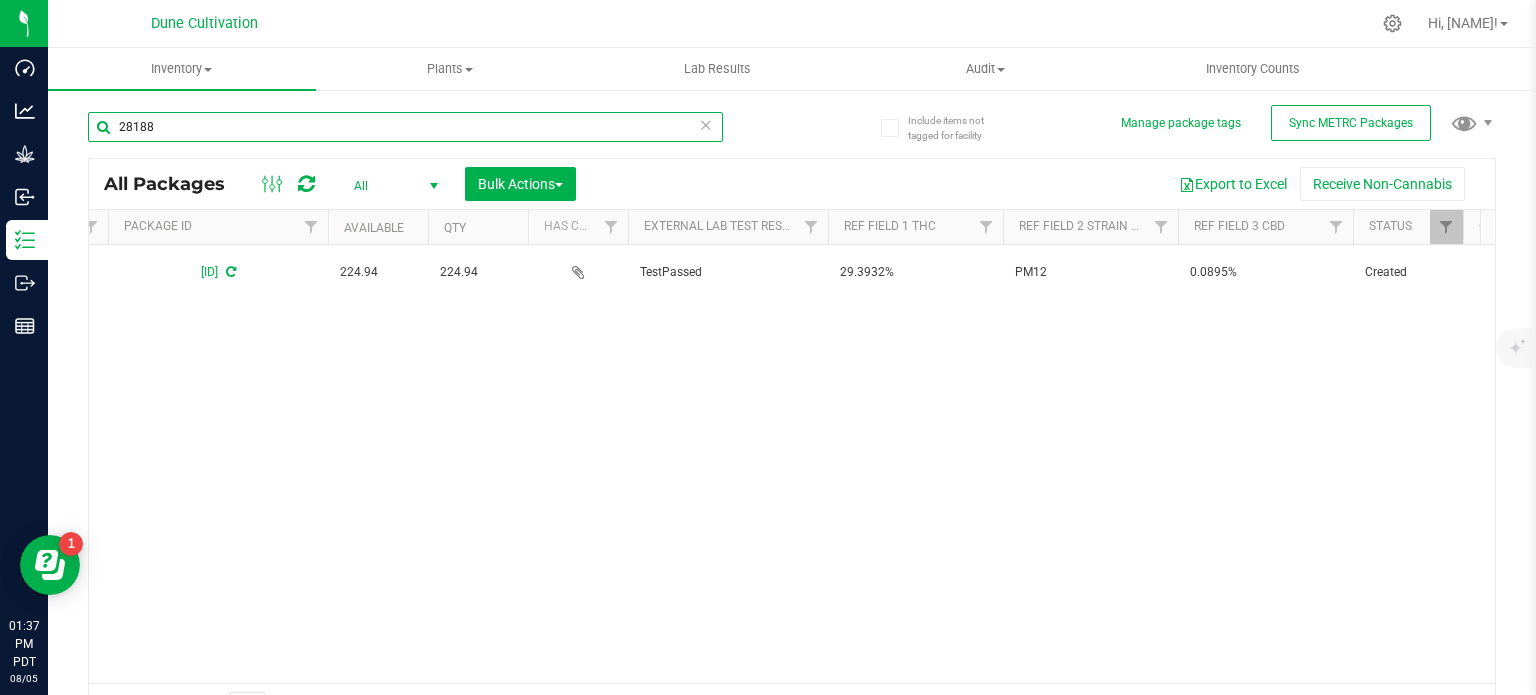 scroll, scrollTop: 0, scrollLeft: 1196, axis: horizontal 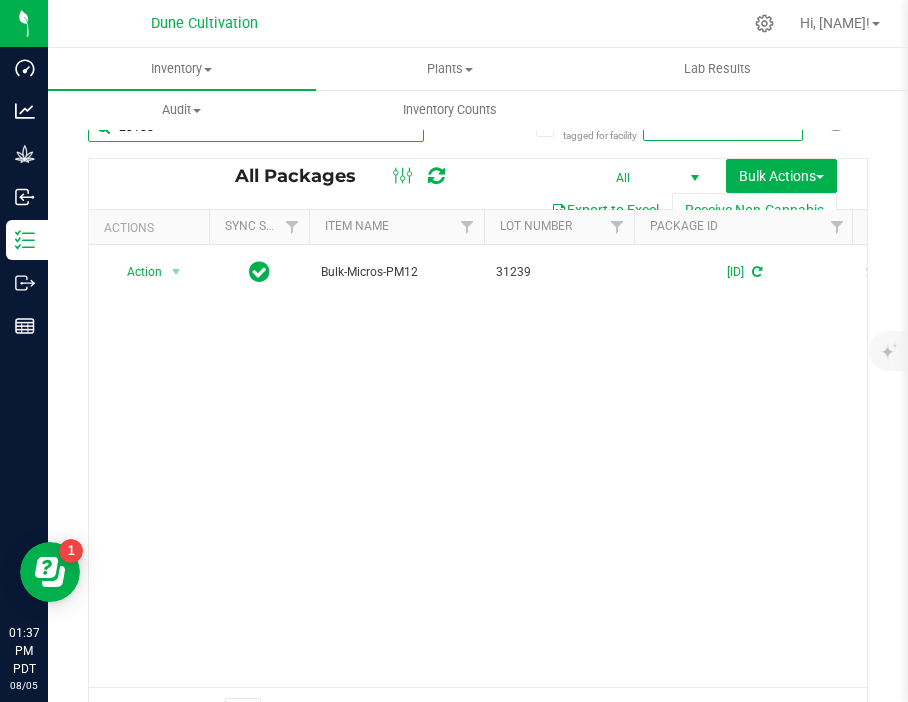 click on "28188" at bounding box center [256, 127] 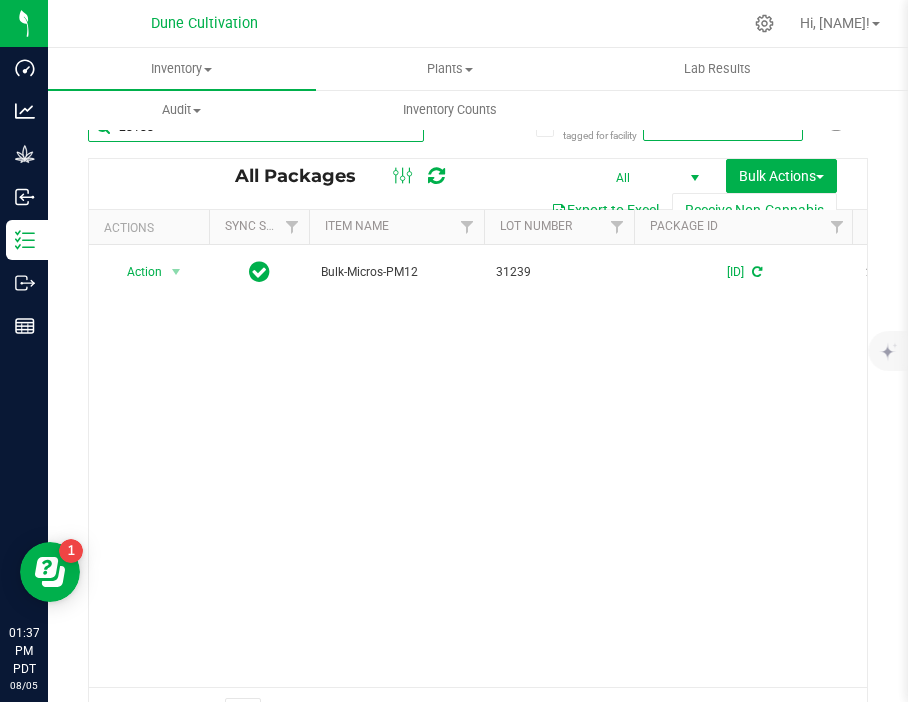 click on "28188" at bounding box center [256, 127] 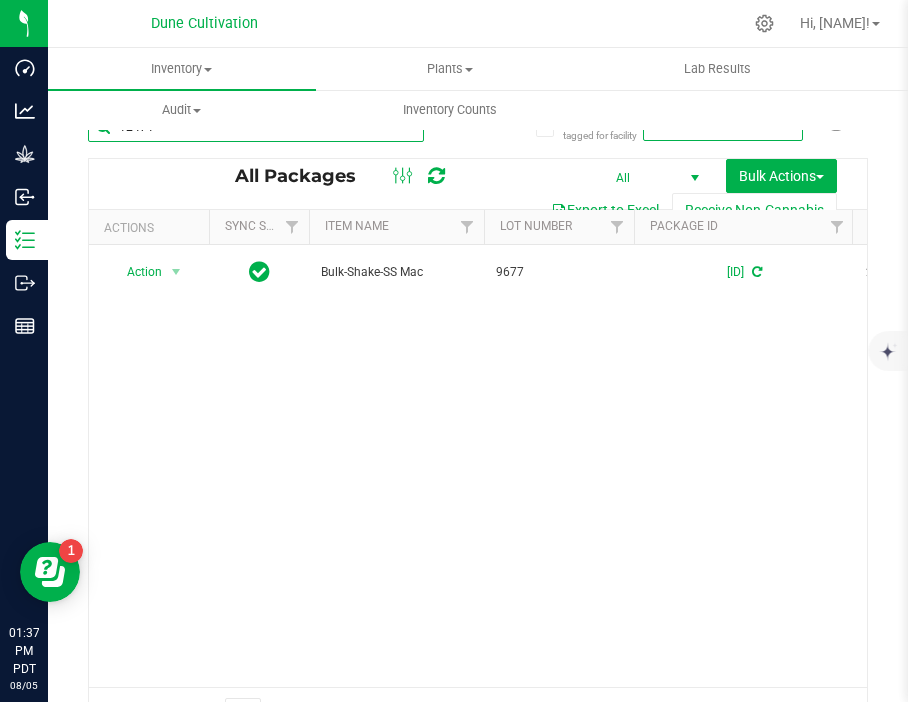 scroll, scrollTop: 0, scrollLeft: 236, axis: horizontal 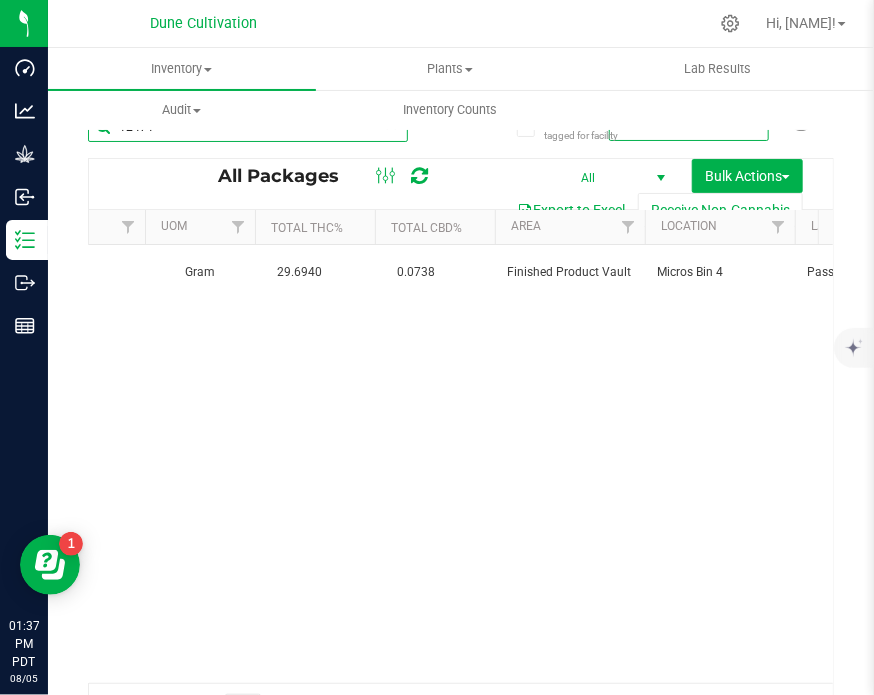 click on "12471" at bounding box center [248, 127] 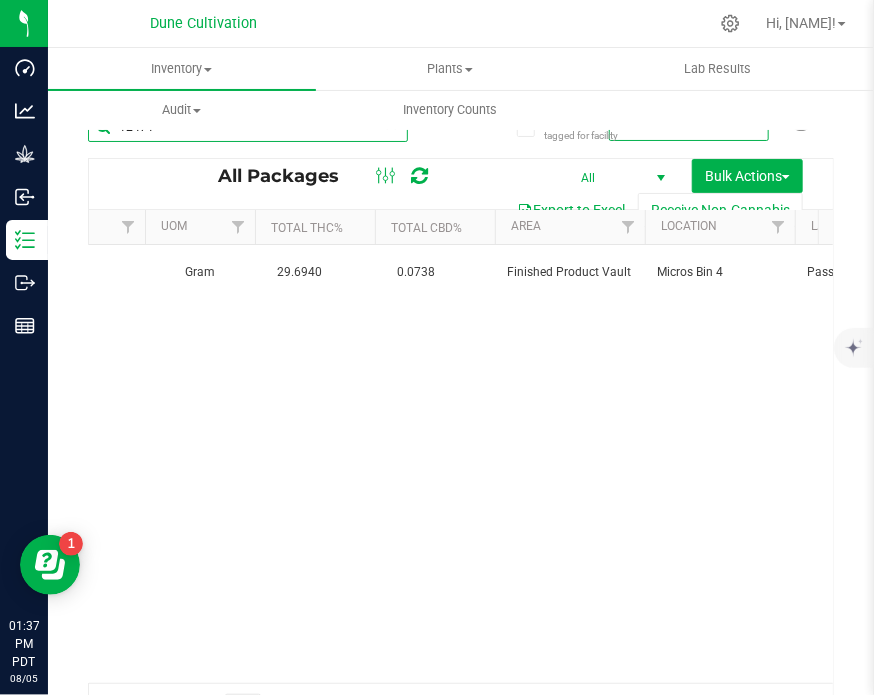 click on "12471" at bounding box center (248, 127) 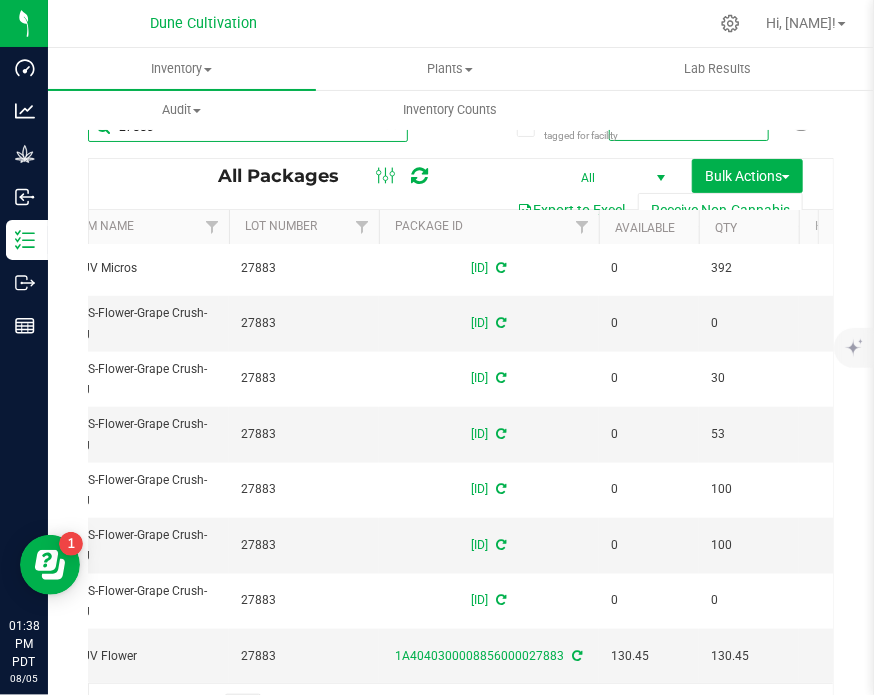 click on "27883" at bounding box center [248, 127] 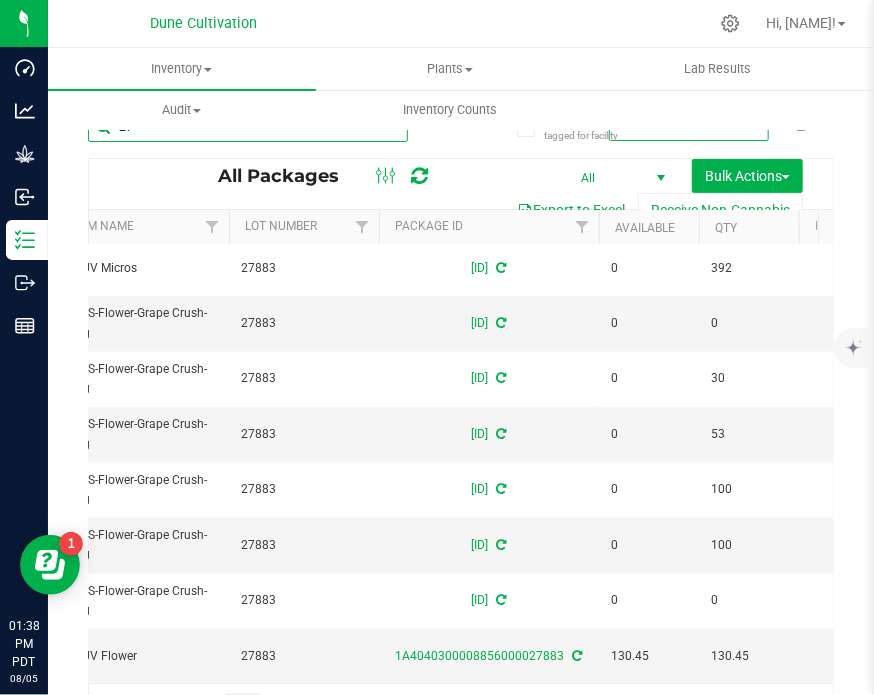 type on "2" 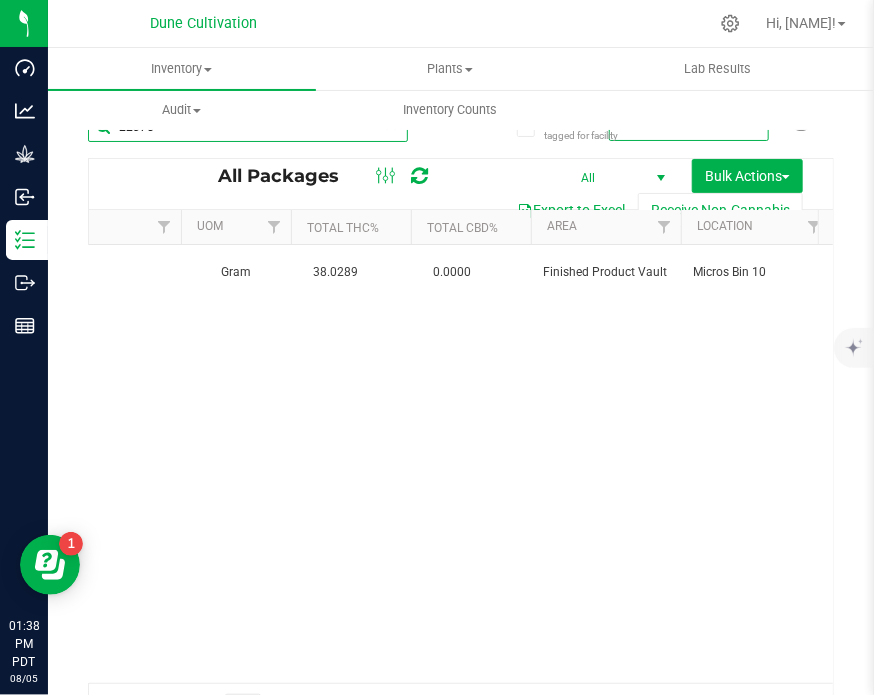 click on "22375" at bounding box center [248, 127] 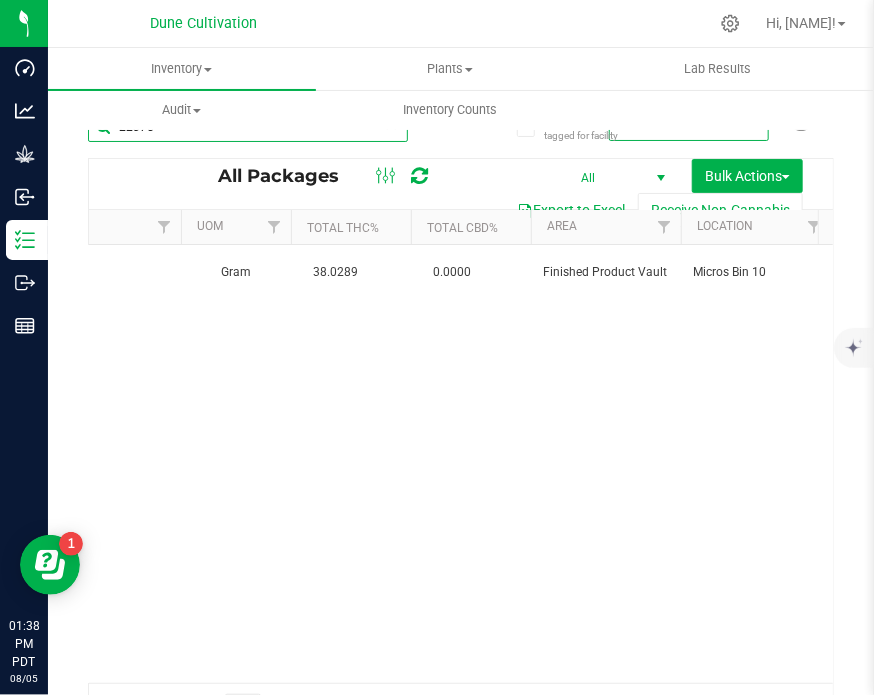 click on "22375" at bounding box center (248, 127) 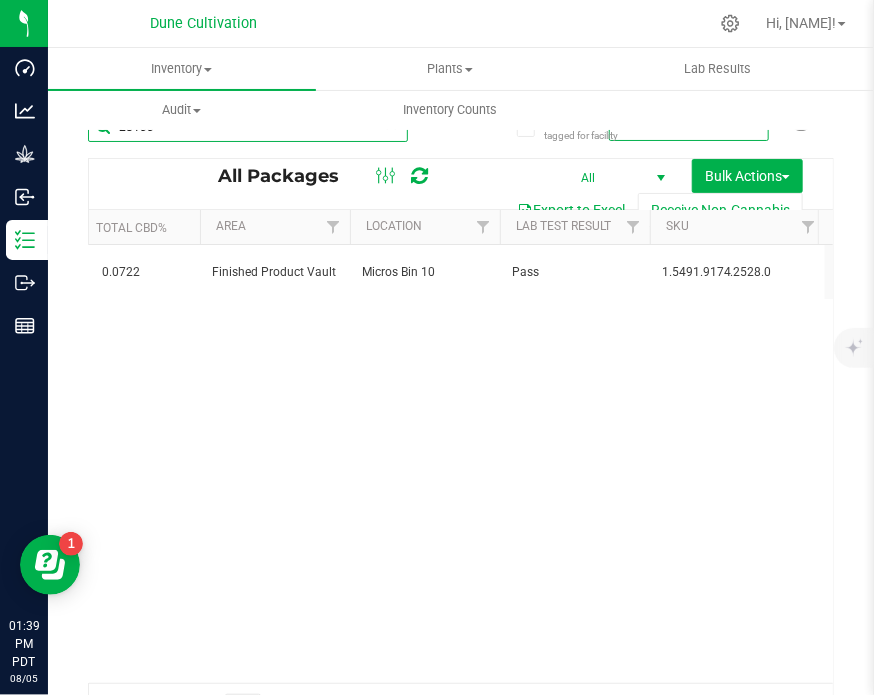 click on "28133" at bounding box center [248, 127] 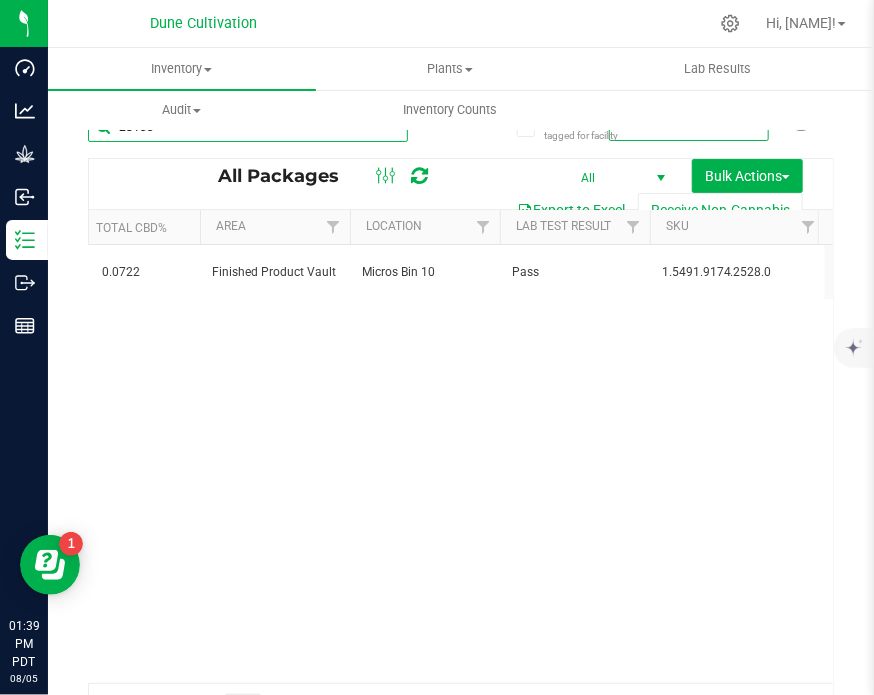 click on "28133" at bounding box center (248, 127) 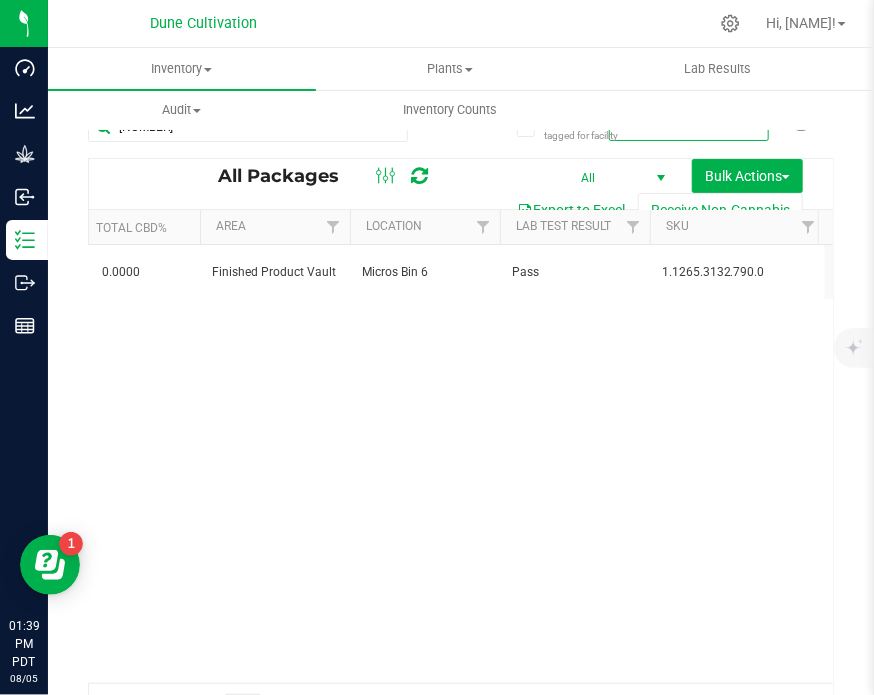 click on "Action Action Adjust qty Create package Edit attributes Global inventory Locate package Lock package Package audit log Print package label Record a lab result Retag package See history Take lab sample
Bulk-Shake-FW30
19367
1A4040300008856000022069
111.42
111.42
TestPassed
30.9786%
FW30
Created
FW30
Gram
30.9786 0.0000
Finished Product Vault
Micros Bin 6" at bounding box center [461, 464] 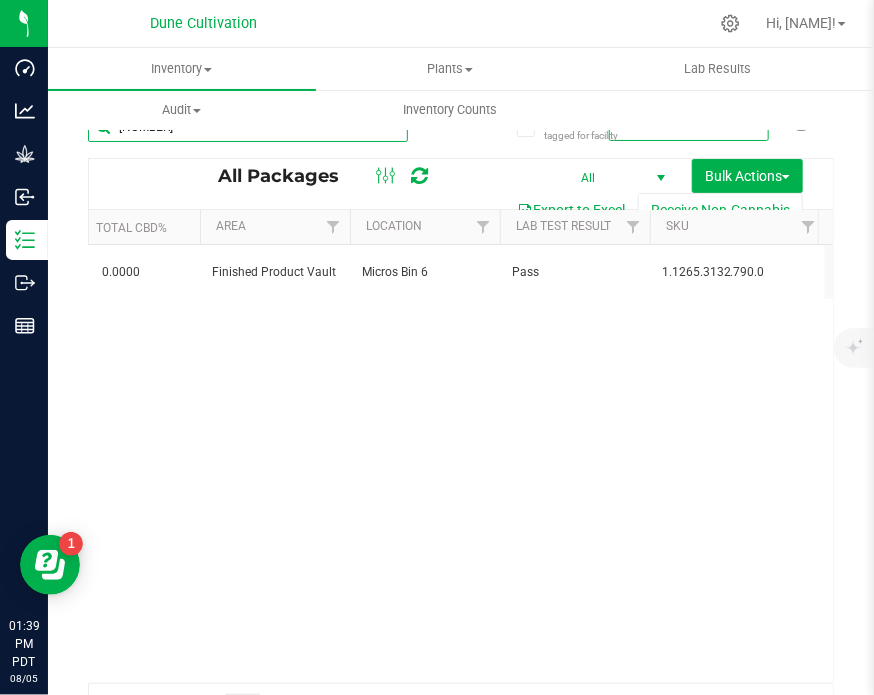 click on "22069" at bounding box center [248, 135] 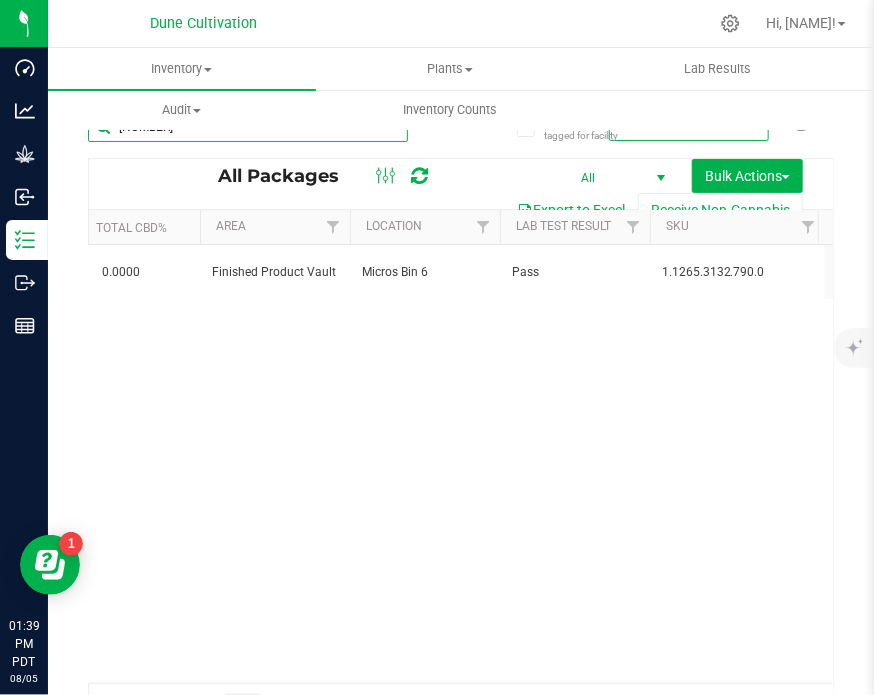 click on "22069" at bounding box center (248, 127) 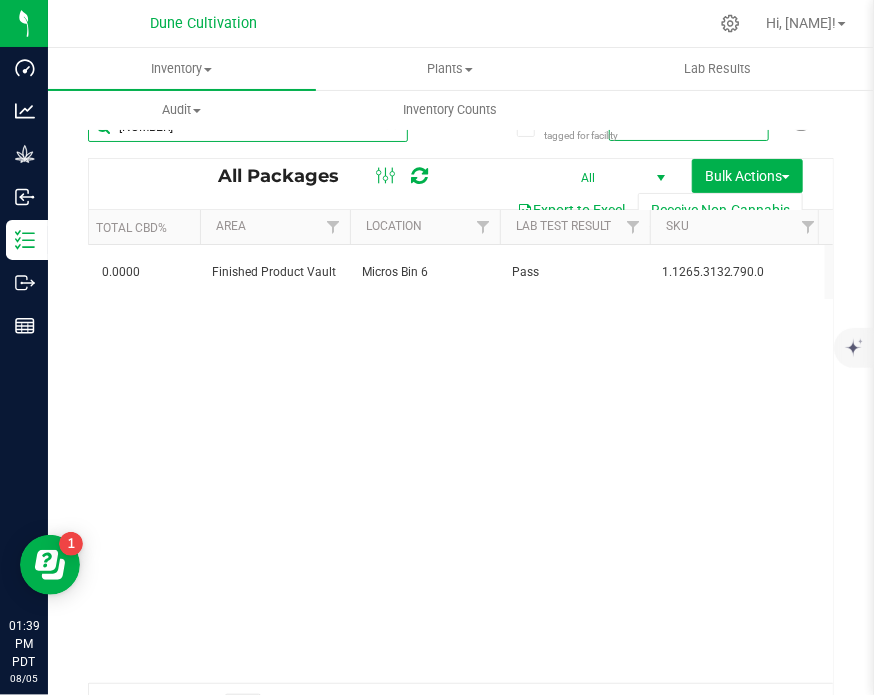 click on "22069" at bounding box center (248, 127) 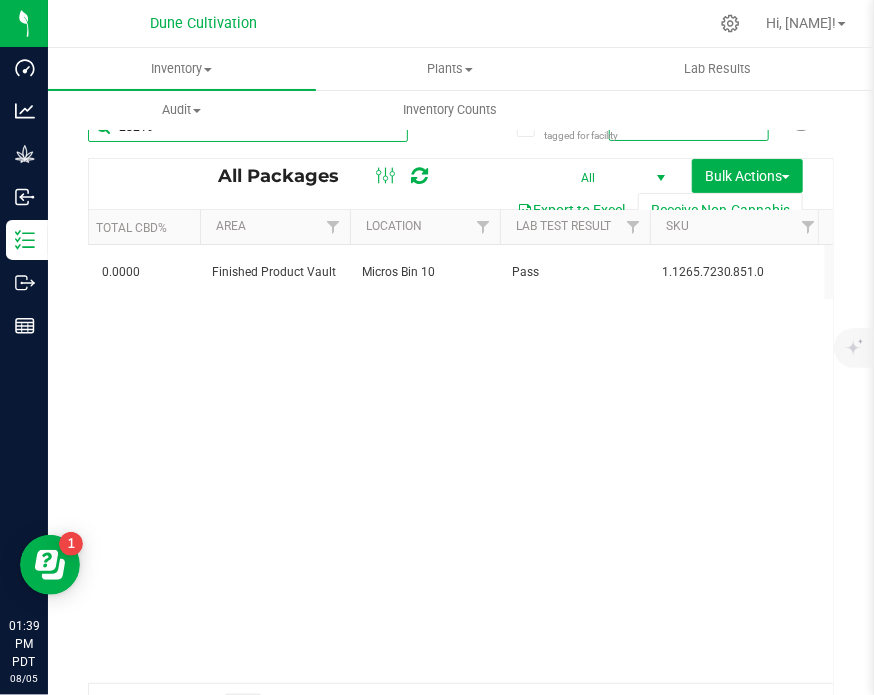 click on "28219" at bounding box center [248, 127] 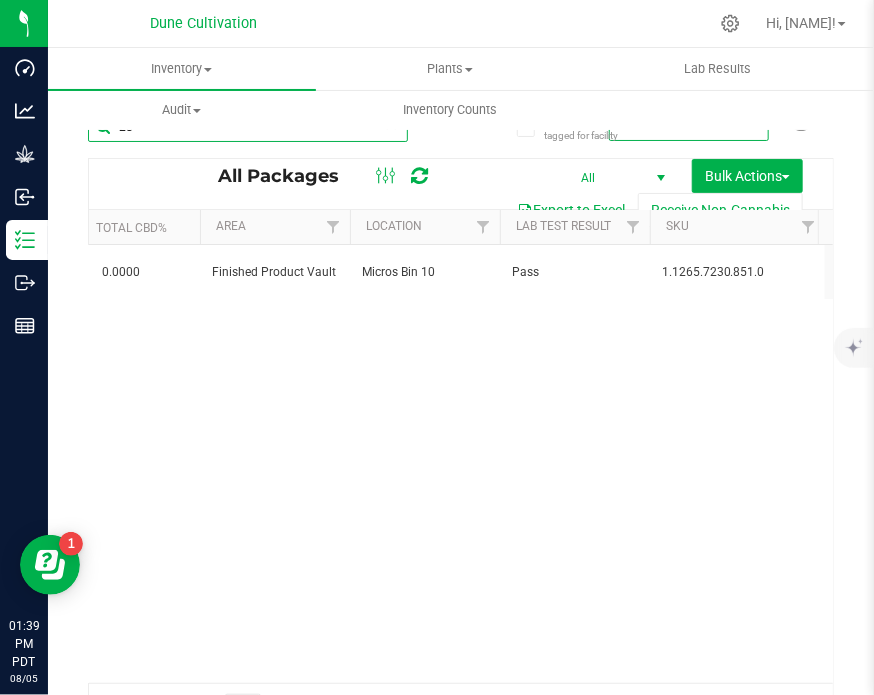 type on "2" 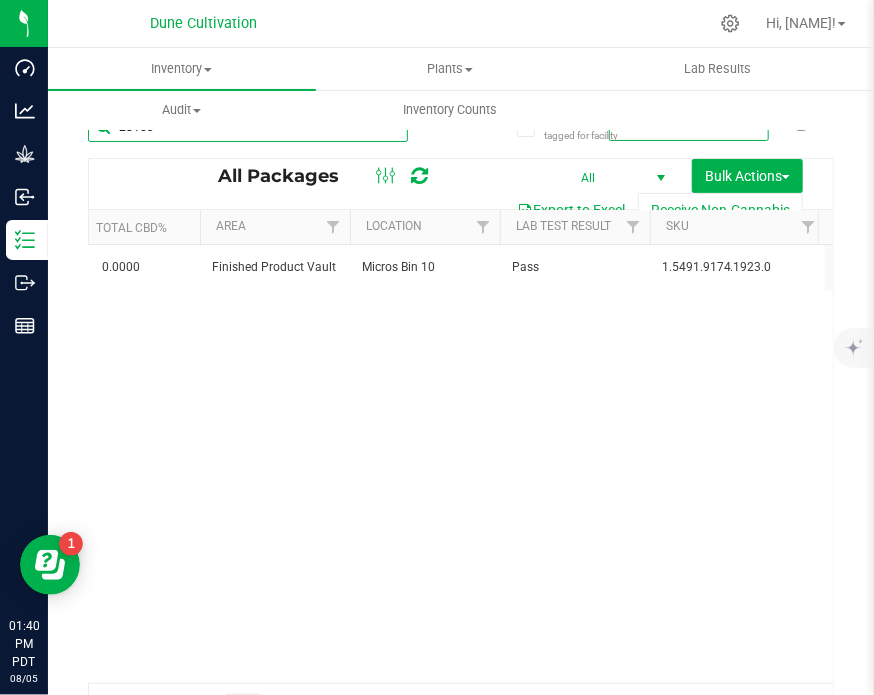 click on "28103" at bounding box center [248, 127] 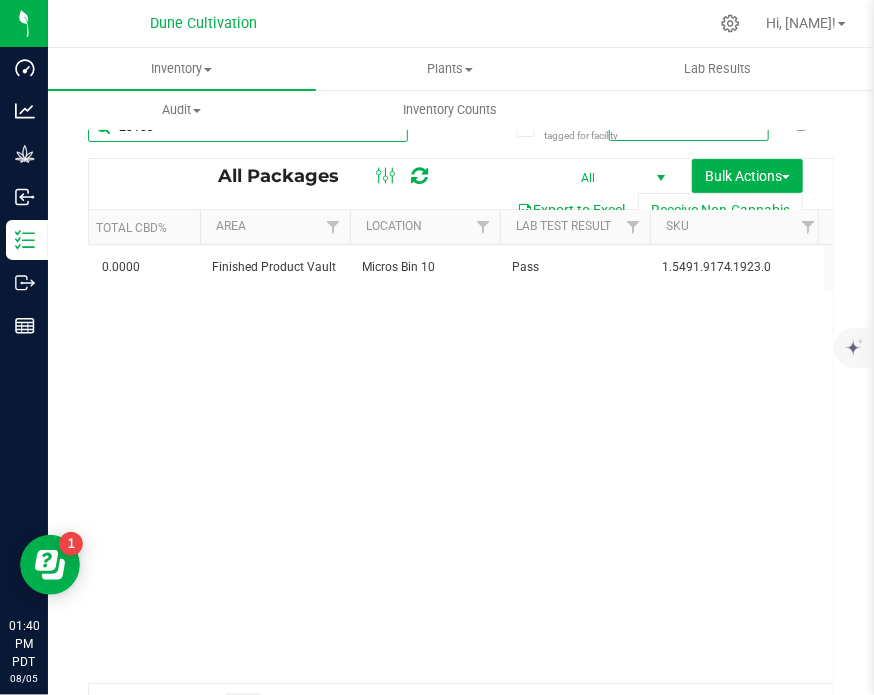 click on "28103" at bounding box center [248, 127] 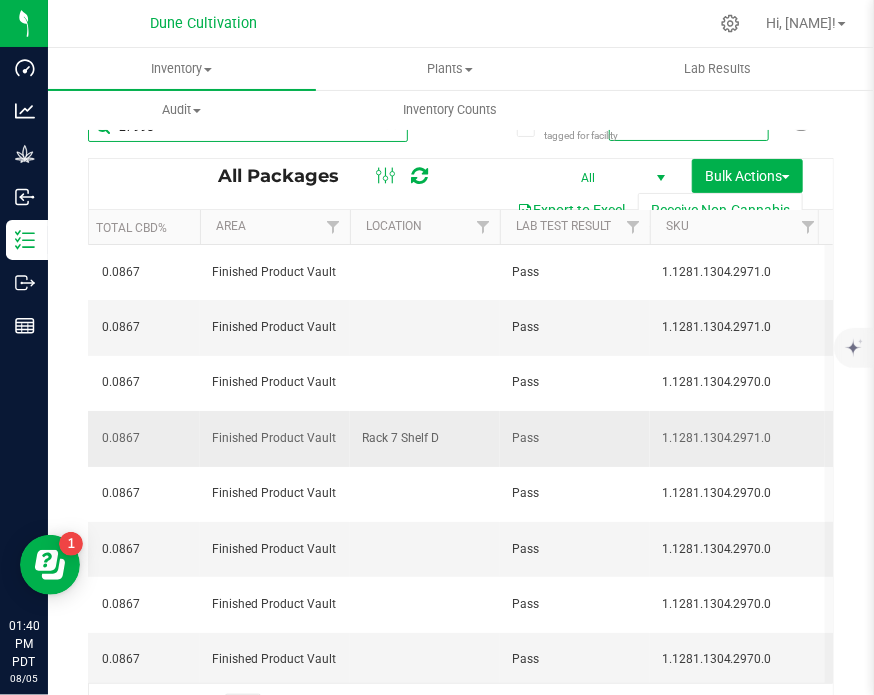 scroll, scrollTop: 0, scrollLeft: 2167, axis: horizontal 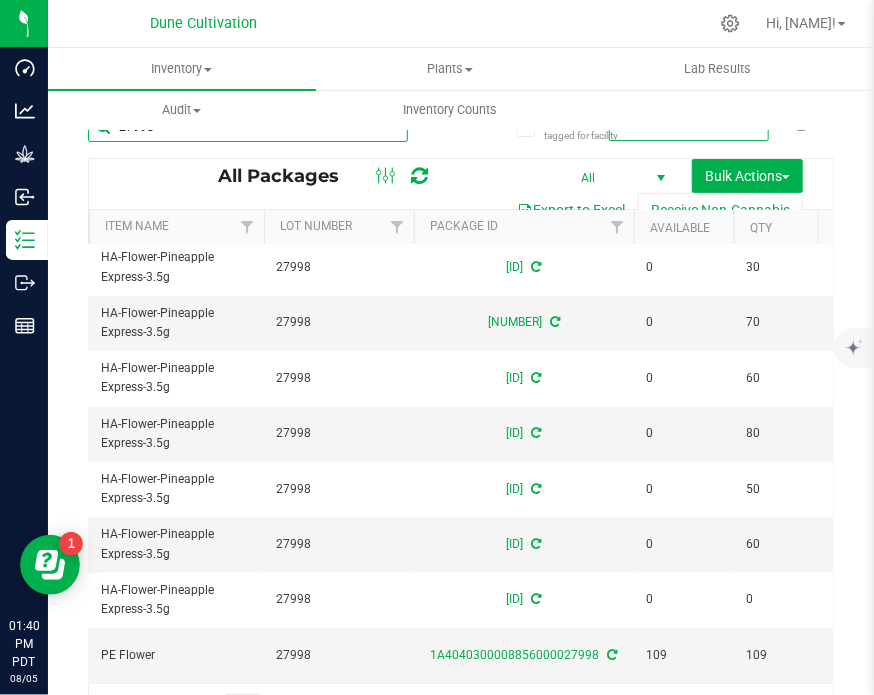 click on "27998" at bounding box center (248, 127) 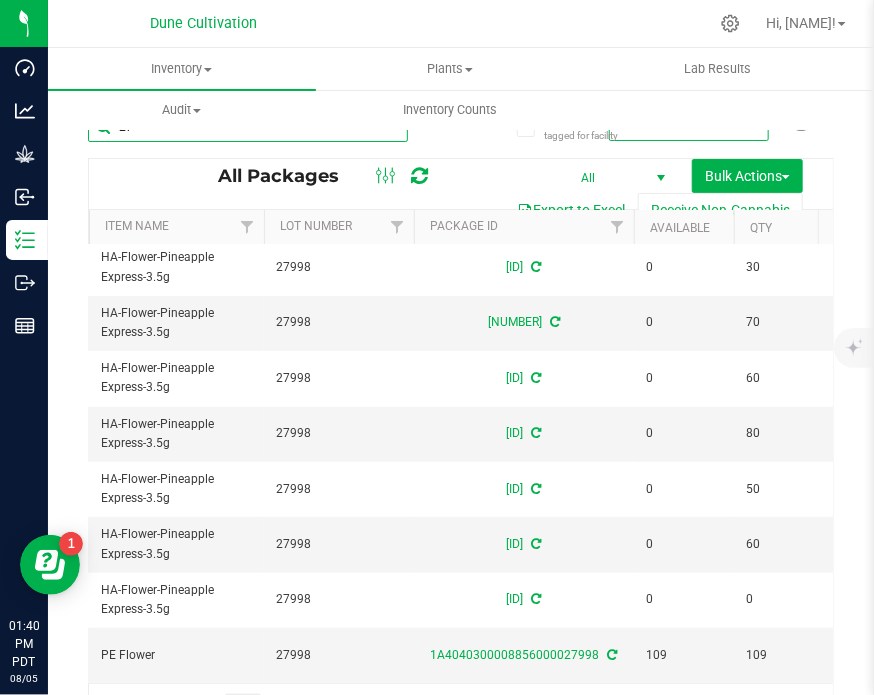 type on "2" 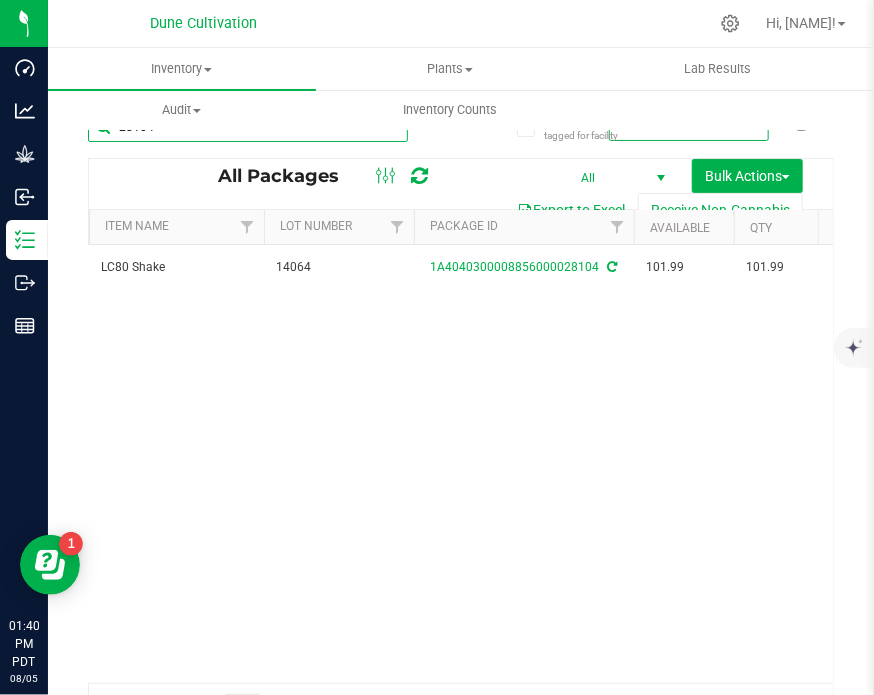 scroll, scrollTop: 0, scrollLeft: 650, axis: horizontal 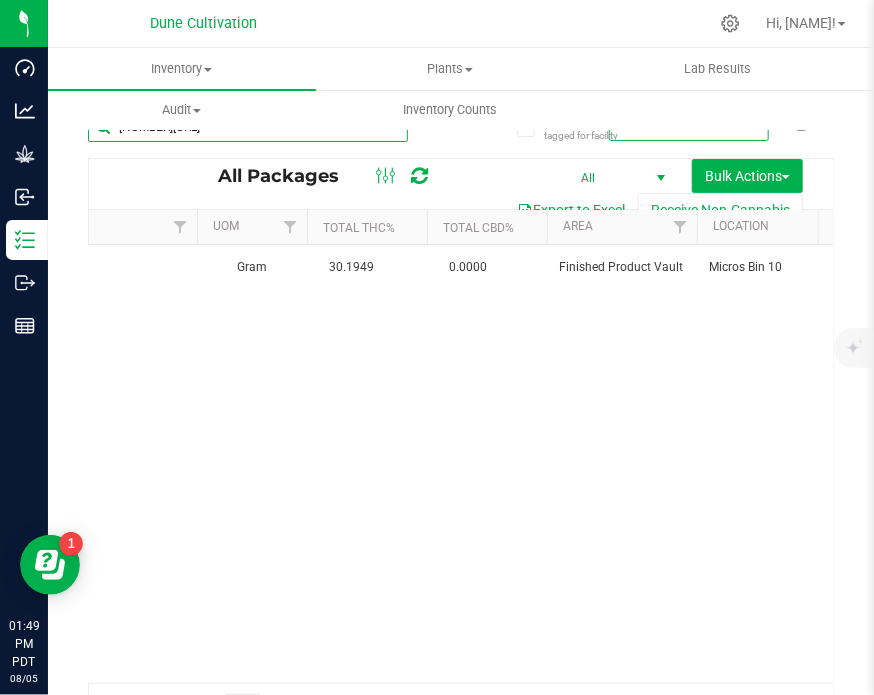 click on "28104https://app.flourishsoftware.com/" at bounding box center [248, 127] 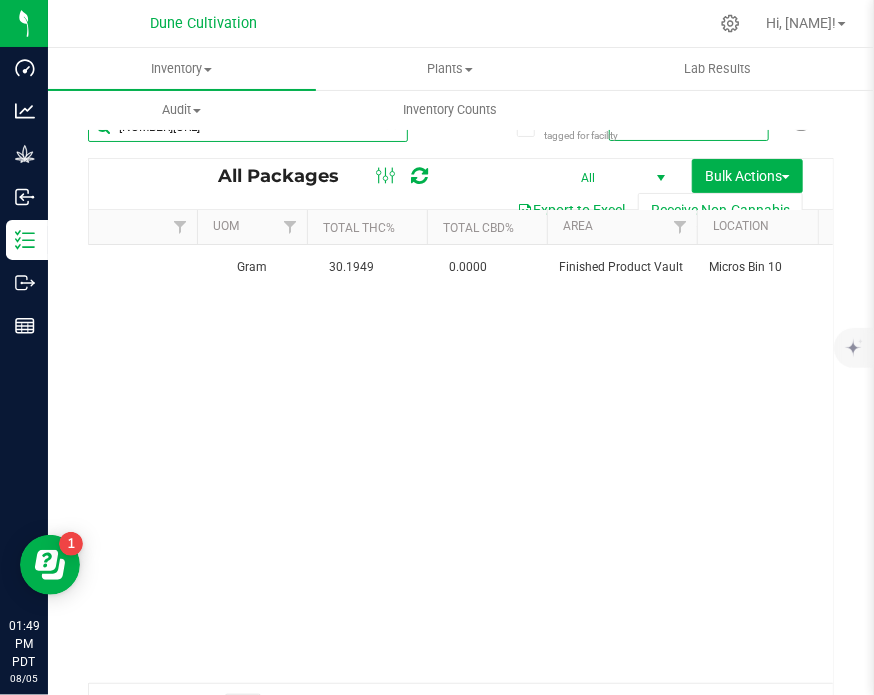 click on "28104https://app.flourishsoftware.com/" at bounding box center (248, 127) 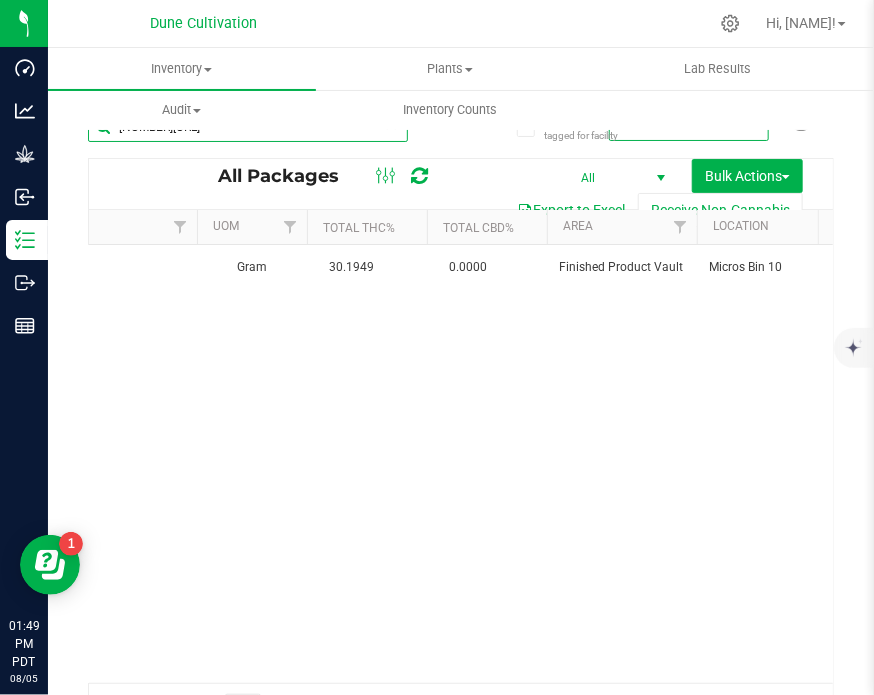 click on "28104https://app.flourishsoftware.com/" at bounding box center [248, 127] 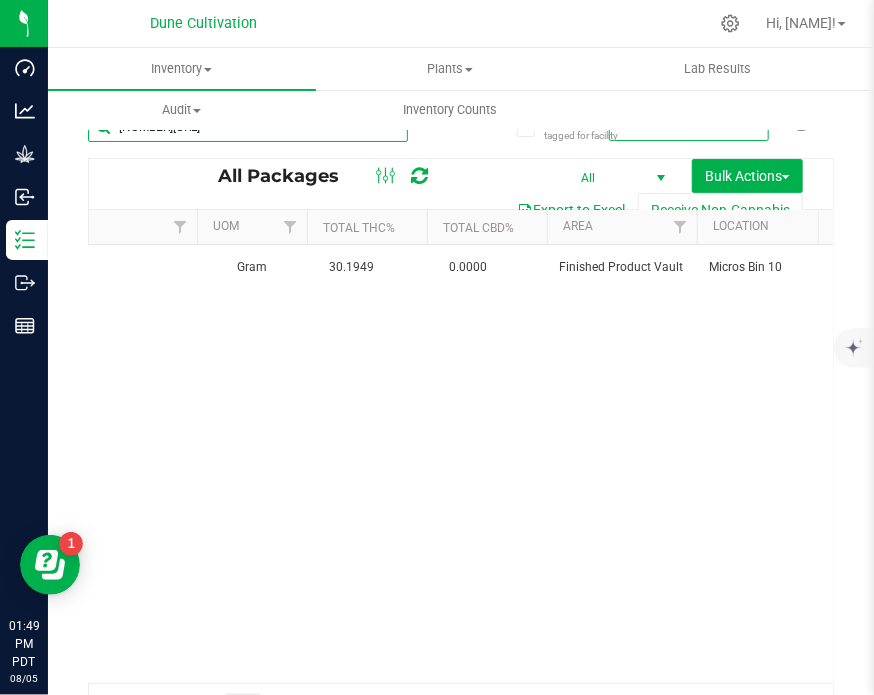 click on "28104https://app.flourishsoftware.com/" at bounding box center [248, 127] 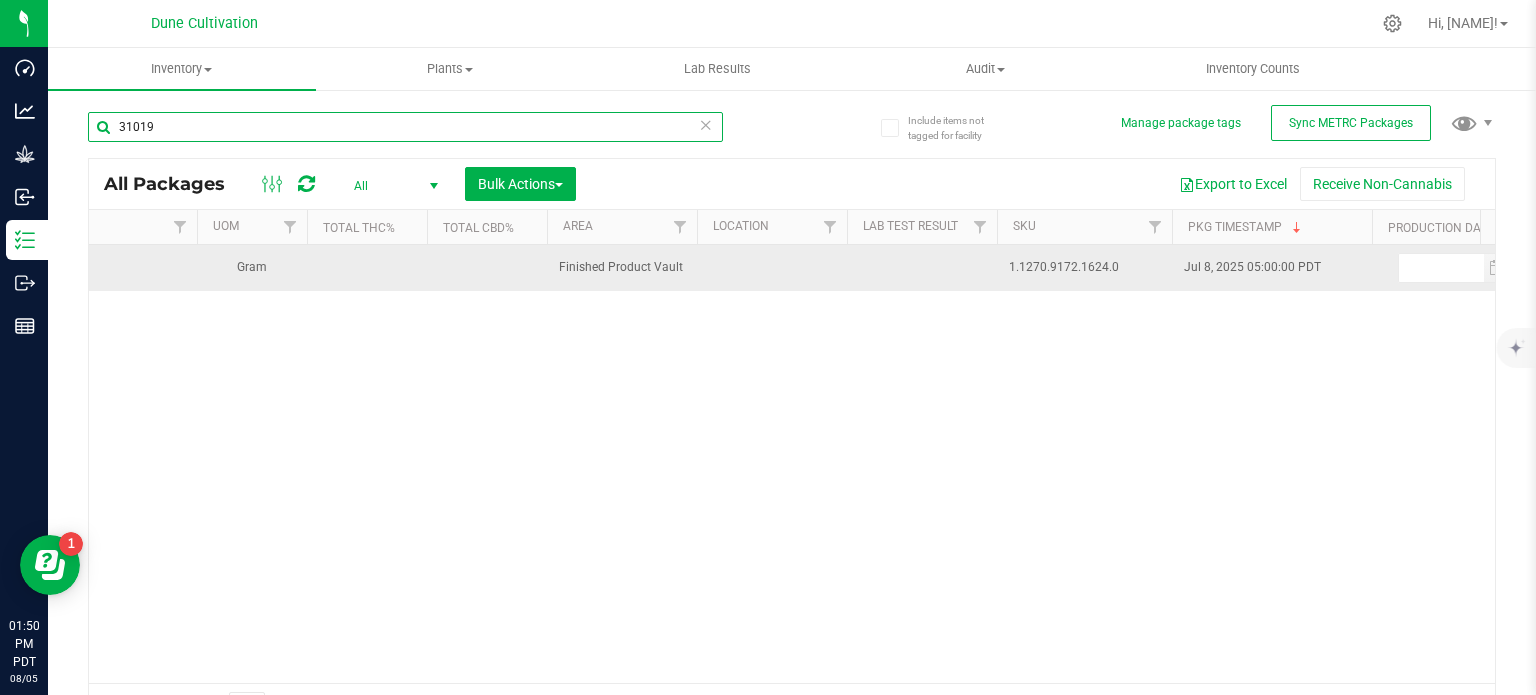 scroll, scrollTop: 0, scrollLeft: 1567, axis: horizontal 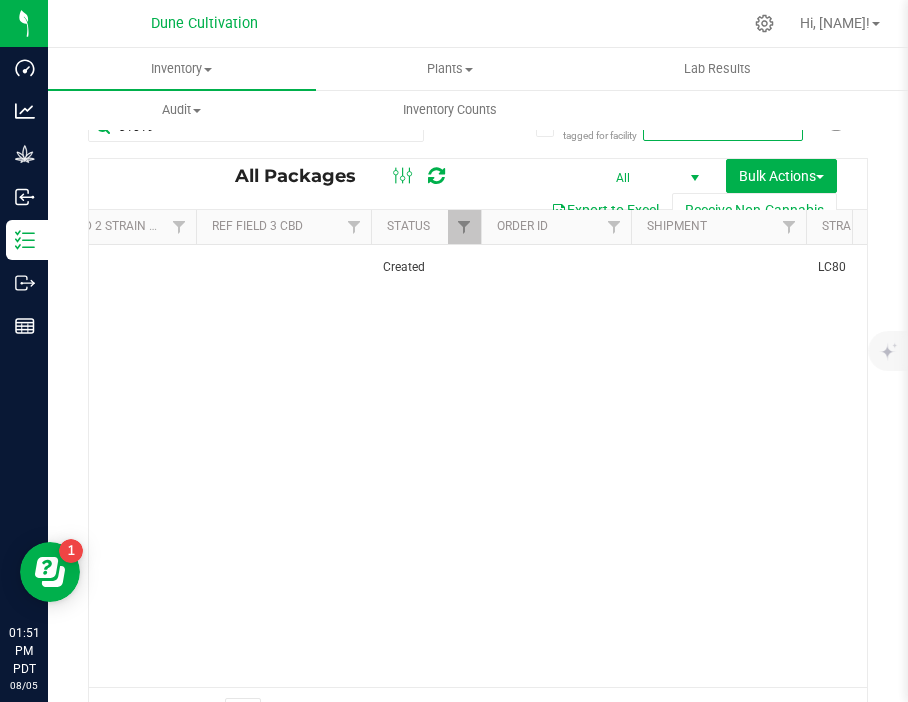 click on "Dune Cultivation   Hi, Connor!" at bounding box center [478, 24] 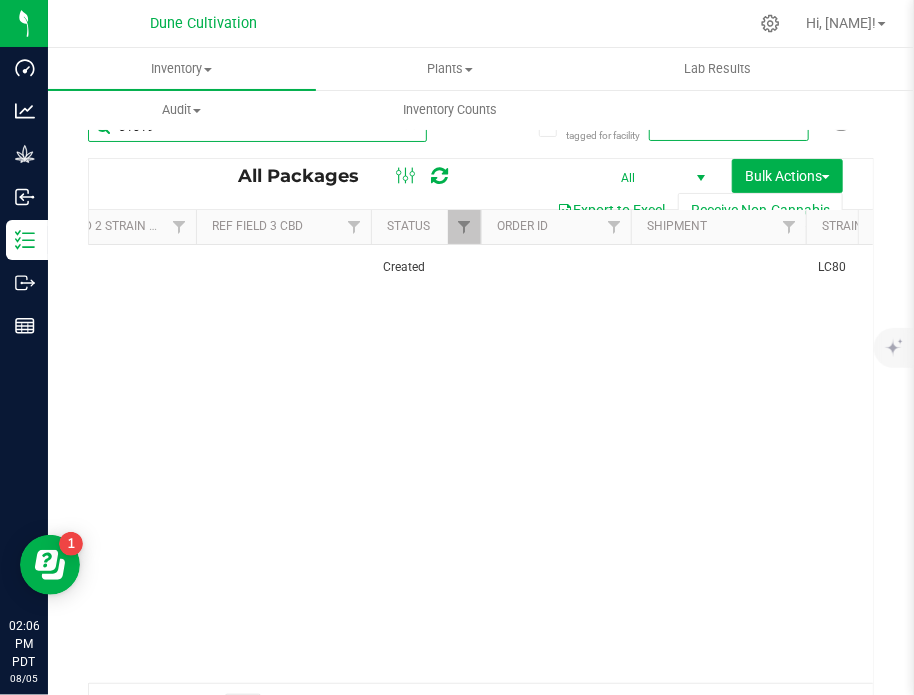 click on "31019" at bounding box center (257, 127) 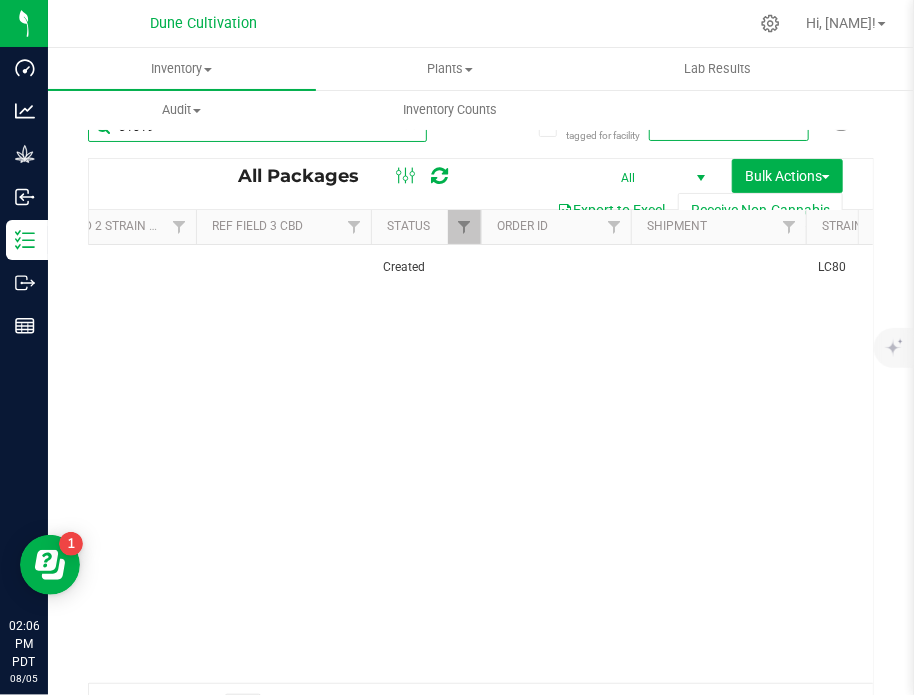 click on "31019" at bounding box center [257, 127] 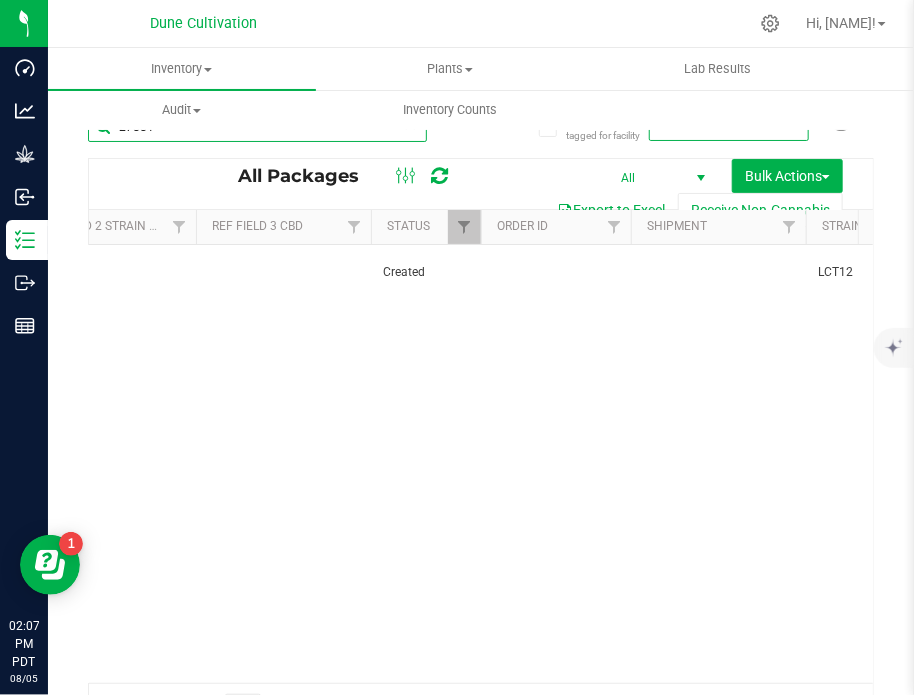 scroll, scrollTop: 0, scrollLeft: 376, axis: horizontal 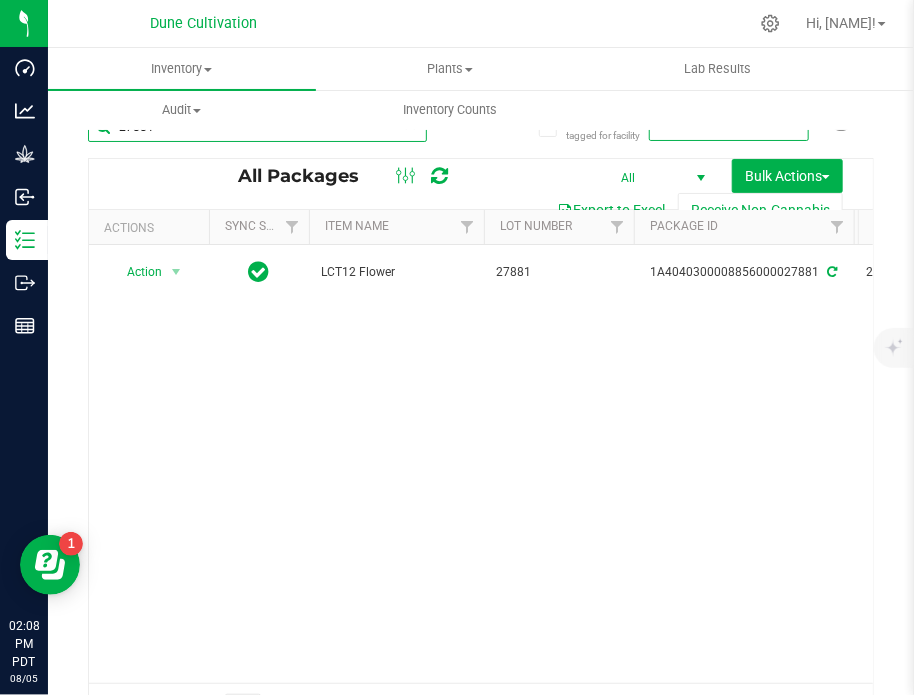 click on "27881" at bounding box center [257, 127] 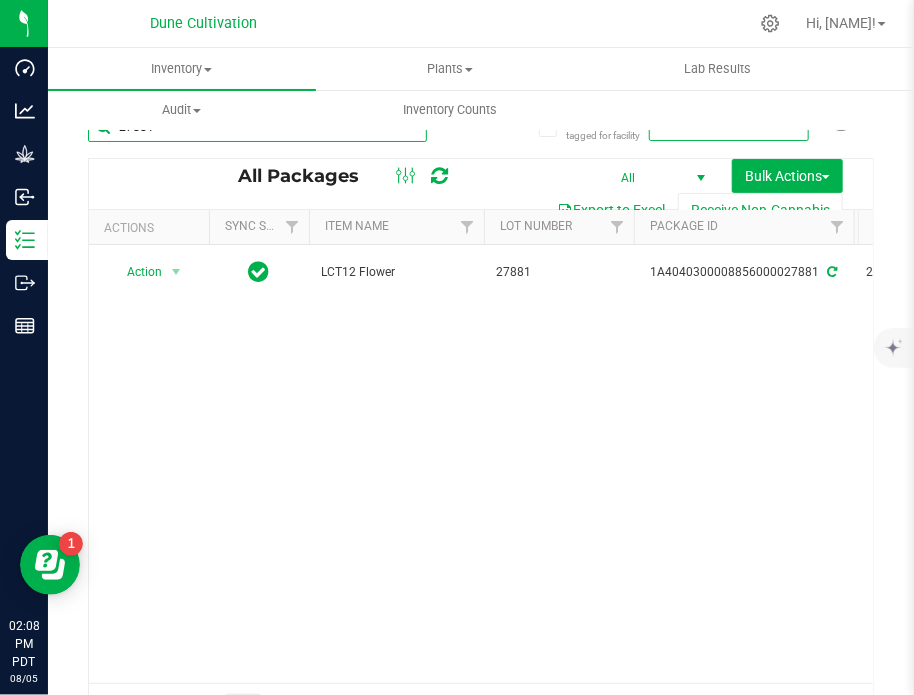 click on "27881" at bounding box center (257, 127) 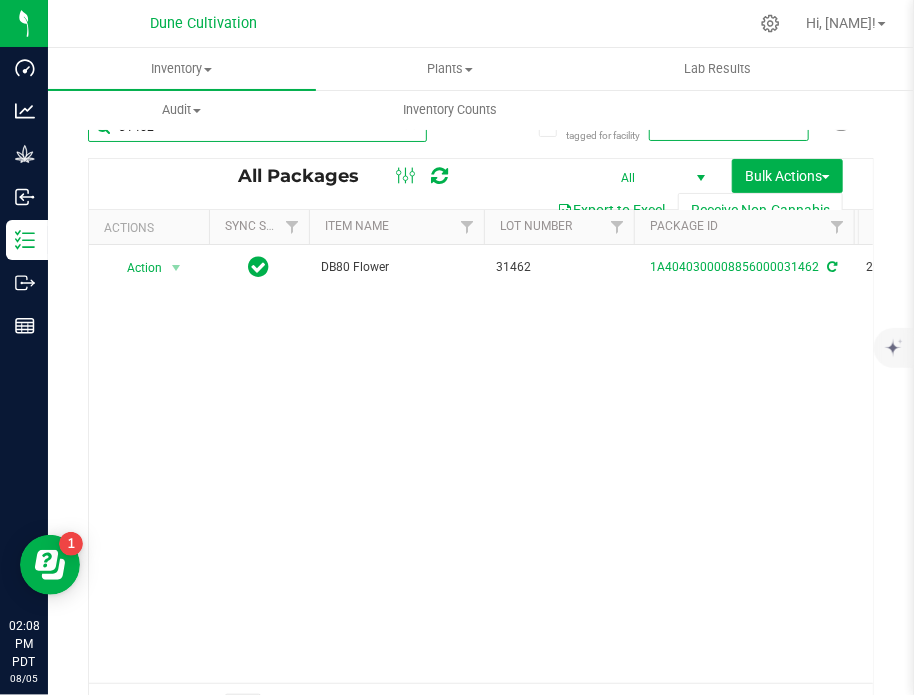 scroll, scrollTop: 0, scrollLeft: 238, axis: horizontal 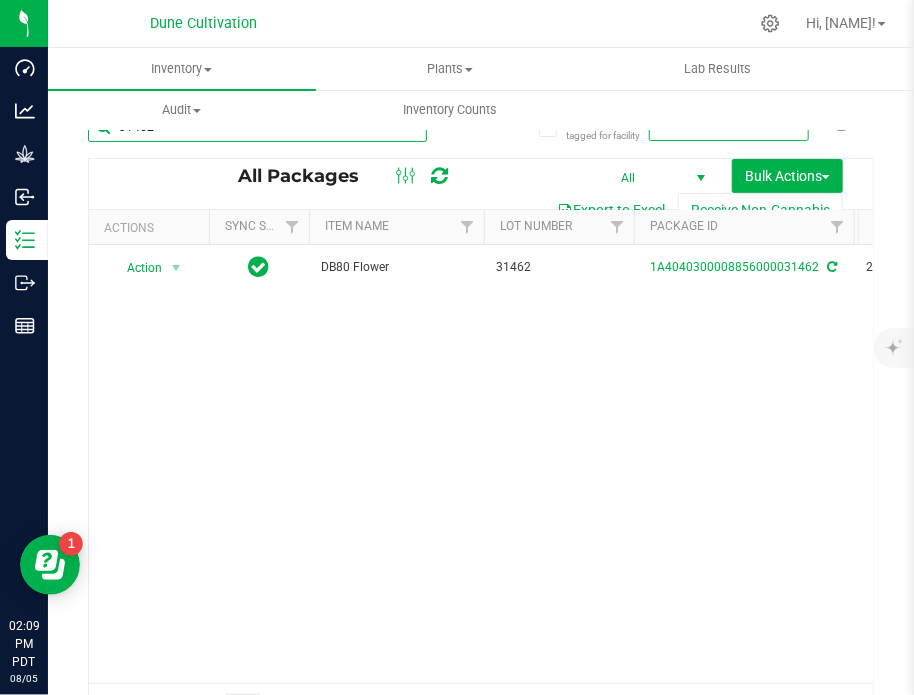 click on "31462" at bounding box center (257, 127) 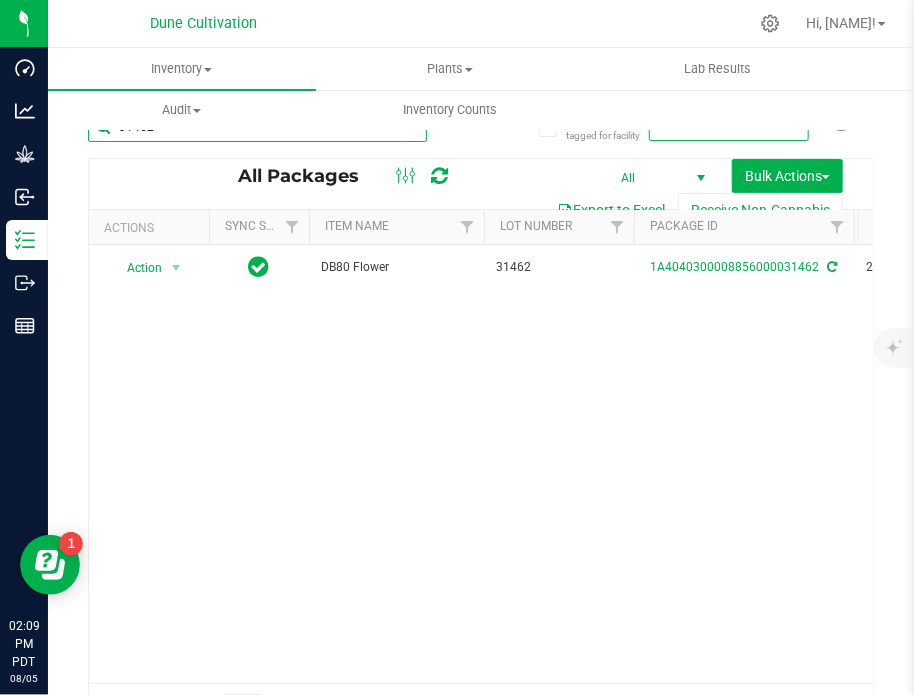click on "31462" at bounding box center [257, 127] 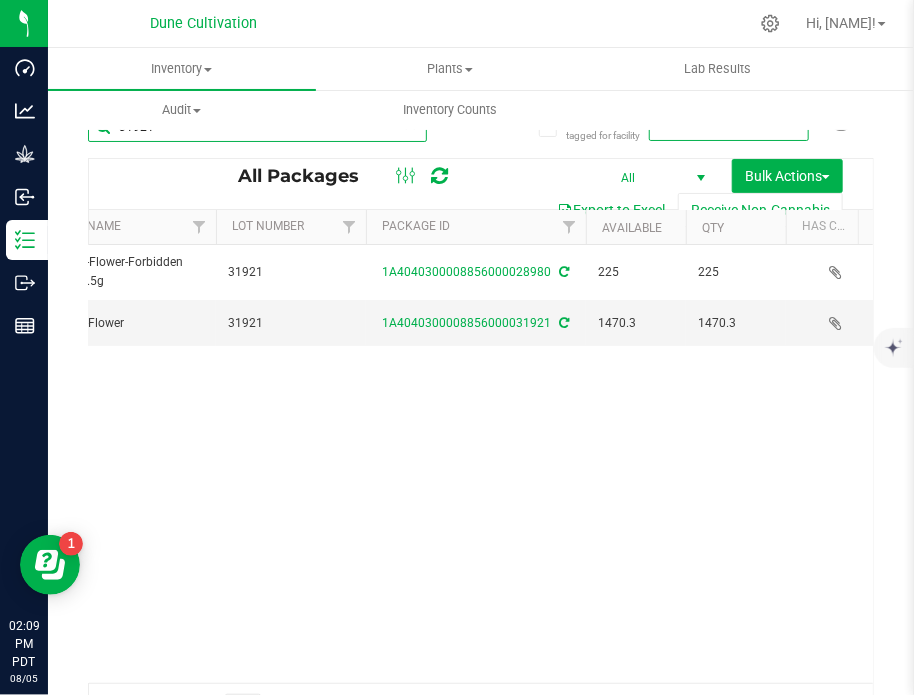 click on "31921" at bounding box center (257, 127) 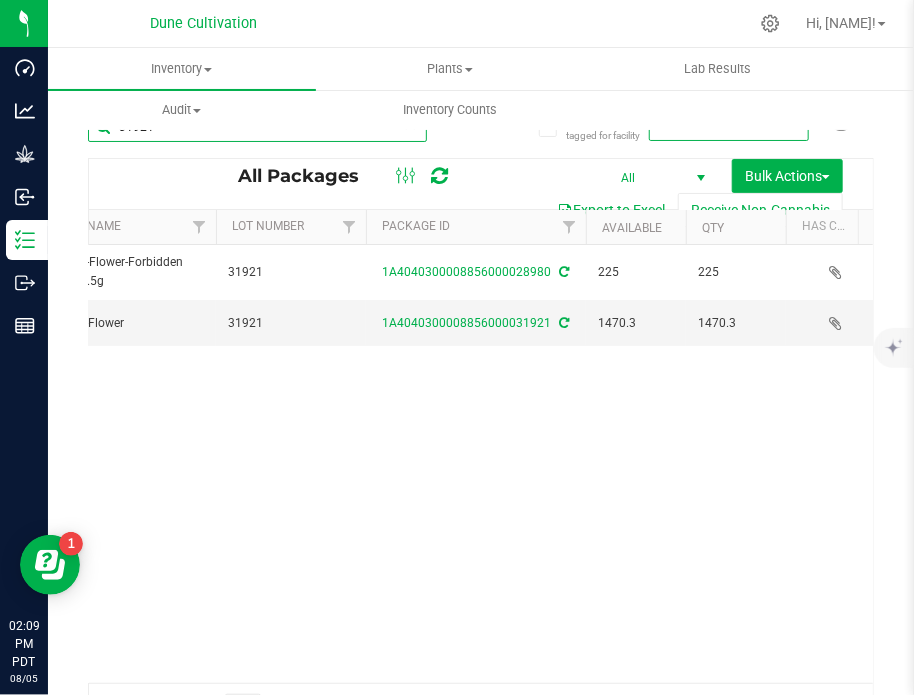 click on "31921" at bounding box center [257, 127] 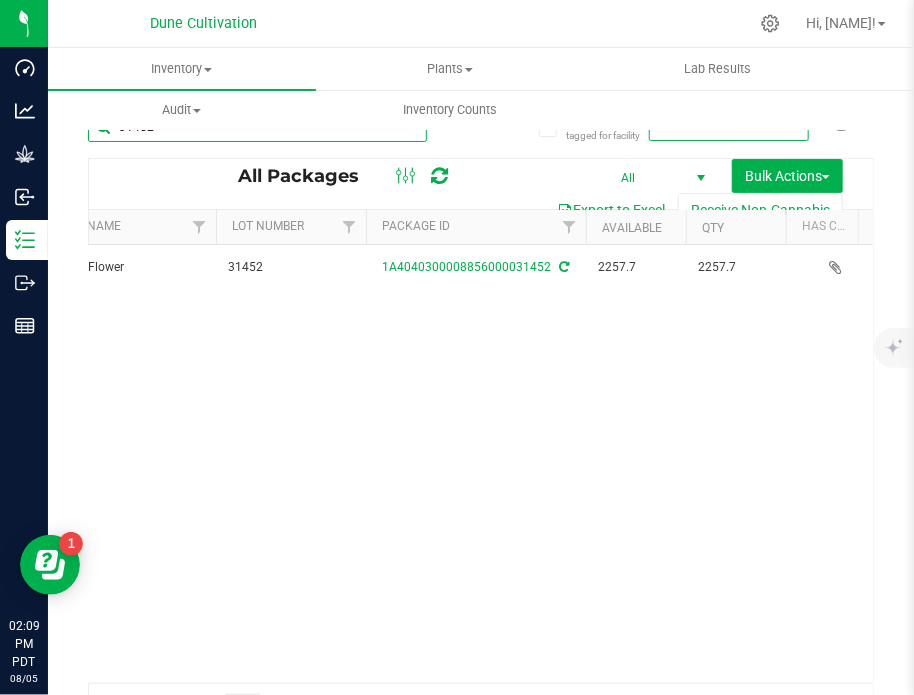 scroll, scrollTop: 0, scrollLeft: 524, axis: horizontal 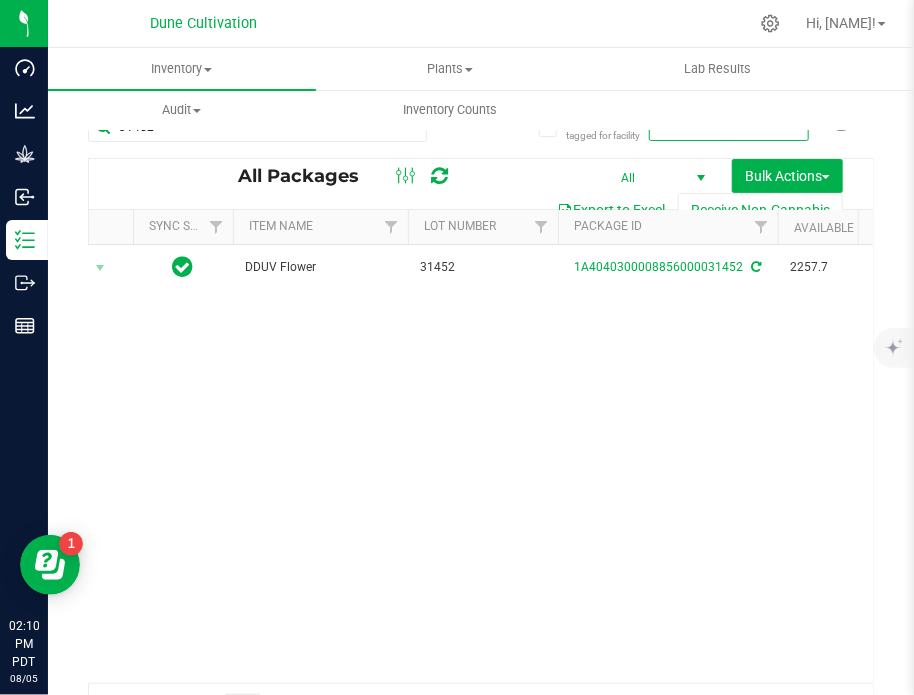 click on "Action Action Adjust qty Create package Edit attributes Global inventory Locate package Lock package Package audit log Print package label Record a lab result Retag package See history Take lab sample
DDUV Flower
31452
1A4040300008856000031452
2257.7
2257.7
TestPassed
30.6005%
DDUV
0.0794%
Created
DDUV
Gram
30.6005 0.0794
Finished Product Vault
Pass" at bounding box center [481, 464] 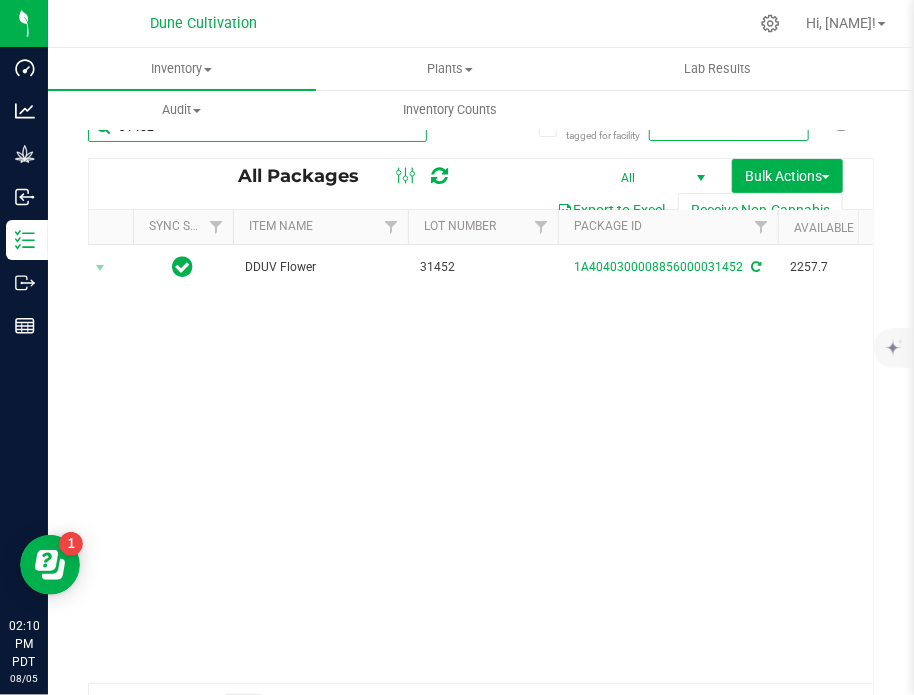 click on "31452" at bounding box center [257, 127] 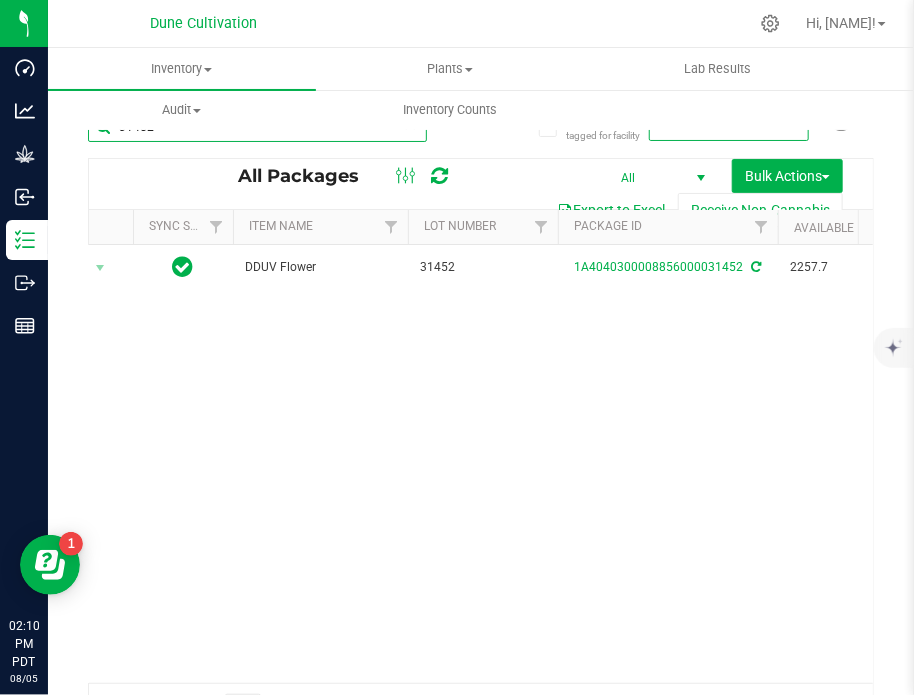 click on "31452" at bounding box center (257, 127) 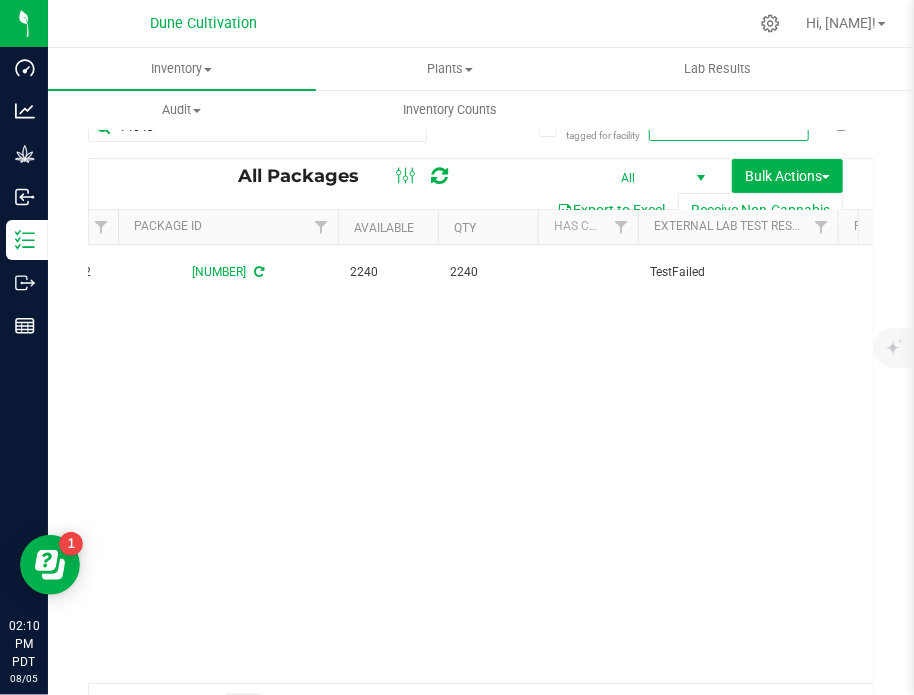 click on "Action Action Adjust qty Create package Edit attributes Global inventory Locate package Lock package Package audit log Print package label Record a lab result Retag package See history Take lab sample
LCG13-Flower
LCG13 10.17.24 FR2
1A4040300008856000014043
2240
2240
TestFailed
Created
LCG13
Gram
27.6855 0.0000
Dry Cure 2 Vault
Fail
1.1265.3131.1035.0" at bounding box center [481, 464] 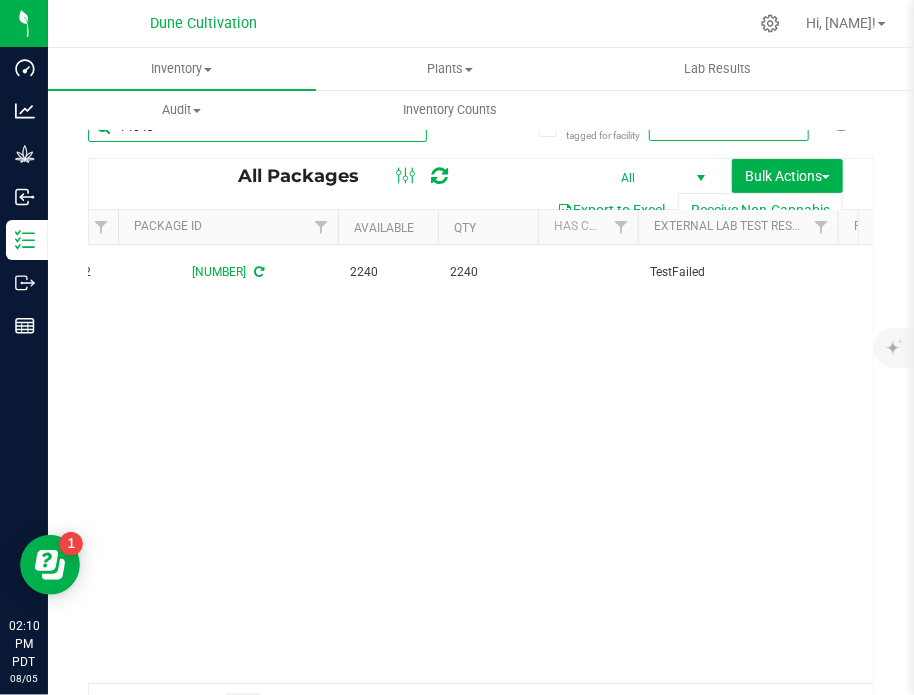 click on "14043" at bounding box center (257, 127) 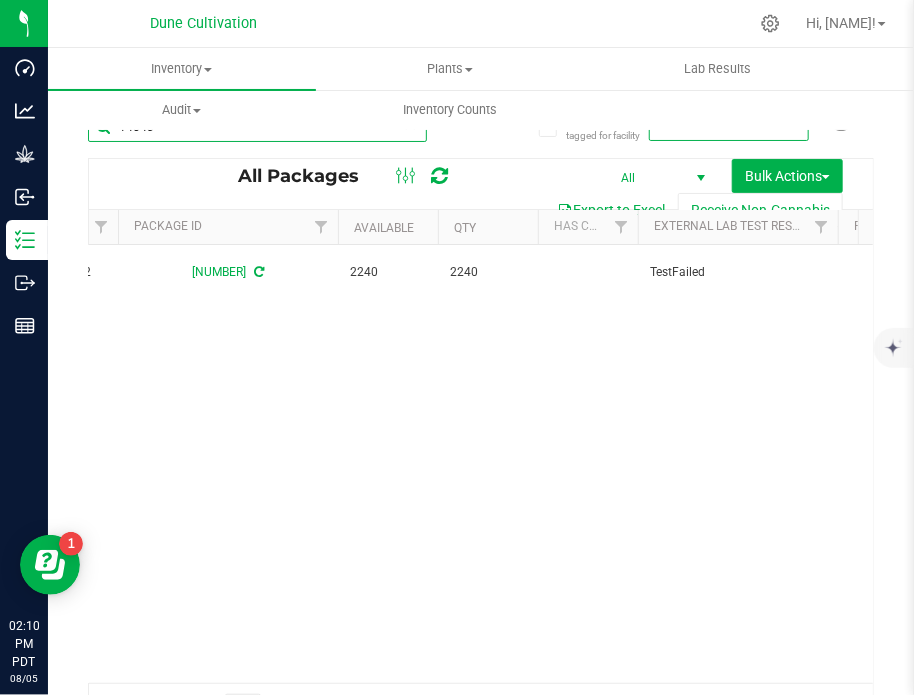 click on "14043" at bounding box center [257, 127] 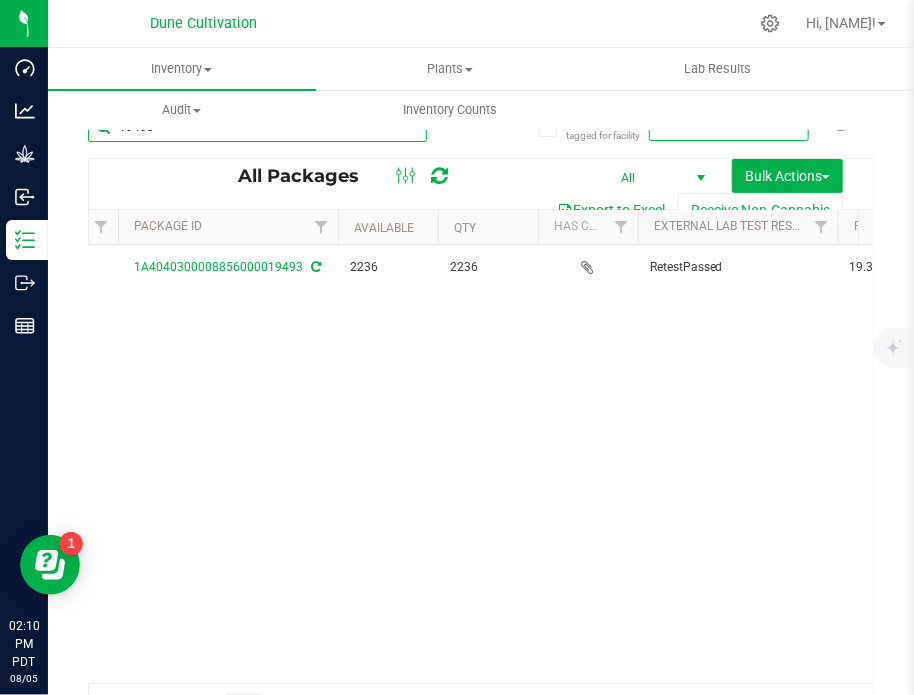 click on "19493" at bounding box center [257, 127] 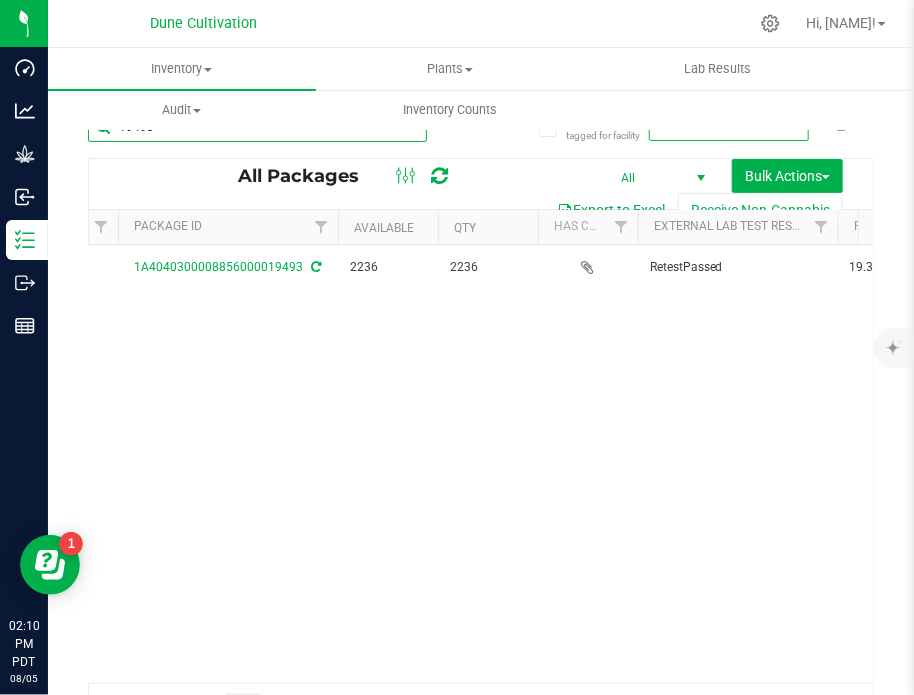 click on "19493" at bounding box center [257, 127] 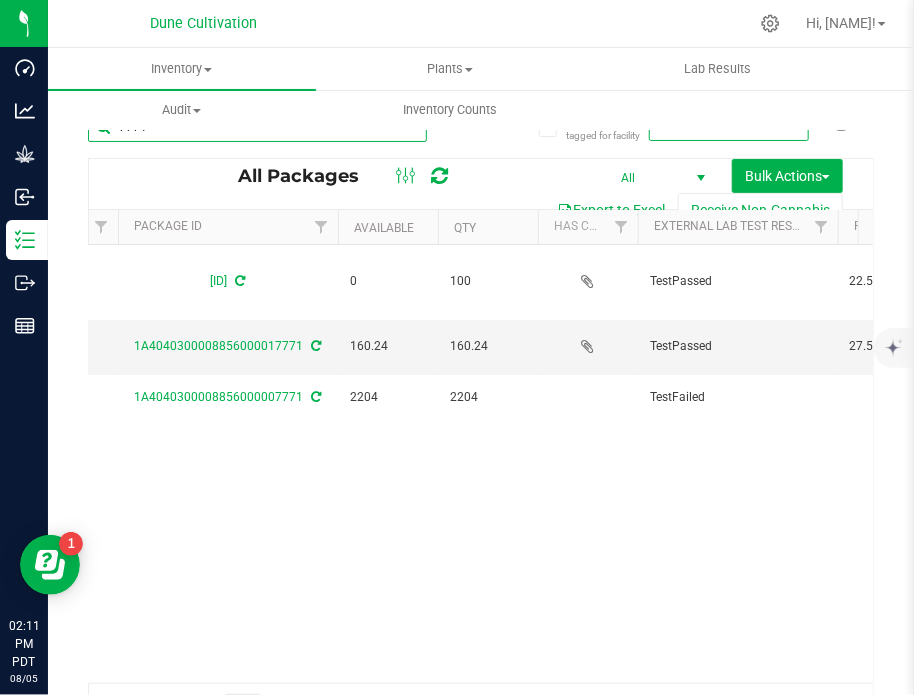 click on "7771" at bounding box center [257, 127] 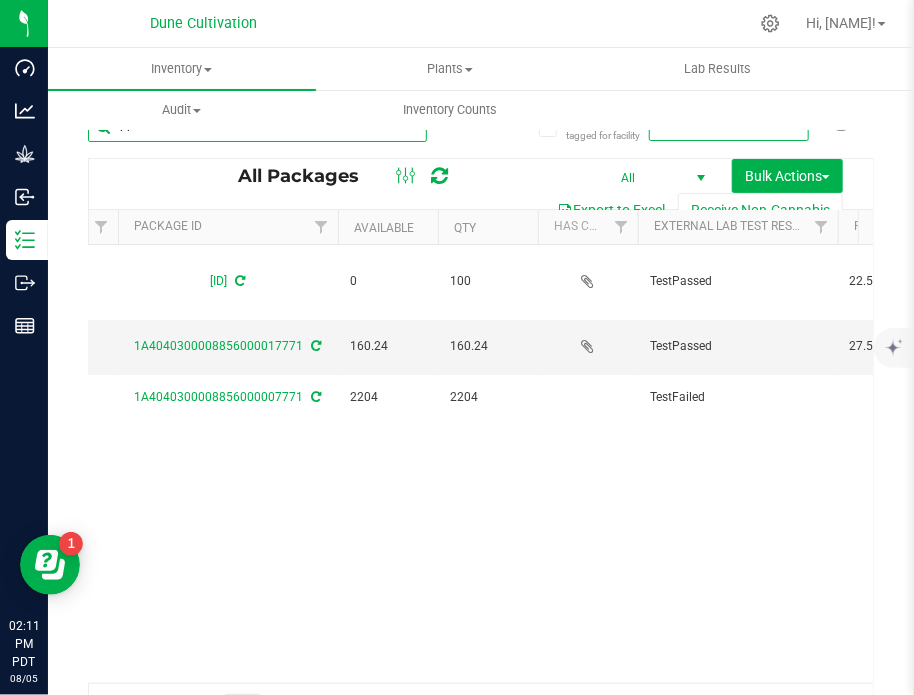type on "7" 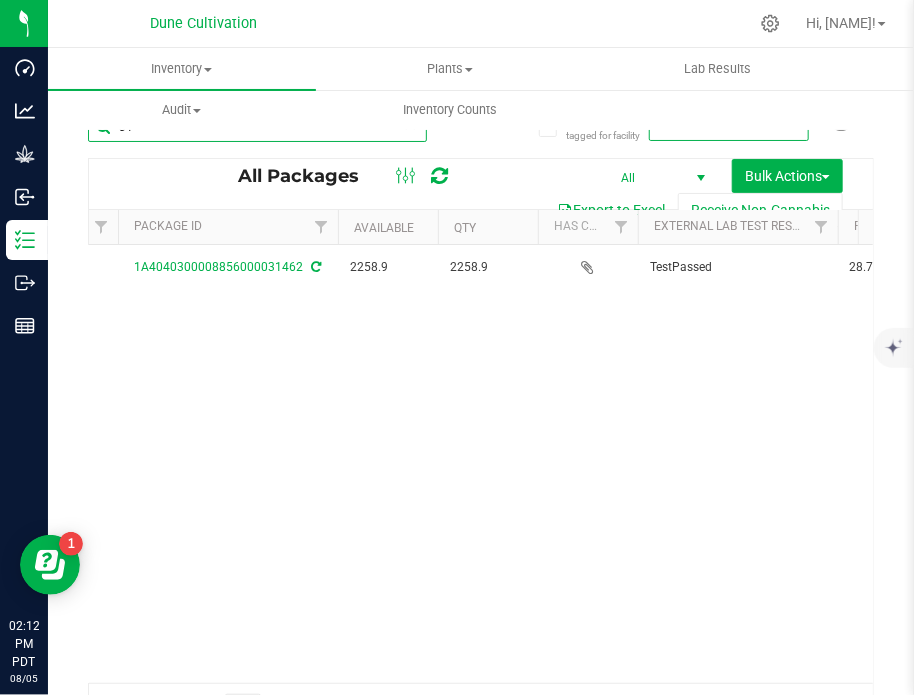type on "3" 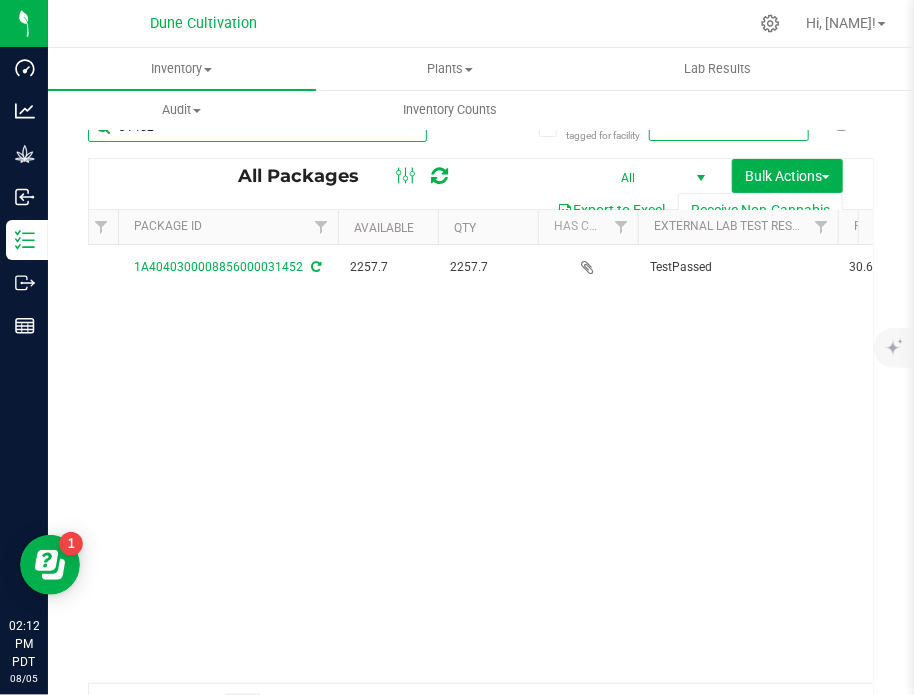 click on "31452" at bounding box center (257, 127) 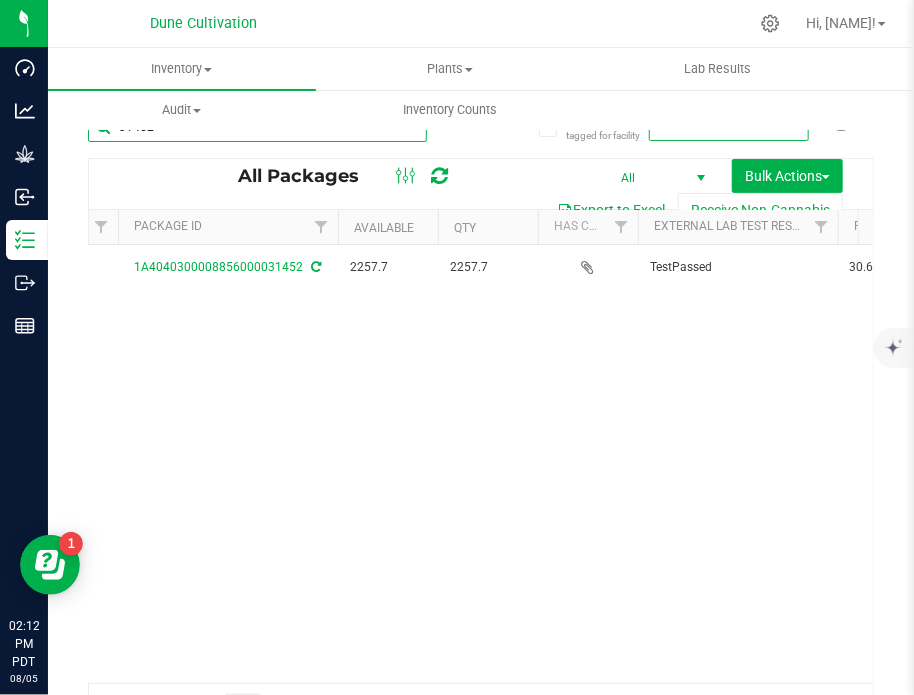 click on "31452" at bounding box center (257, 127) 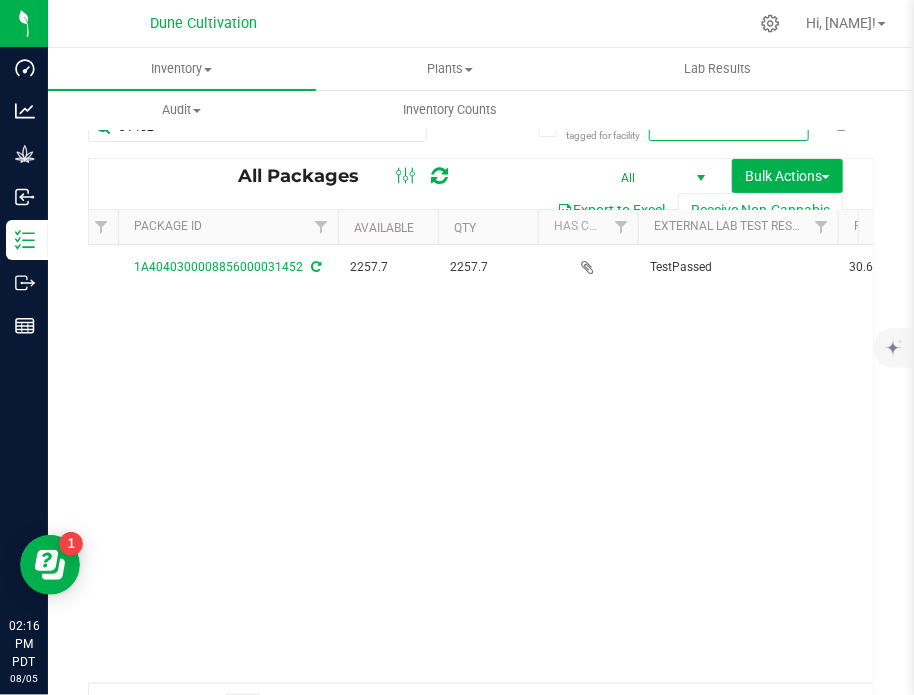 click on "Action Action Adjust qty Create package Edit attributes Global inventory Locate package Lock package Package audit log Print package label Record a lab result Retag package See history Take lab sample
DDUV Flower
31452
1A4040300008856000031452
2257.7
2257.7
TestPassed
30.6005%
DDUV
0.0794%
Created
DDUV
Gram
30.6005 0.0794
Finished Product Vault
Pass" at bounding box center [481, 464] 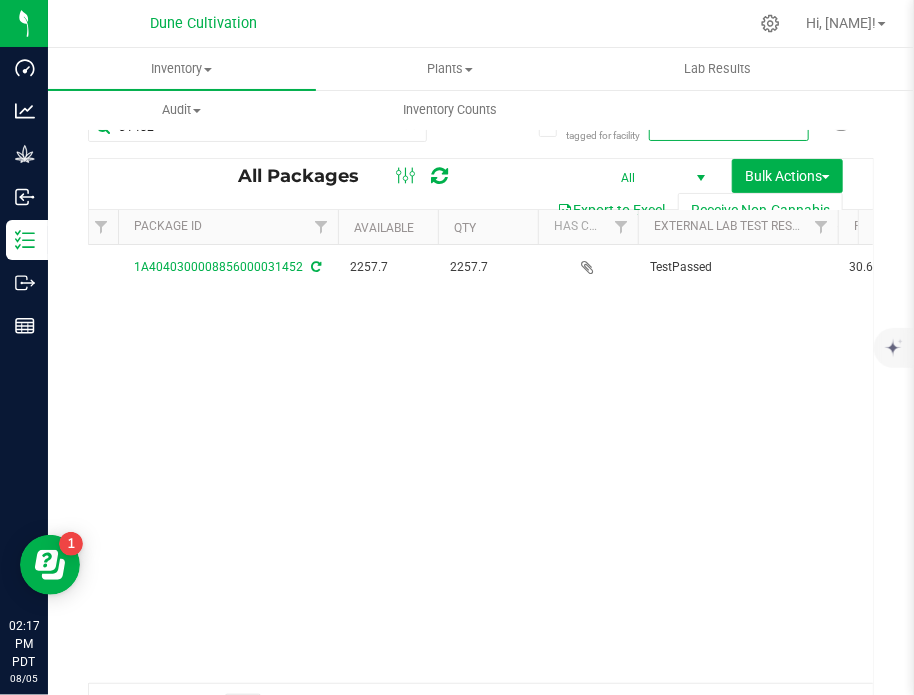 click on "Action Action Adjust qty Create package Edit attributes Global inventory Locate package Lock package Package audit log Print package label Record a lab result Retag package See history Take lab sample
DDUV Flower
31452
1A4040300008856000031452
2257.7
2257.7
TestPassed
30.6005%
DDUV
0.0794%
Created
DDUV
Gram
30.6005 0.0794
Finished Product Vault
Pass" at bounding box center (481, 464) 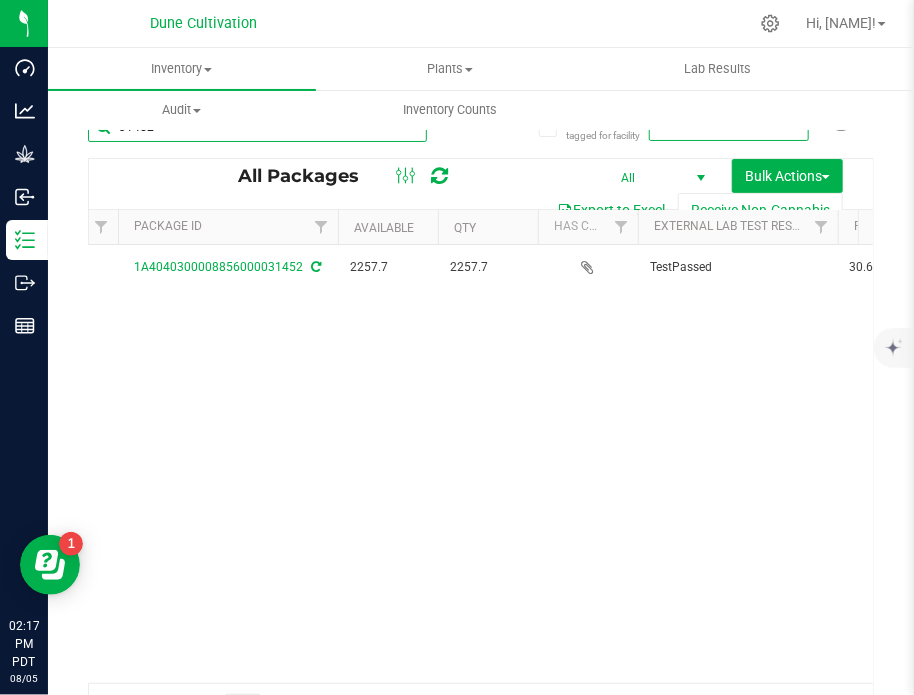 click on "31452" at bounding box center (257, 127) 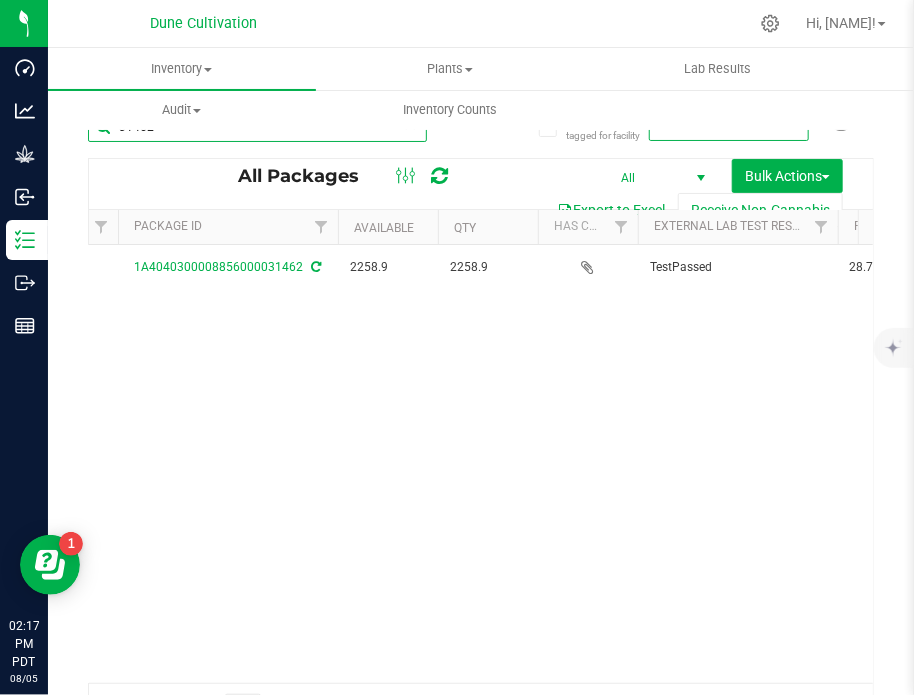 click on "31462" at bounding box center [257, 127] 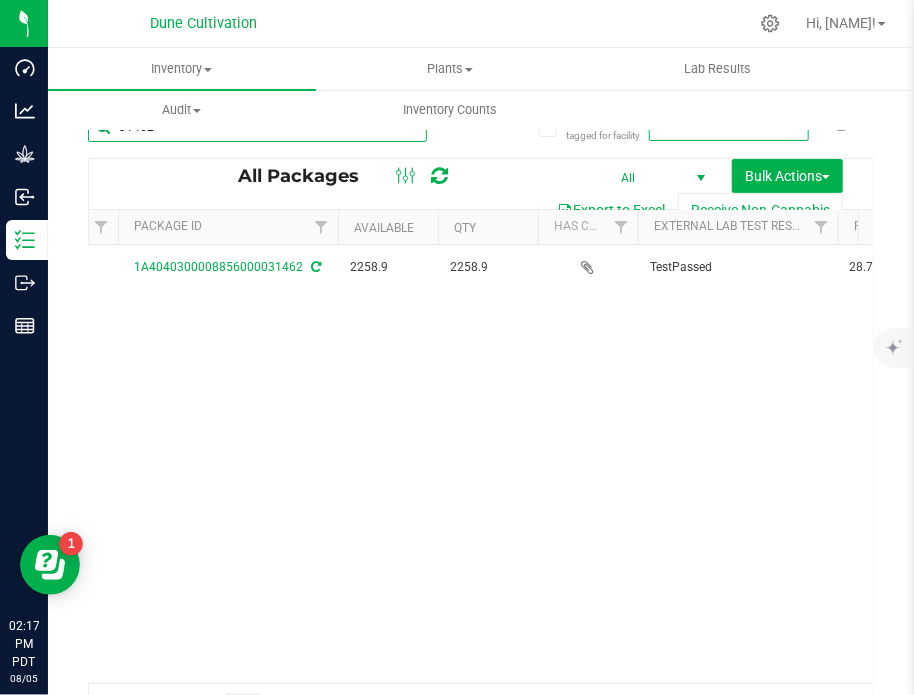 click on "31462" at bounding box center (257, 127) 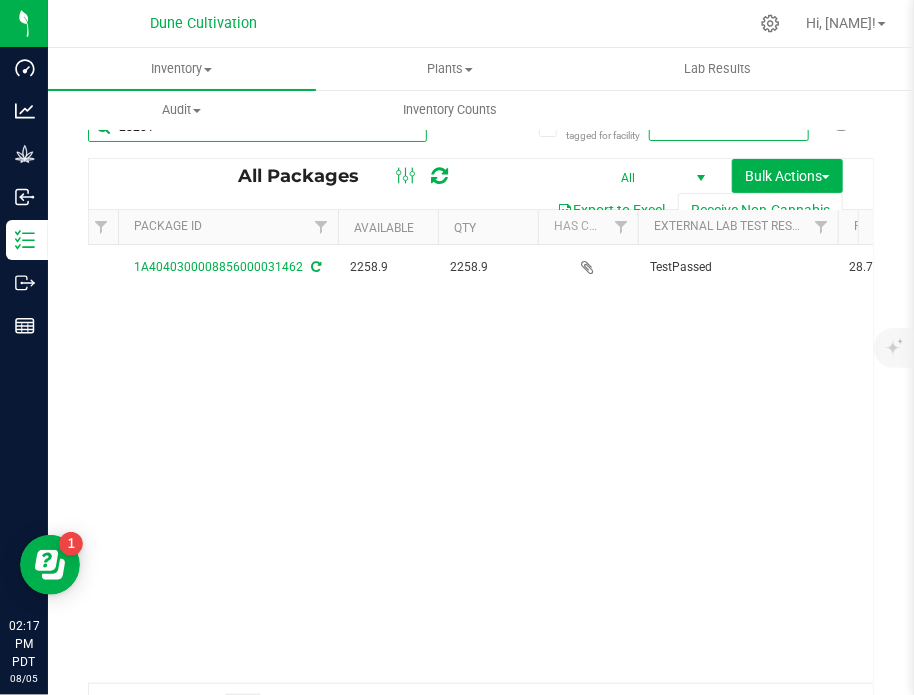 type on "28201" 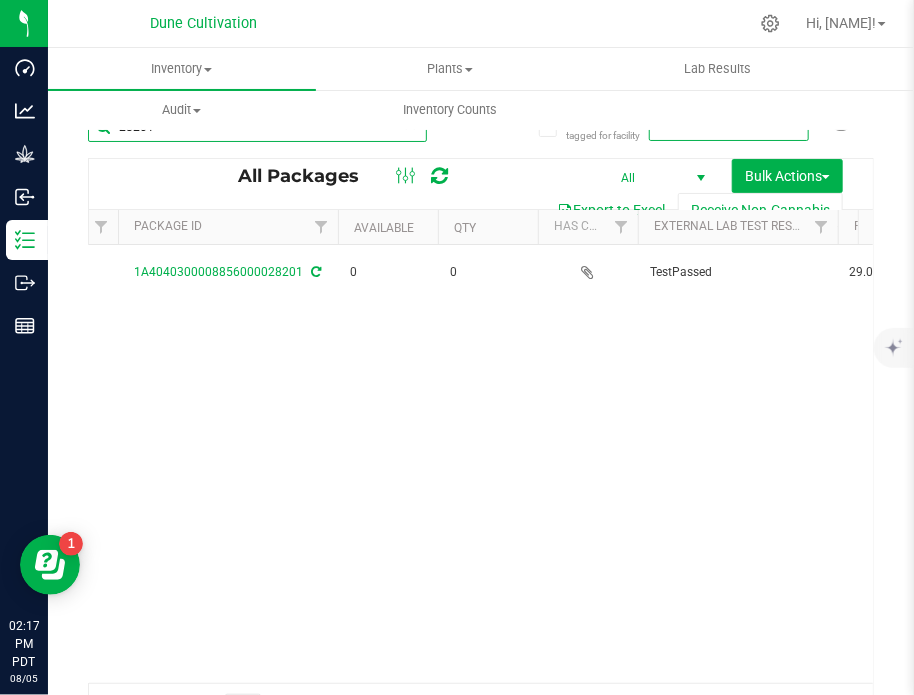 scroll, scrollTop: 0, scrollLeft: 351, axis: horizontal 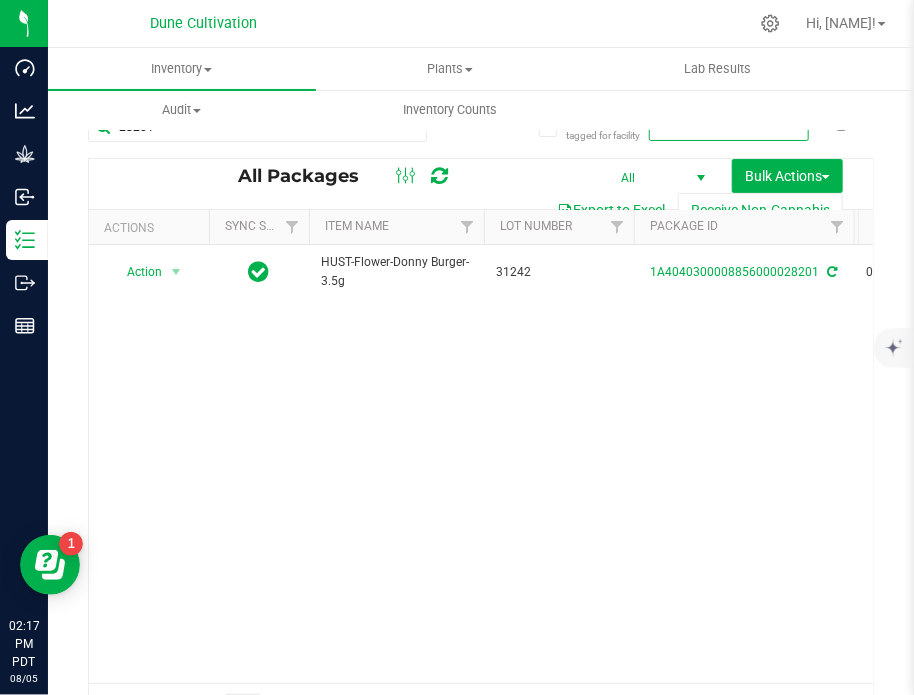 click on "Action Action Adjust qty Edit attributes Global inventory Locate package Package audit log Print package label See history
HUST-Flower-Donny Burger-3.5g
31242
1A4040300008856000028201
0
0
TestPassed
29.0522%
PM12
Consumed
DB80
Each
(3.5 g ea.)
29.0522 0.0000
Finished Product Vault
Rack 6 Shelf B
Pass
Jul 21, 2025 07:01:00 PDT" at bounding box center (481, 464) 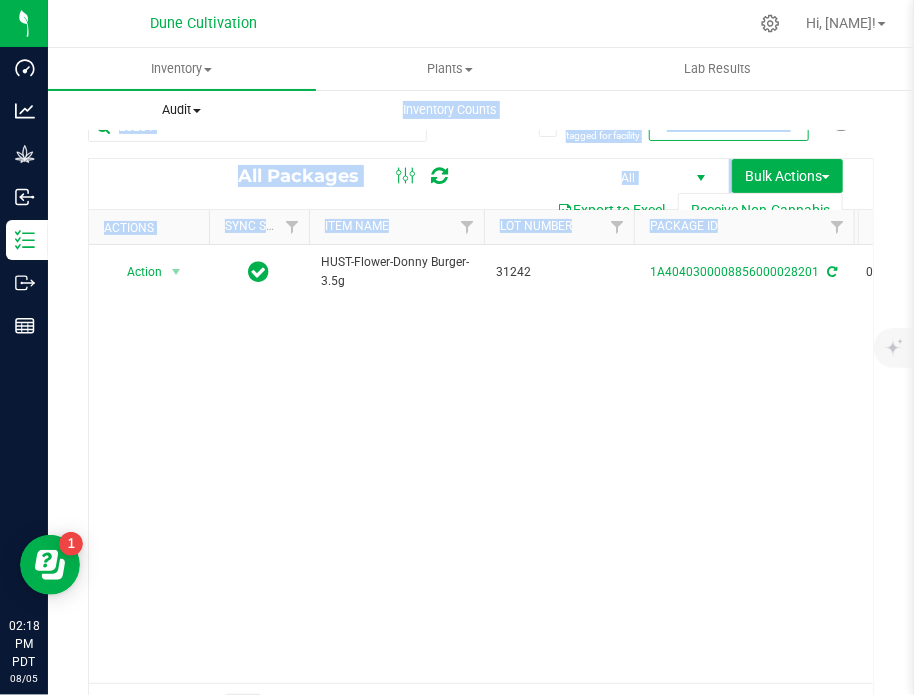 drag, startPoint x: 372, startPoint y: 387, endPoint x: 245, endPoint y: 117, distance: 298.3773 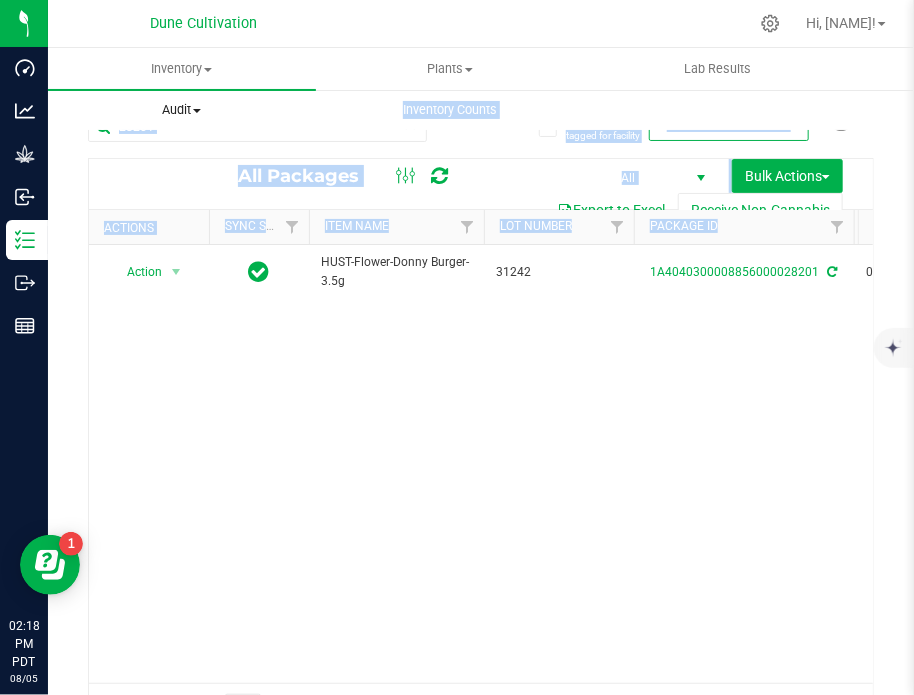 click on "Inventory
All packages
All inventory
Waste log
Create inventory
Plants
All plants
Waste log" at bounding box center (481, 373) 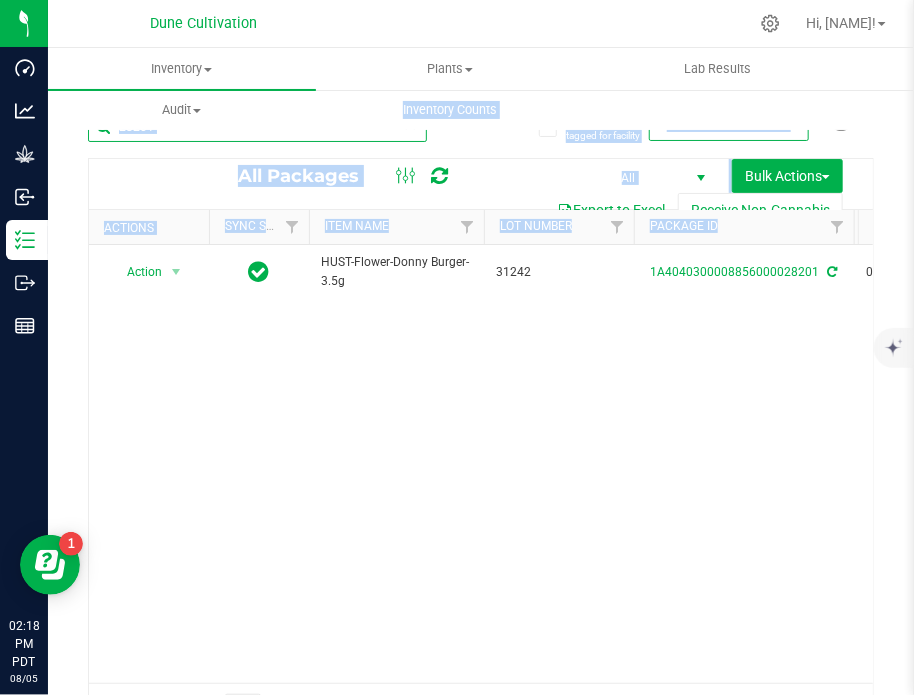 click on "28201" at bounding box center (257, 127) 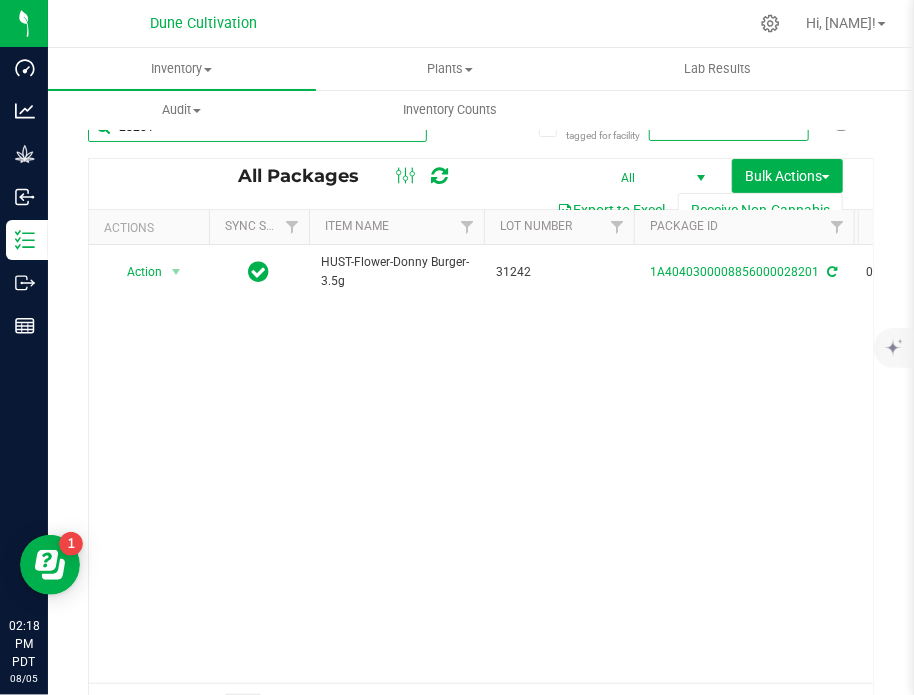 click on "28201" at bounding box center [257, 127] 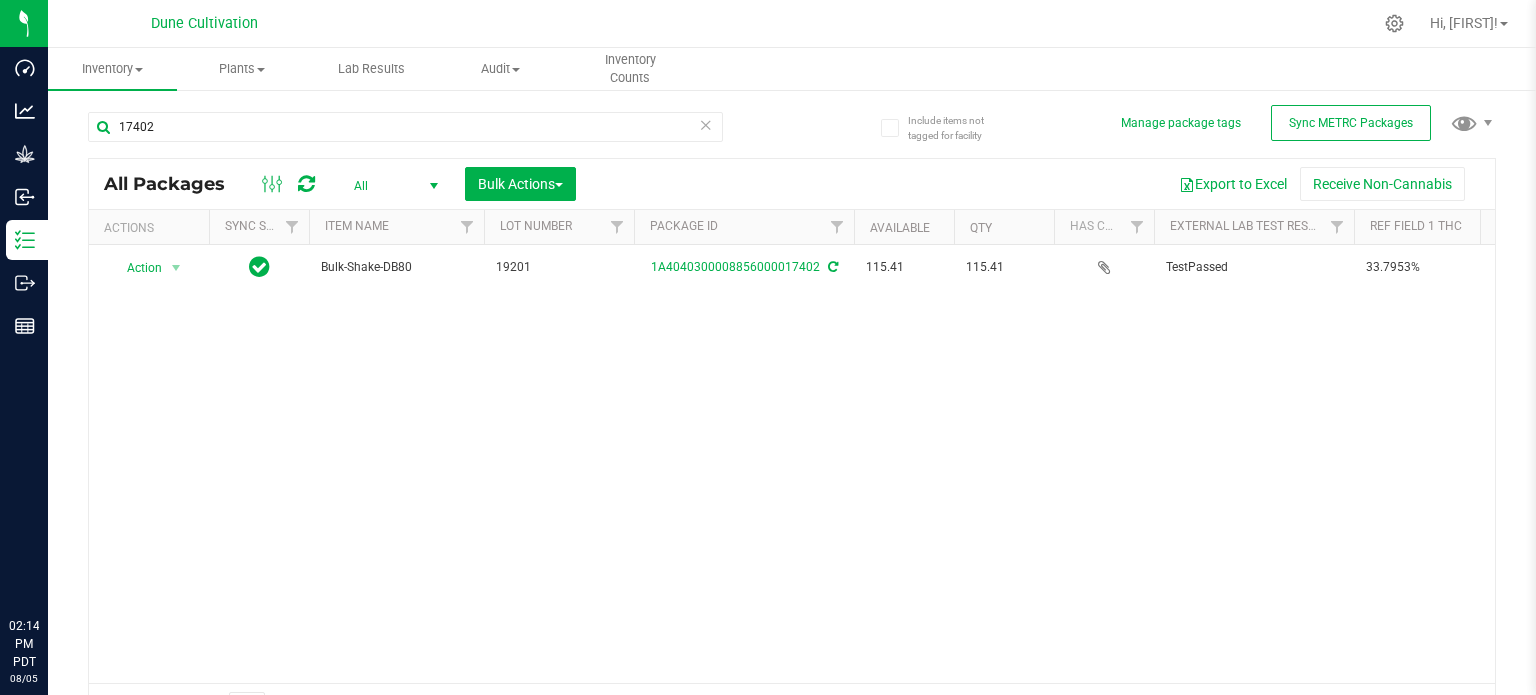 scroll, scrollTop: 0, scrollLeft: 0, axis: both 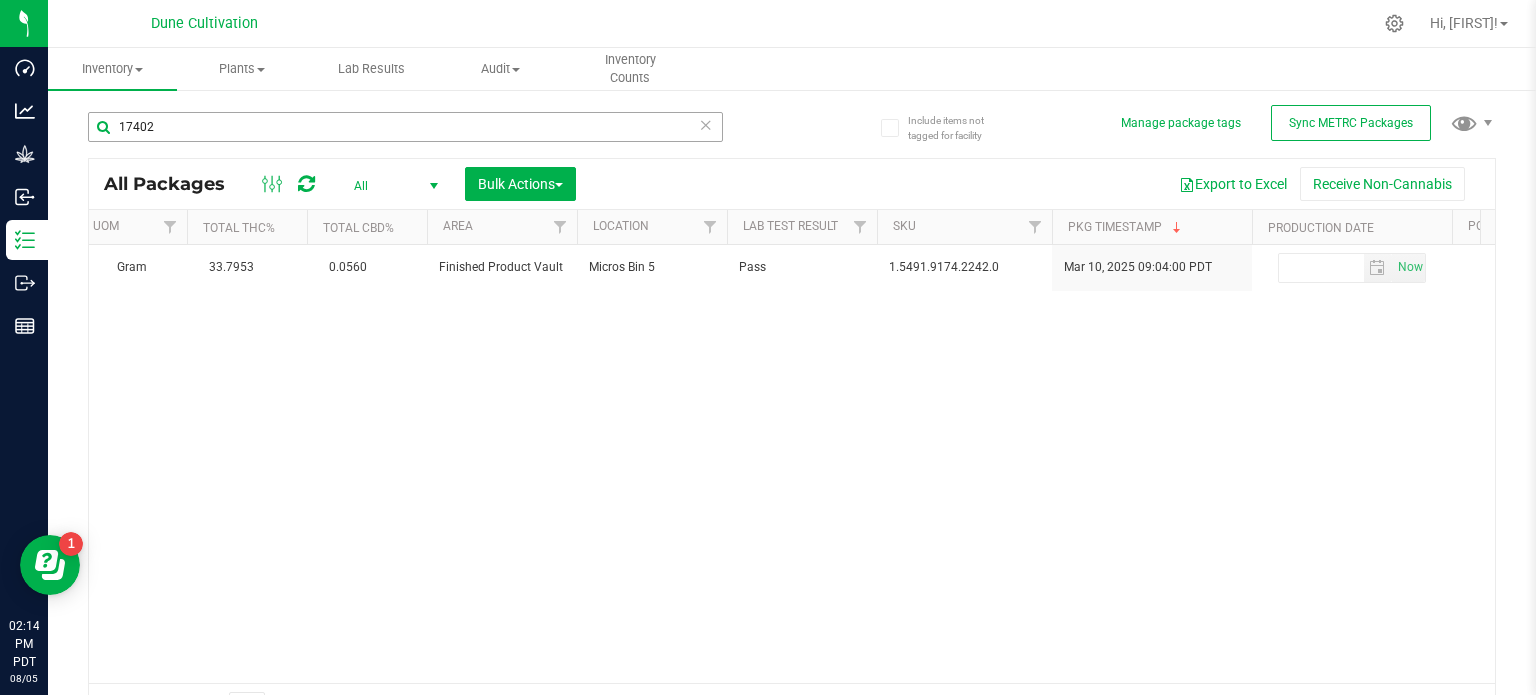 click on "17402" at bounding box center (405, 127) 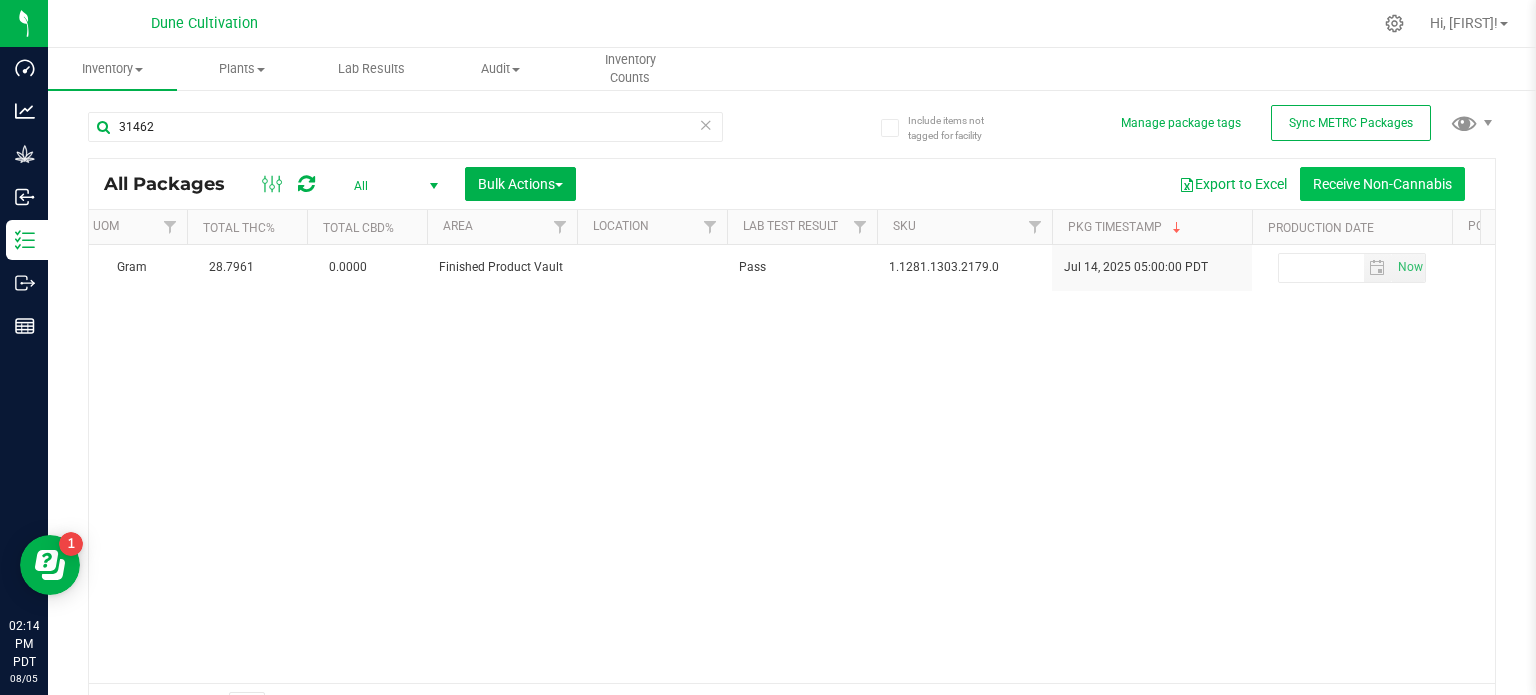 drag, startPoint x: 232, startPoint y: 119, endPoint x: 1312, endPoint y: 187, distance: 1082.1387 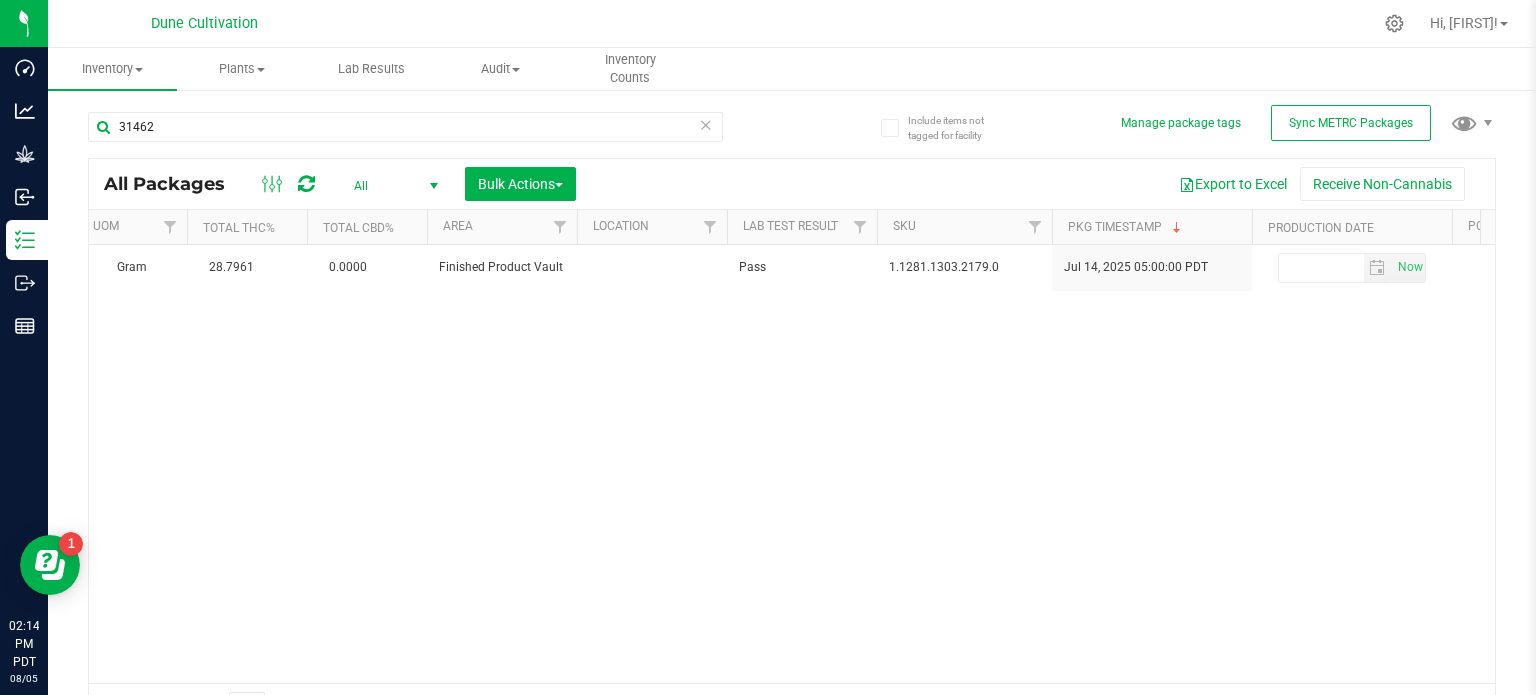 scroll, scrollTop: 0, scrollLeft: 1354, axis: horizontal 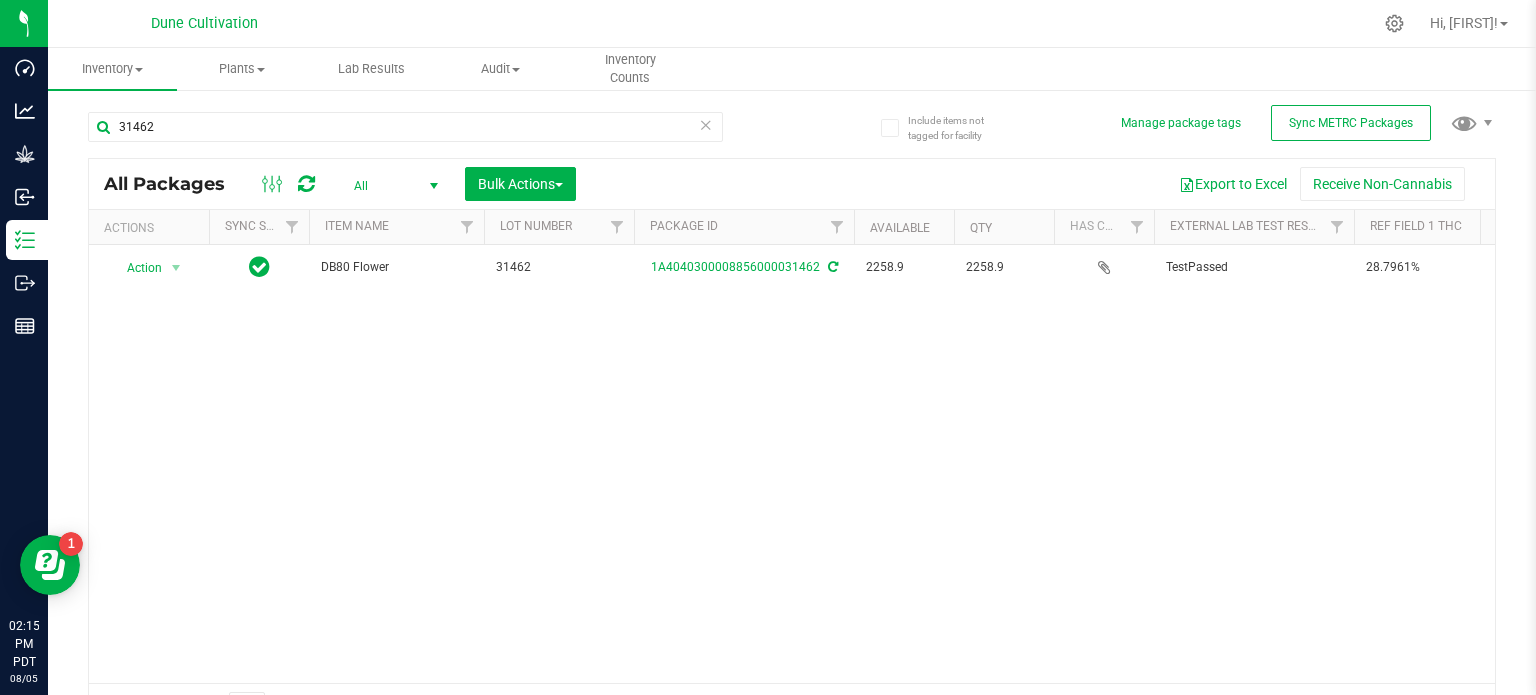 click on "Action Action Adjust qty Create package Edit attributes Global inventory Locate package Lock package Package audit log Print package label Record a lab result Retag package See history Take lab sample
DB80 Flower
31462
1A4040300008856000031462
2258.9
2258.9
TestPassed
28.7961%
DB80
Created
DB80
Gram
28.7961 0.0000
Finished Product Vault
Pass" at bounding box center (792, 464) 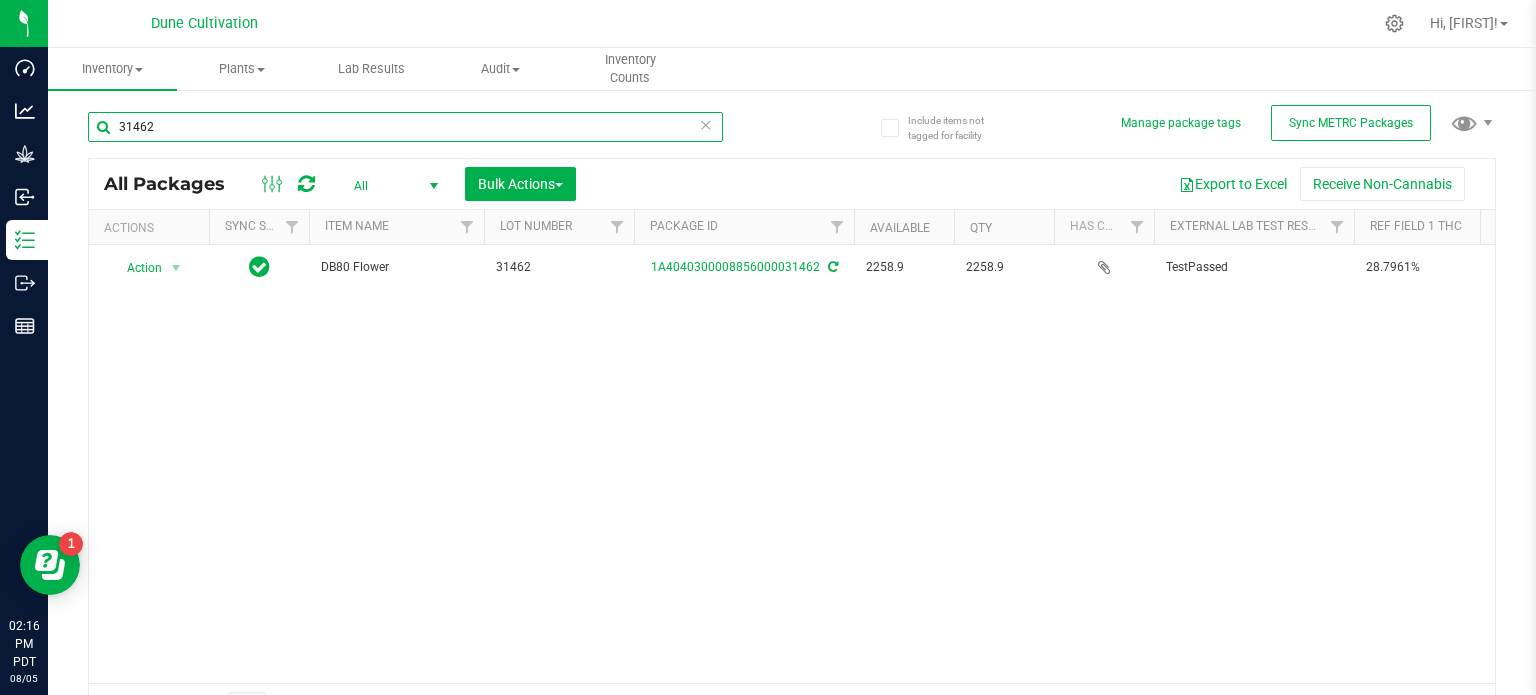 click on "31462" at bounding box center [405, 127] 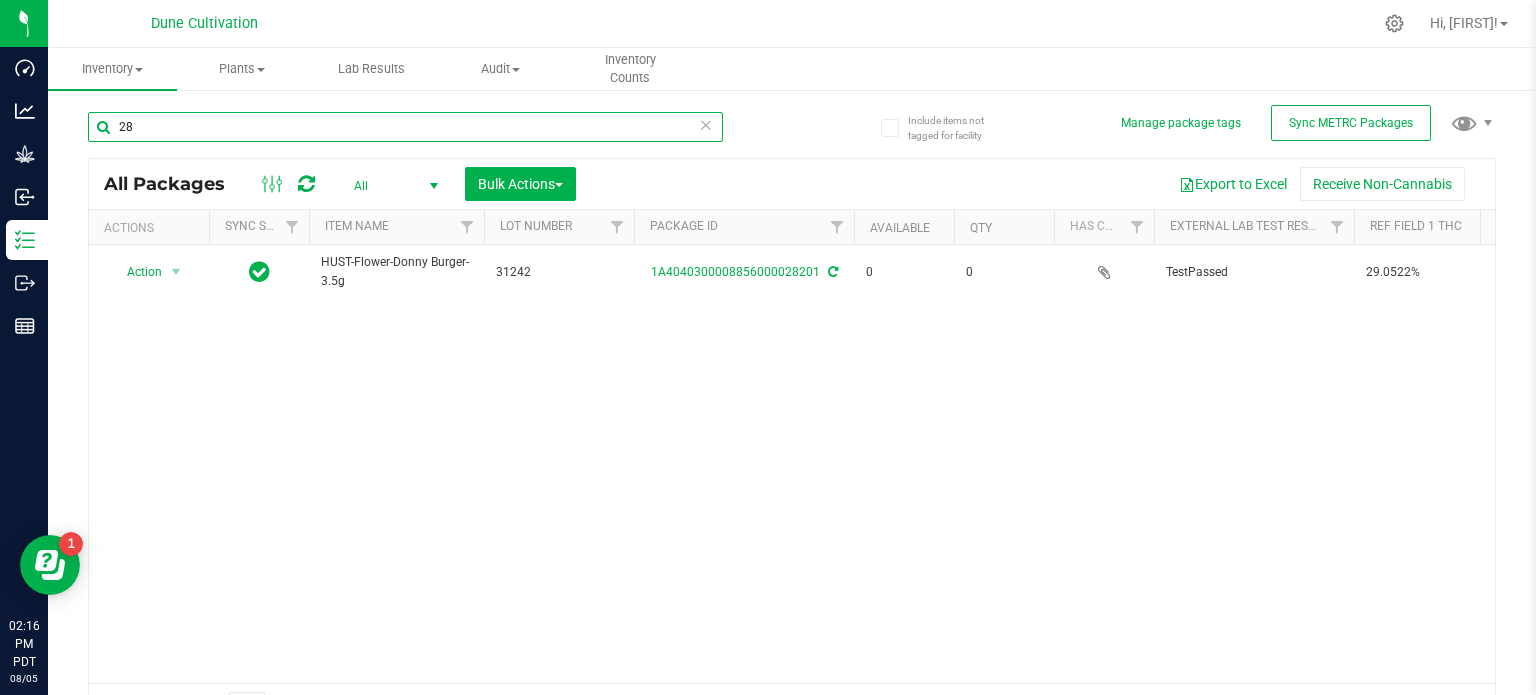 type on "2" 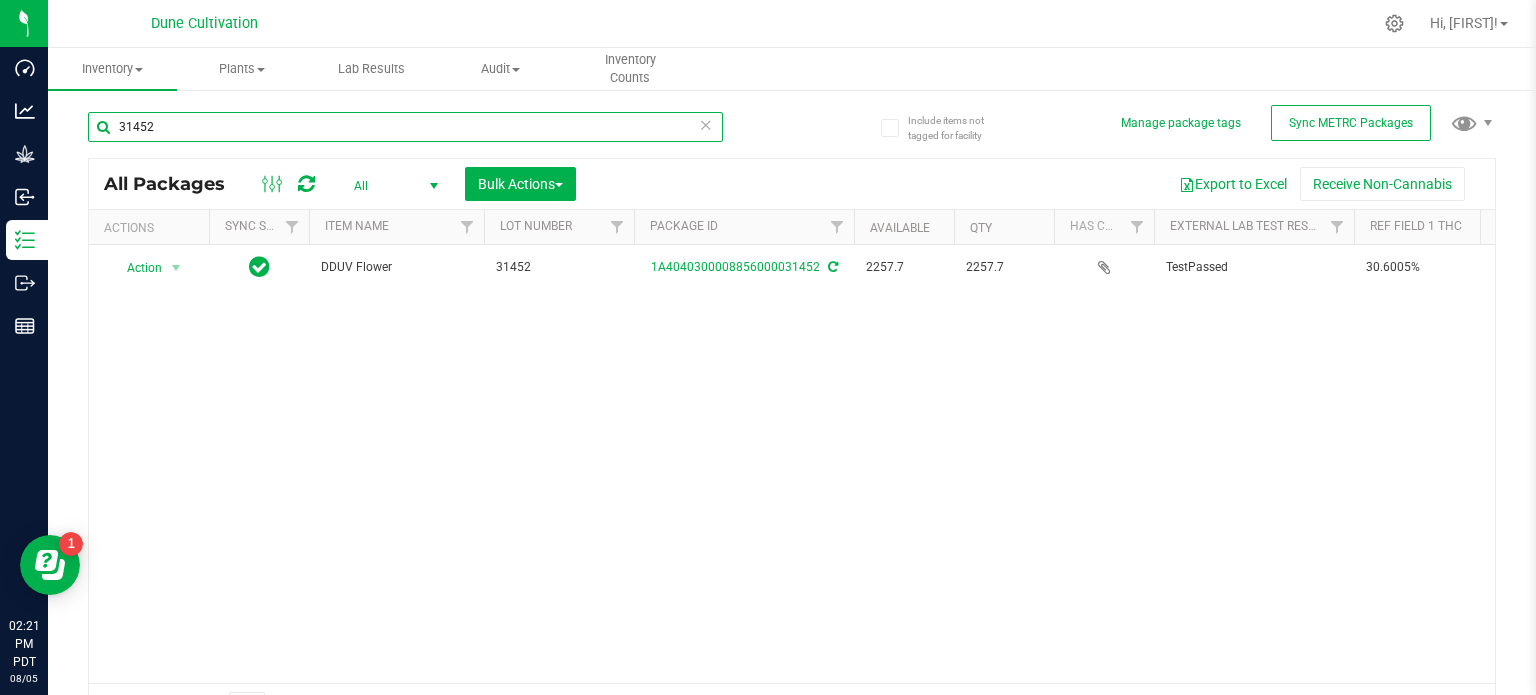 click on "31452" at bounding box center (405, 127) 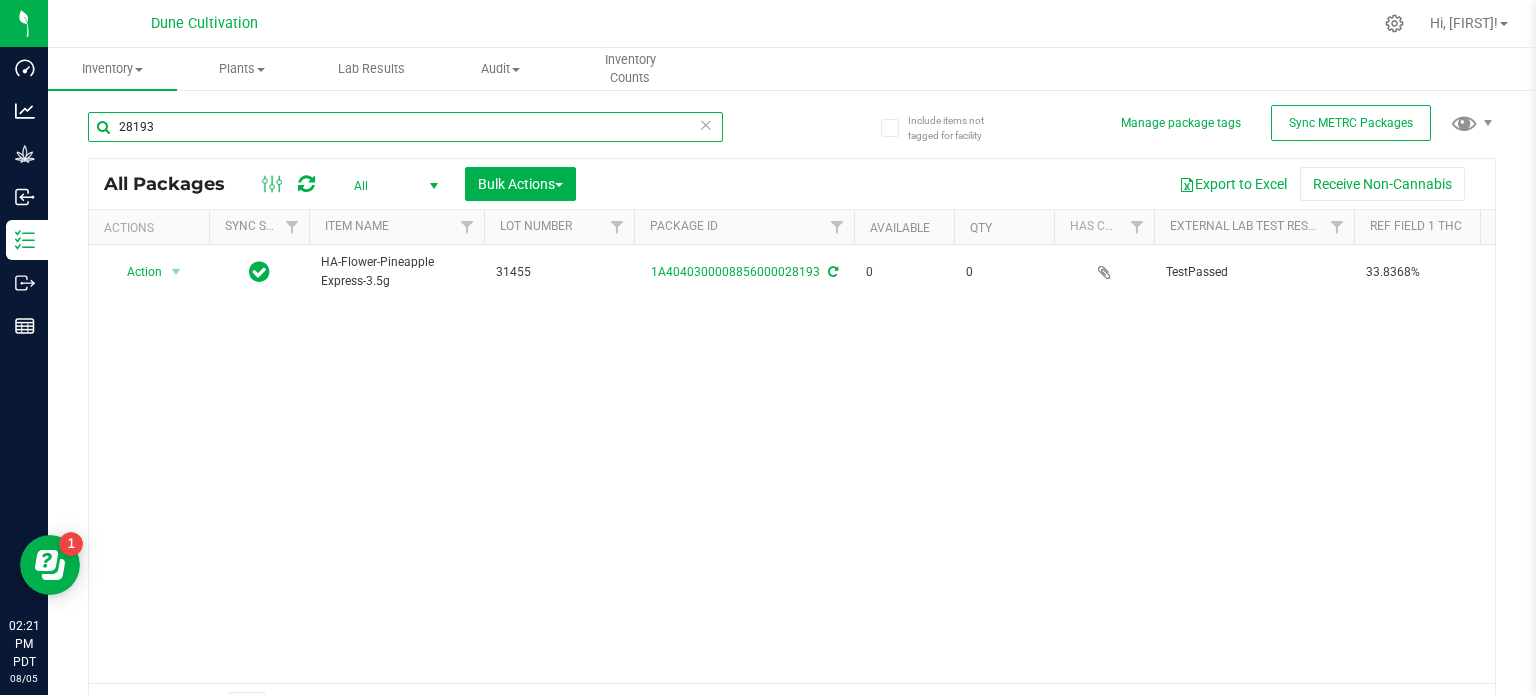 click on "28193" at bounding box center (405, 127) 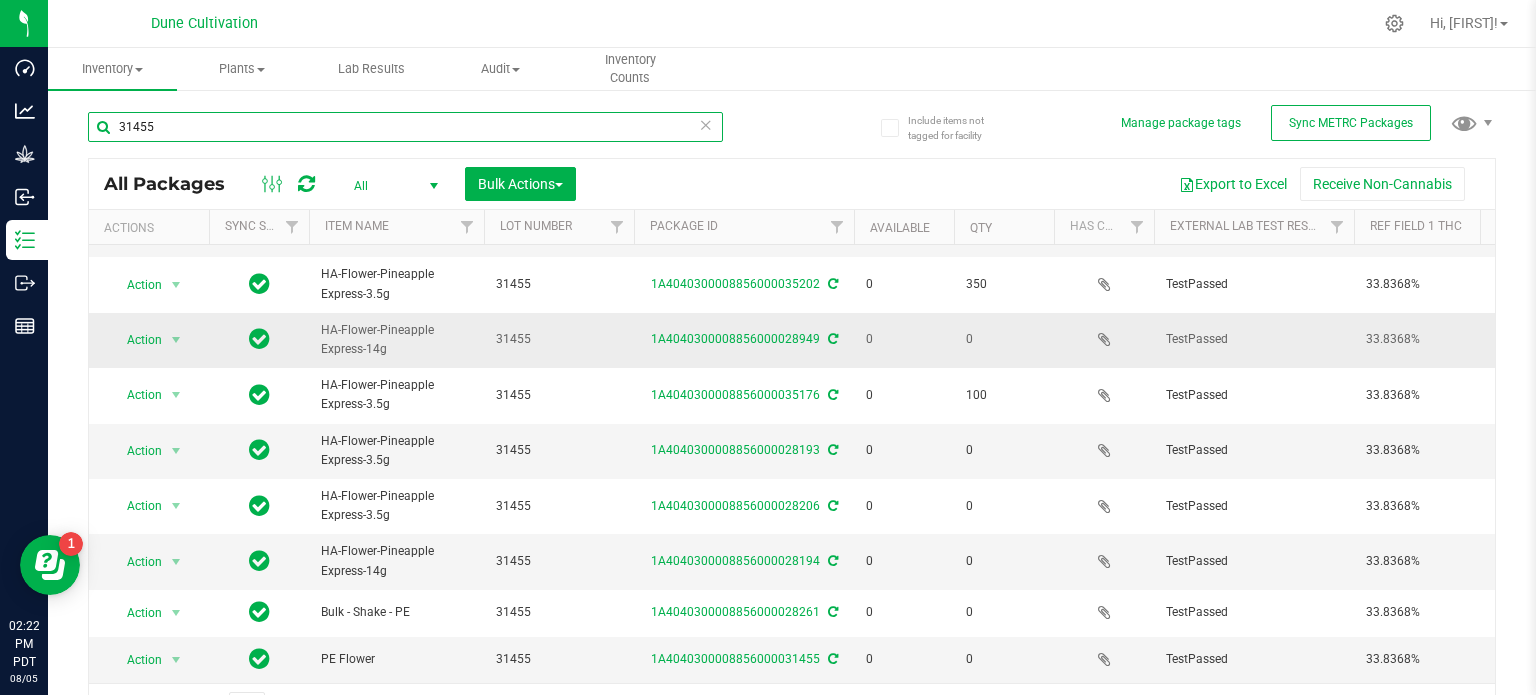 scroll, scrollTop: 101, scrollLeft: 0, axis: vertical 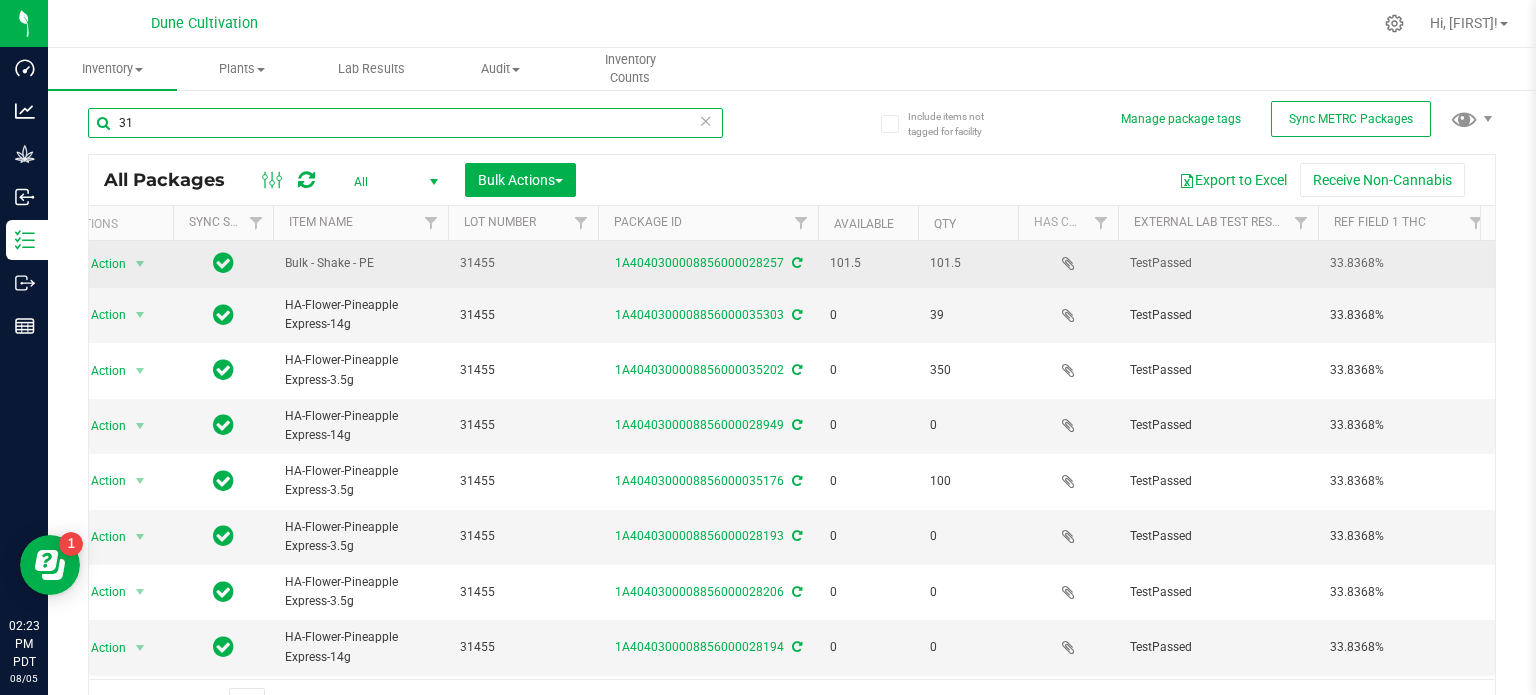 type on "3" 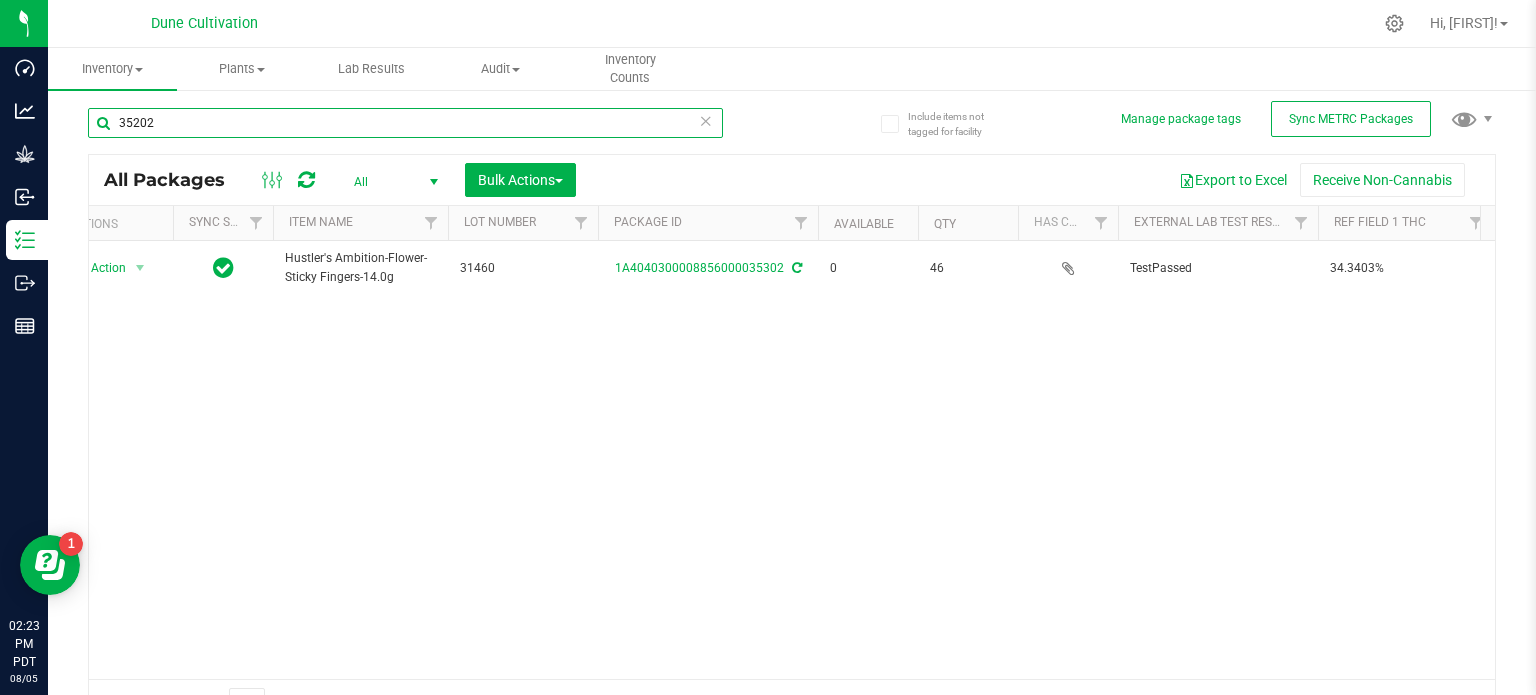 type on "35202" 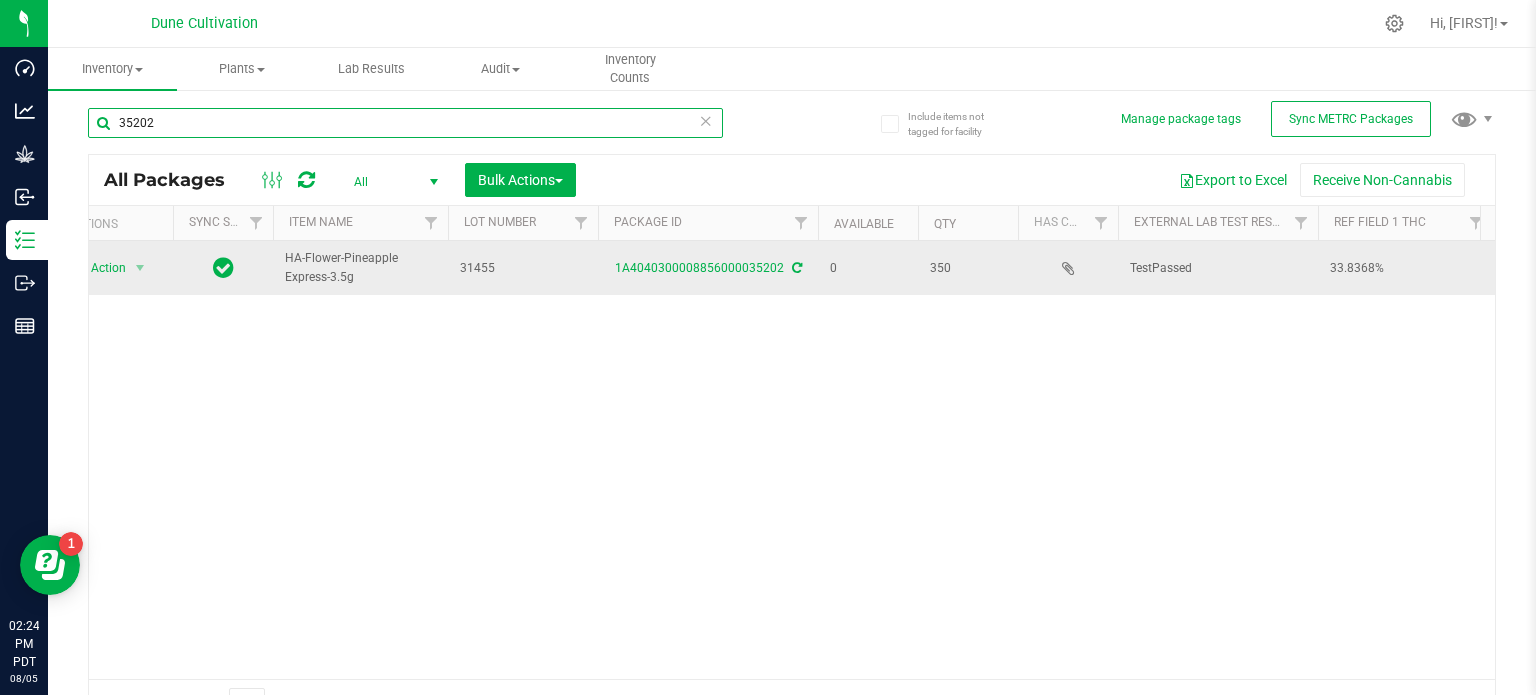 scroll, scrollTop: 0, scrollLeft: 424, axis: horizontal 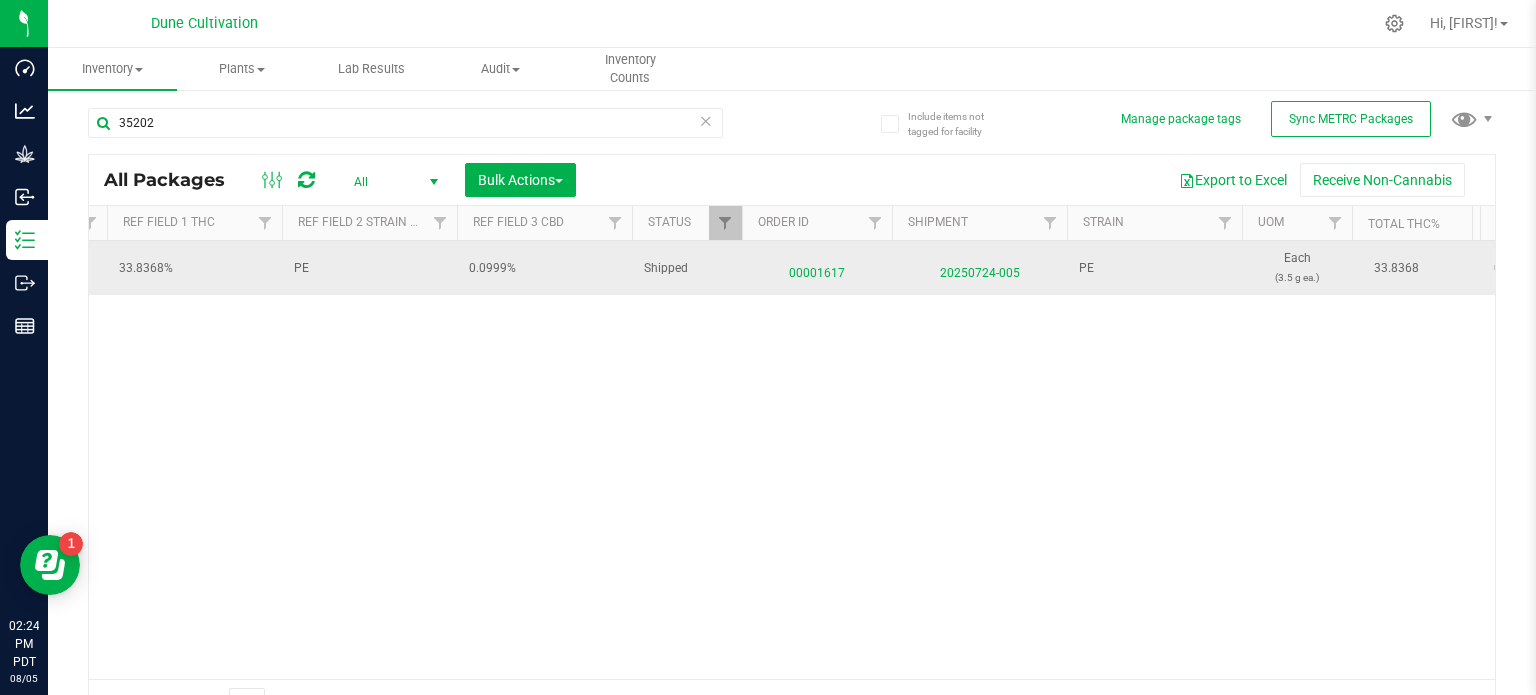 click on "00001617" at bounding box center [817, 268] 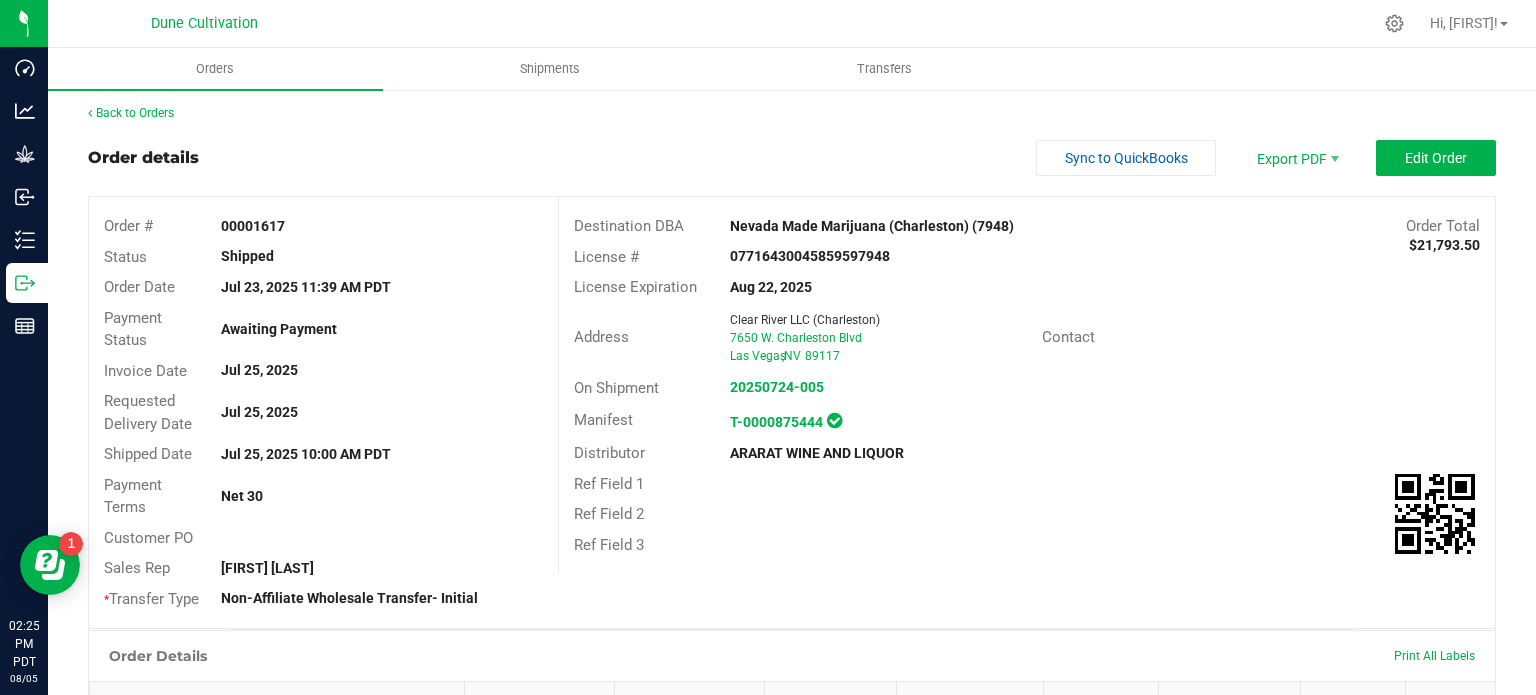 click on "License Expiration   Aug 22, 2025" at bounding box center [1027, 287] 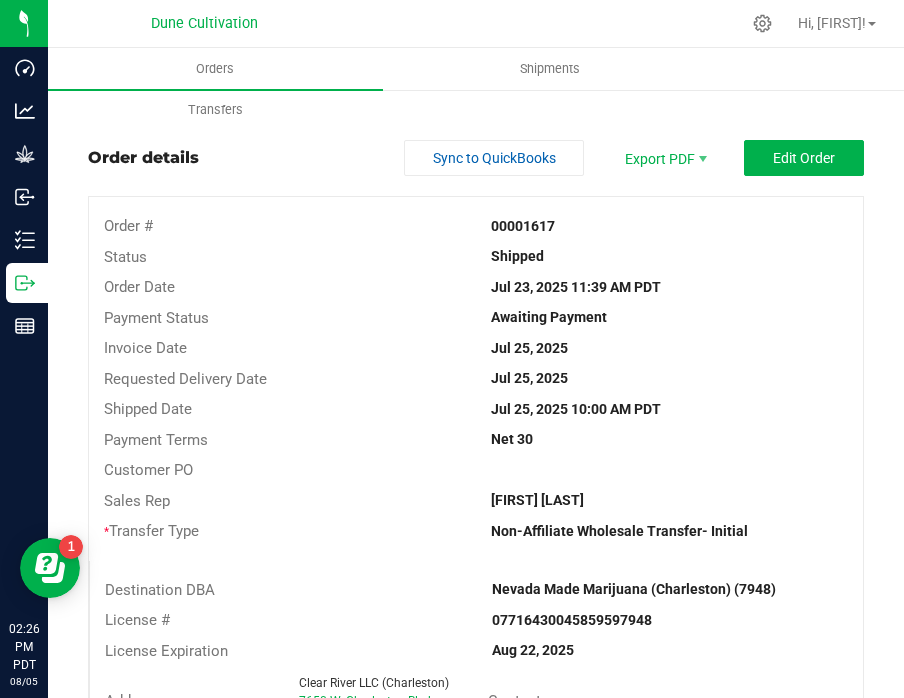 click at bounding box center [549, 23] 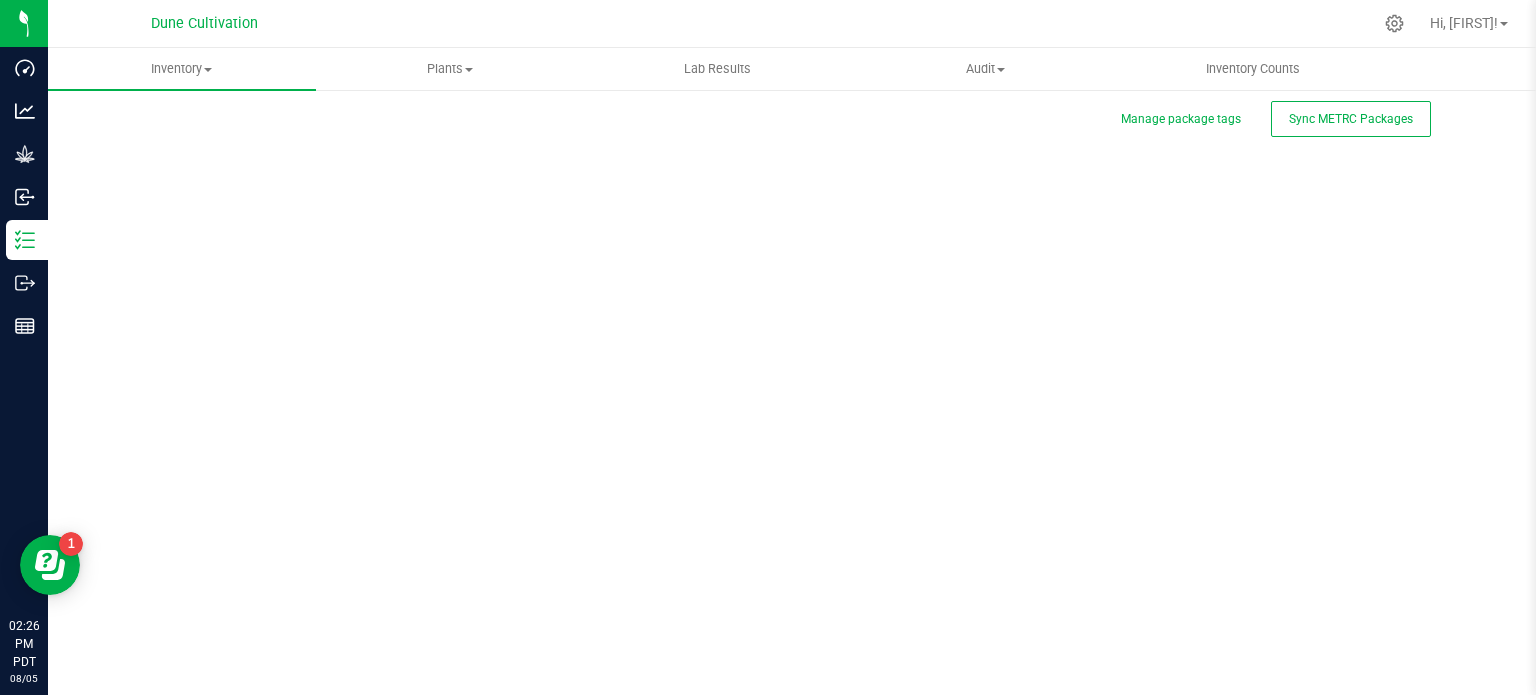 scroll, scrollTop: 3, scrollLeft: 0, axis: vertical 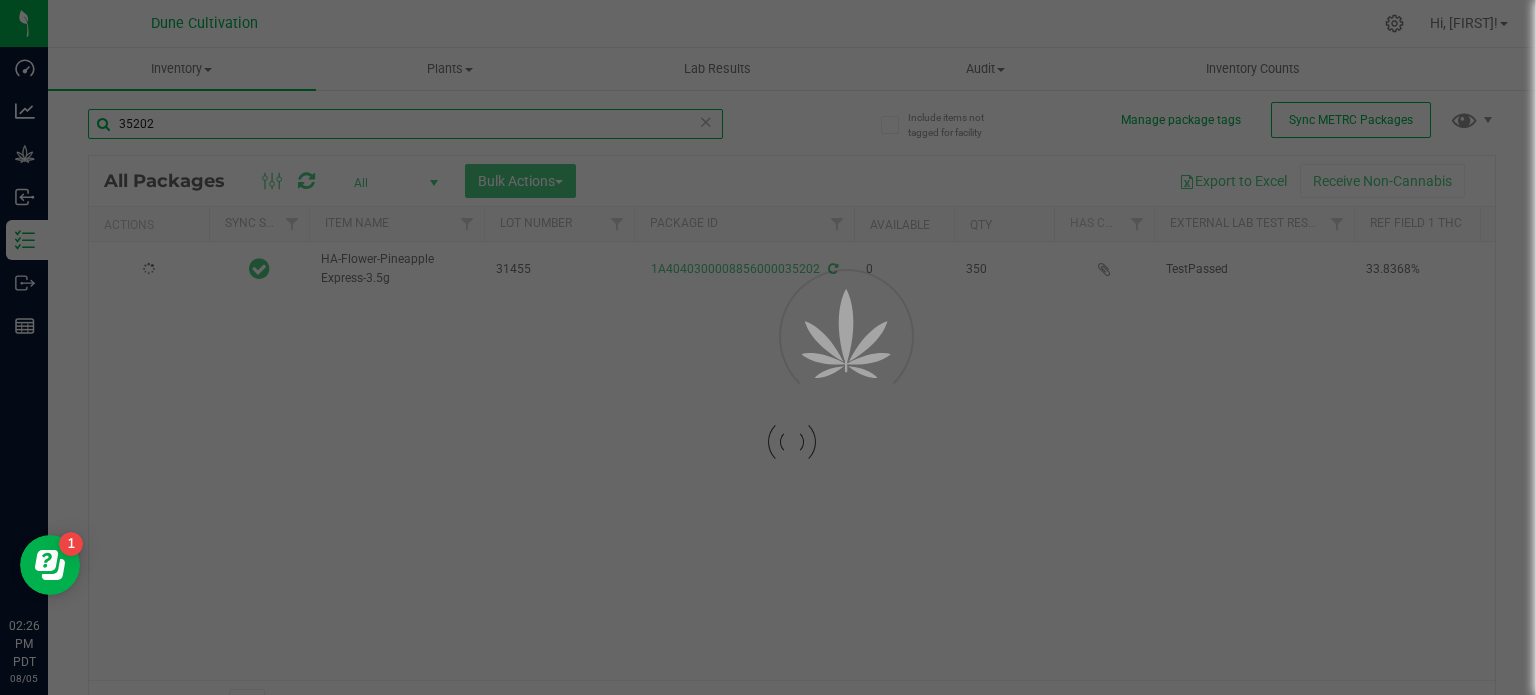 click on "Inventory
All packages
All inventory
Waste log
Create inventory
Plants
All plants" at bounding box center [792, 371] 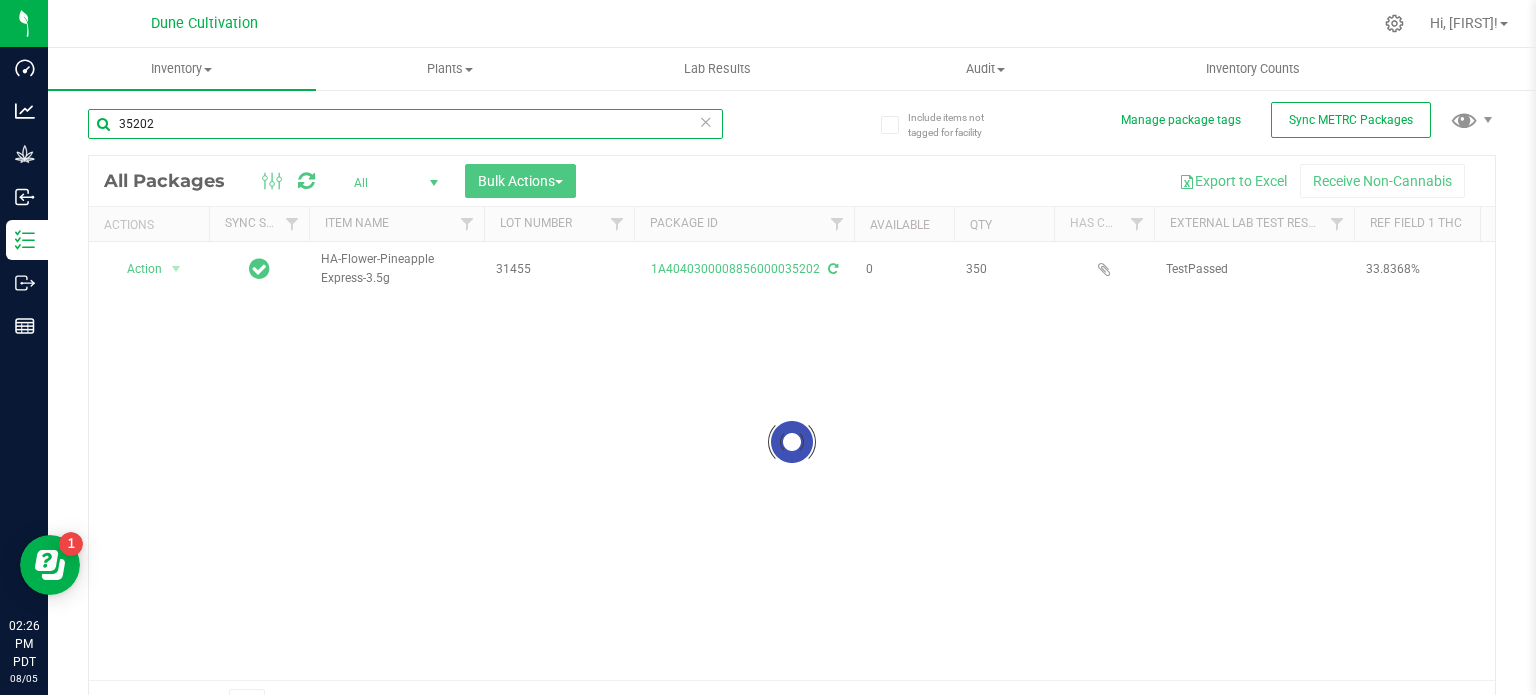 click on "35202" at bounding box center (405, 124) 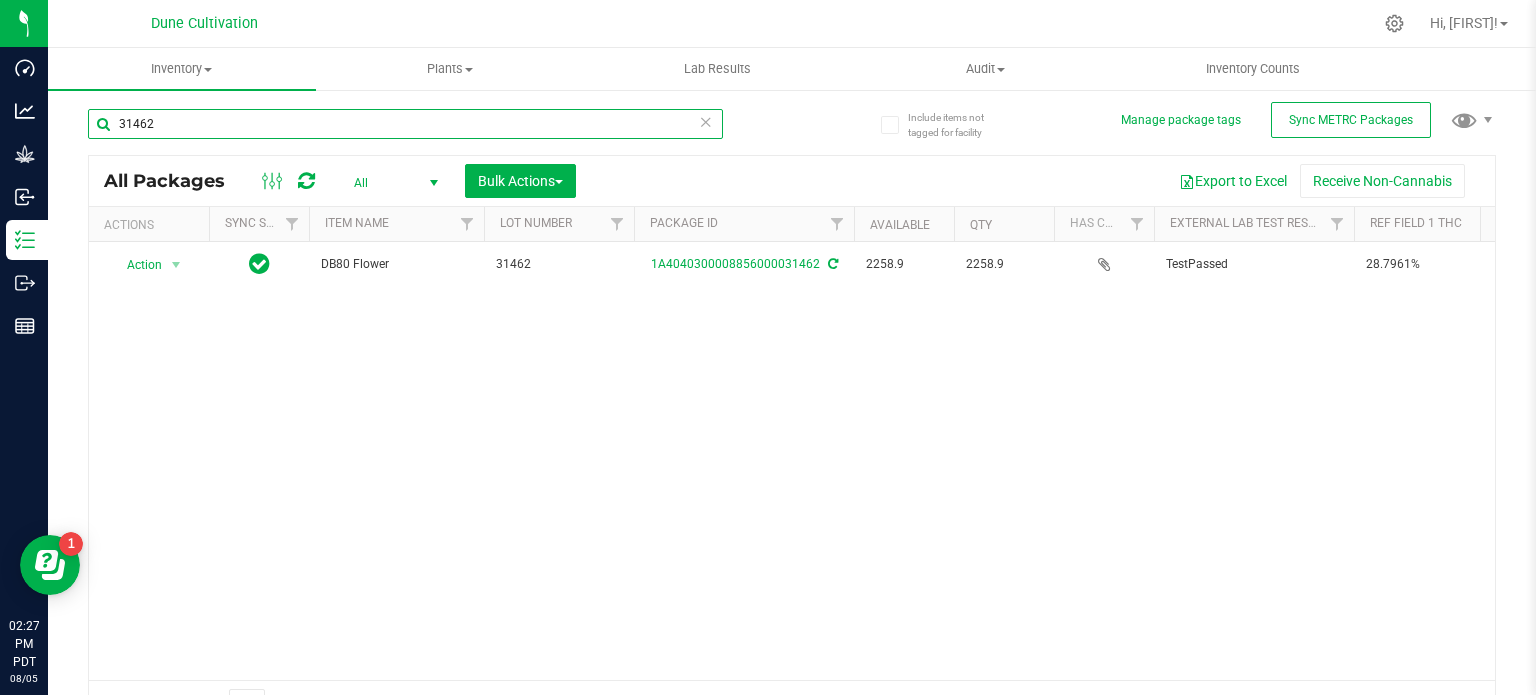 click on "31462" at bounding box center (405, 124) 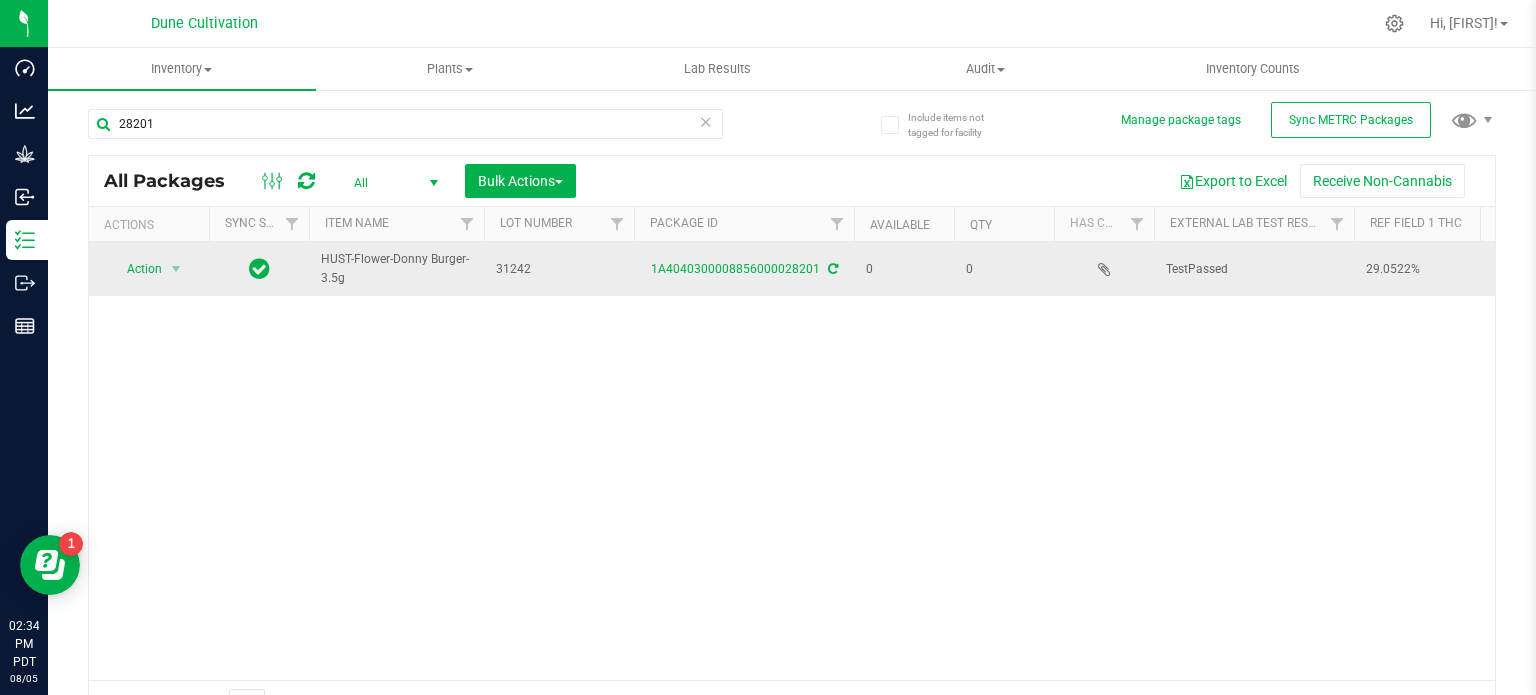 click on "31242" at bounding box center (559, 269) 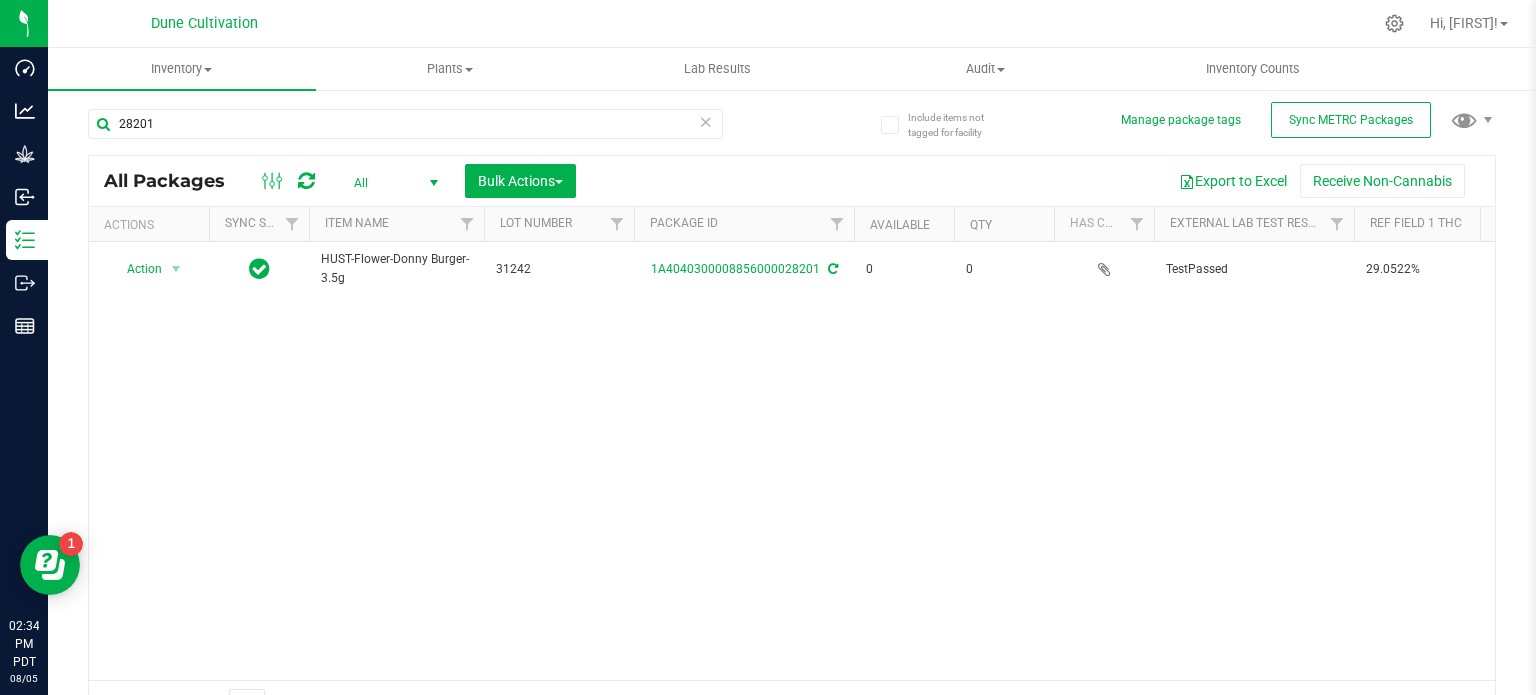 click on "Action Action Adjust qty Edit attributes Global inventory Locate package Package audit log Print package label See history
HUST-Flower-Donny Burger-3.5g
31242
1A4040300008856000028201
0
0
TestPassed
29.0522%
PM12
Consumed
DB80
Each
(3.5 g ea.)
29.0522 0.0000
Finished Product Vault
Rack 6 Shelf B
Pass
Jul 21, 2025 07:01:00 PDT" at bounding box center (792, 461) 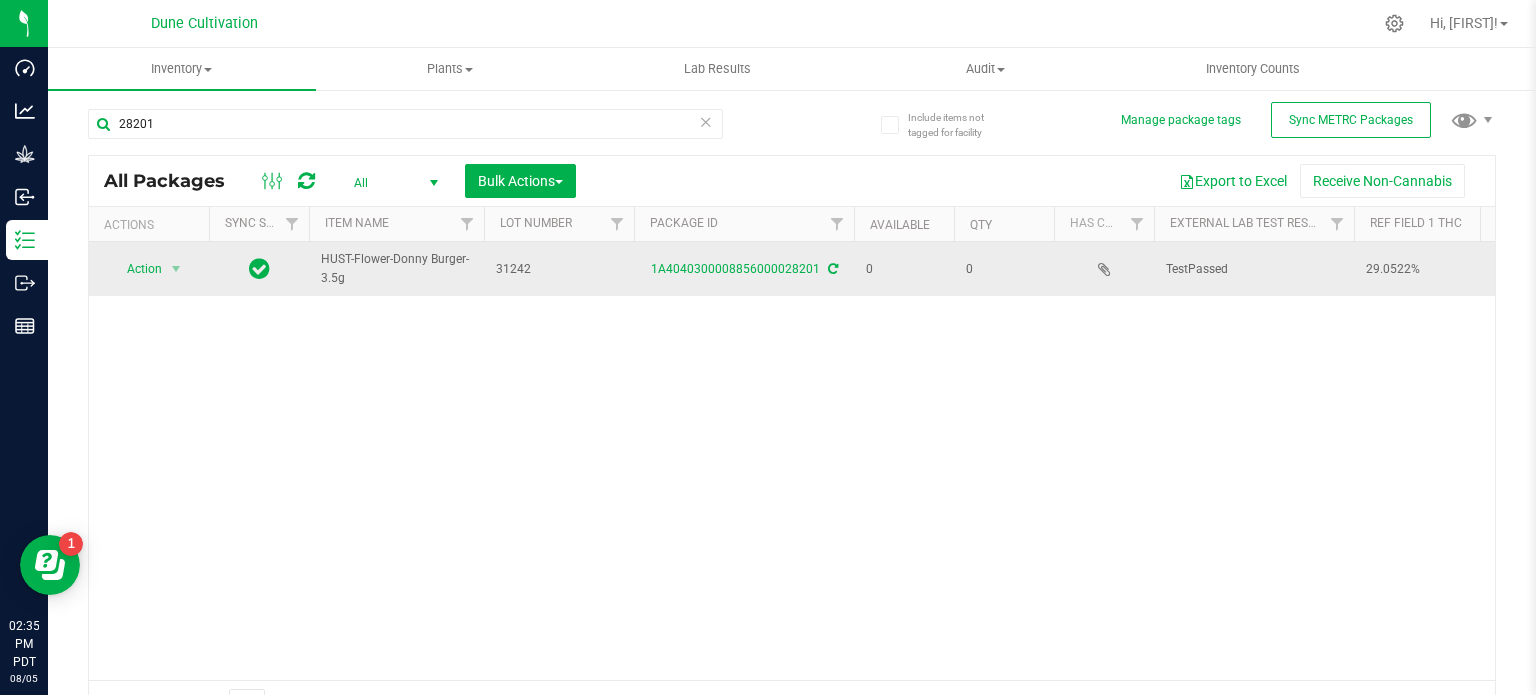 click on "31242" at bounding box center [559, 269] 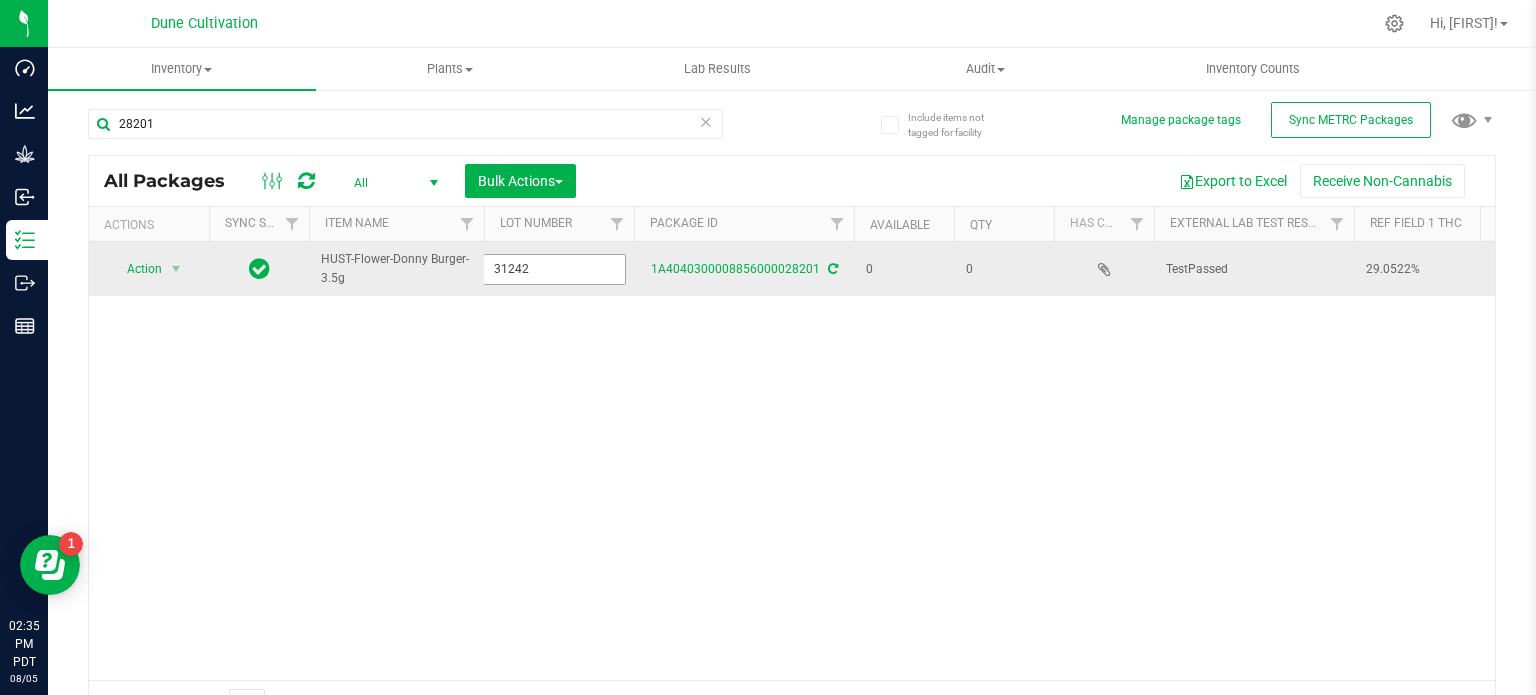 click on "31242" at bounding box center [554, 269] 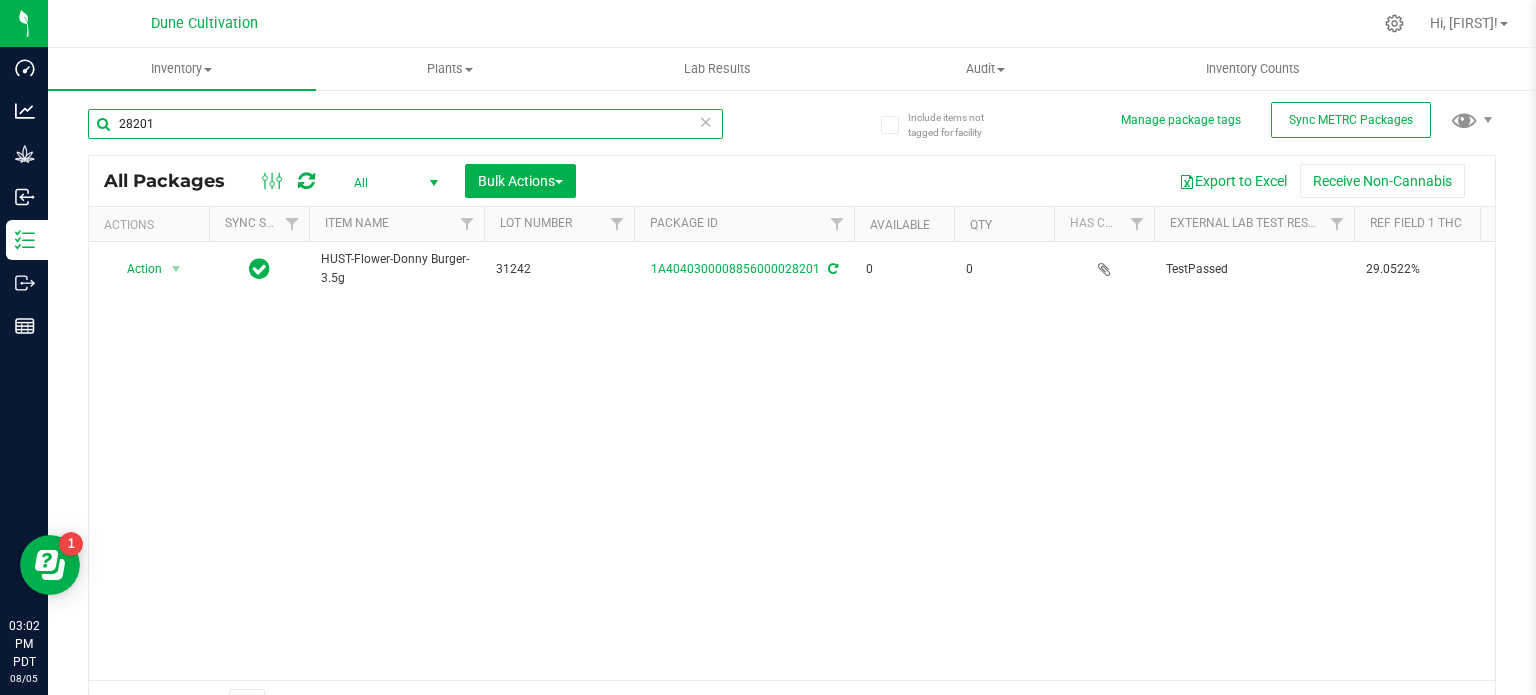 click on "28201" at bounding box center (405, 124) 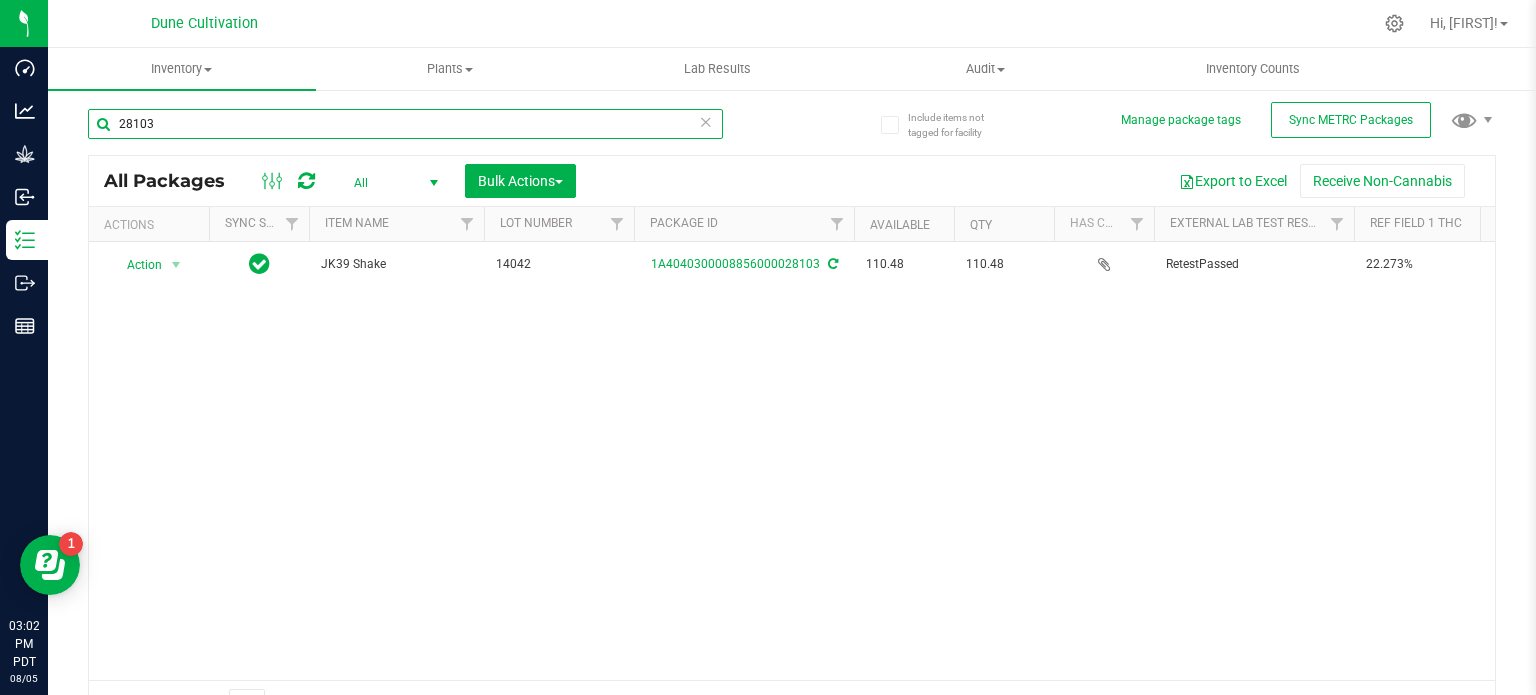 scroll, scrollTop: 0, scrollLeft: 375, axis: horizontal 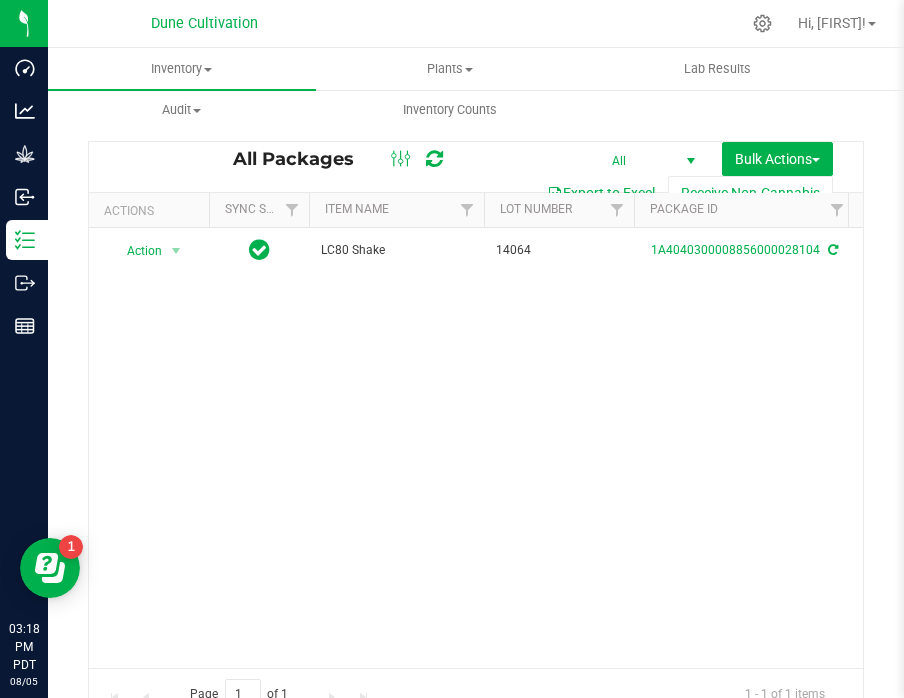 click at bounding box center (549, 23) 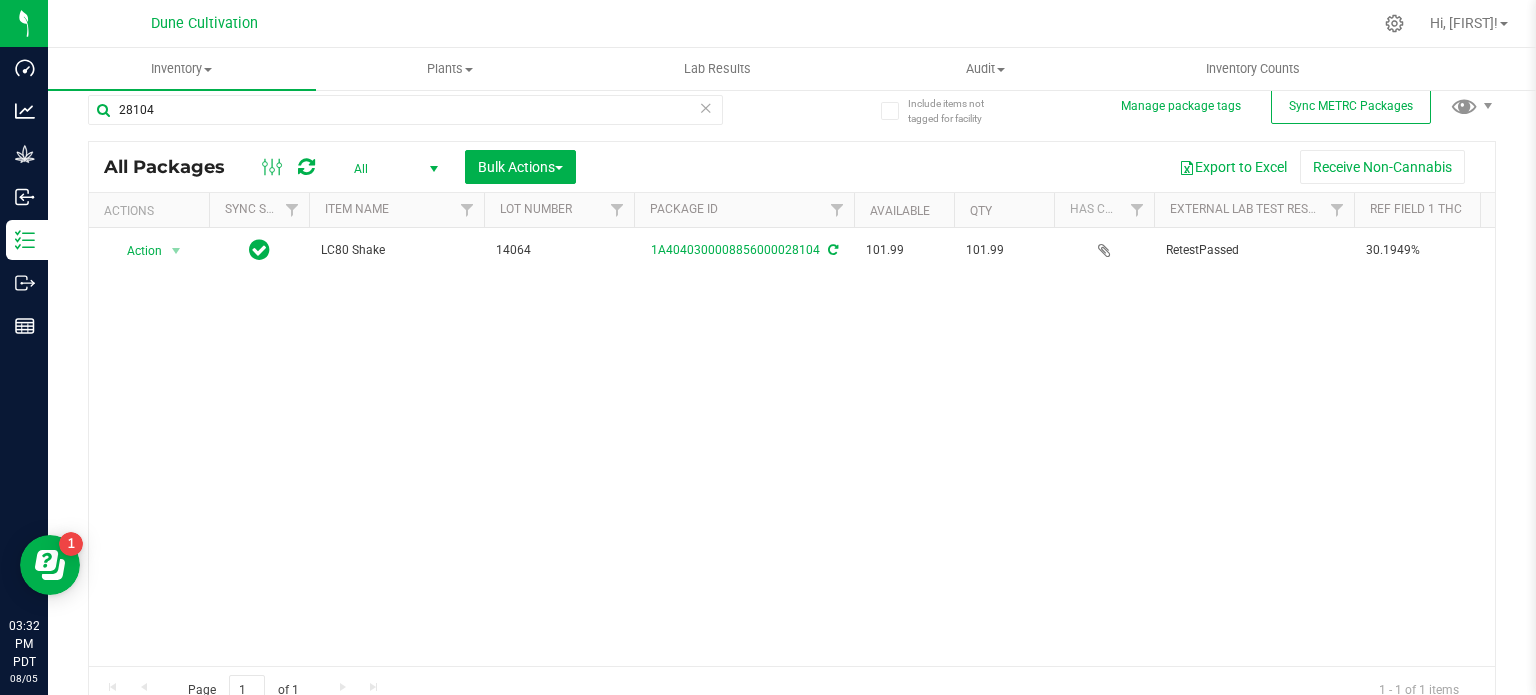 drag, startPoint x: 1127, startPoint y: 92, endPoint x: 1288, endPoint y: 135, distance: 166.64333 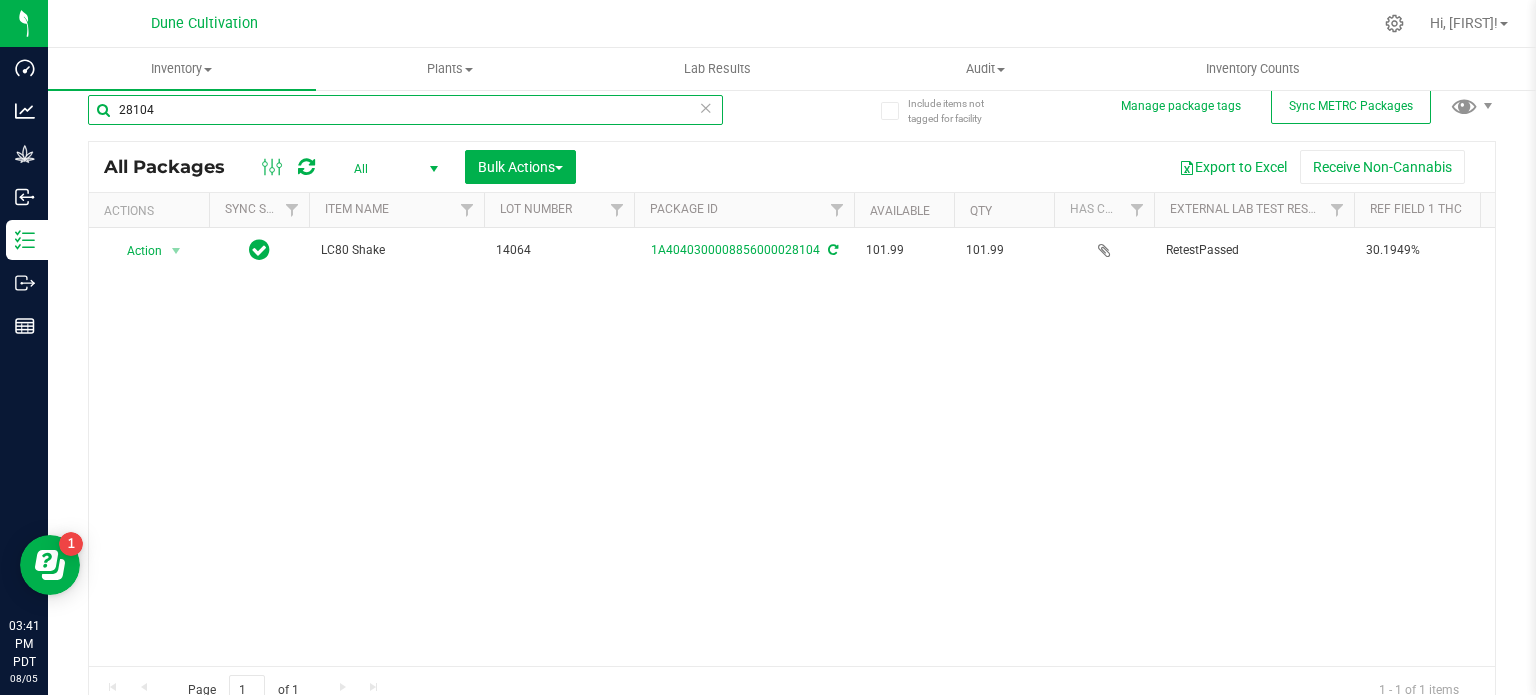click on "28104" at bounding box center (405, 110) 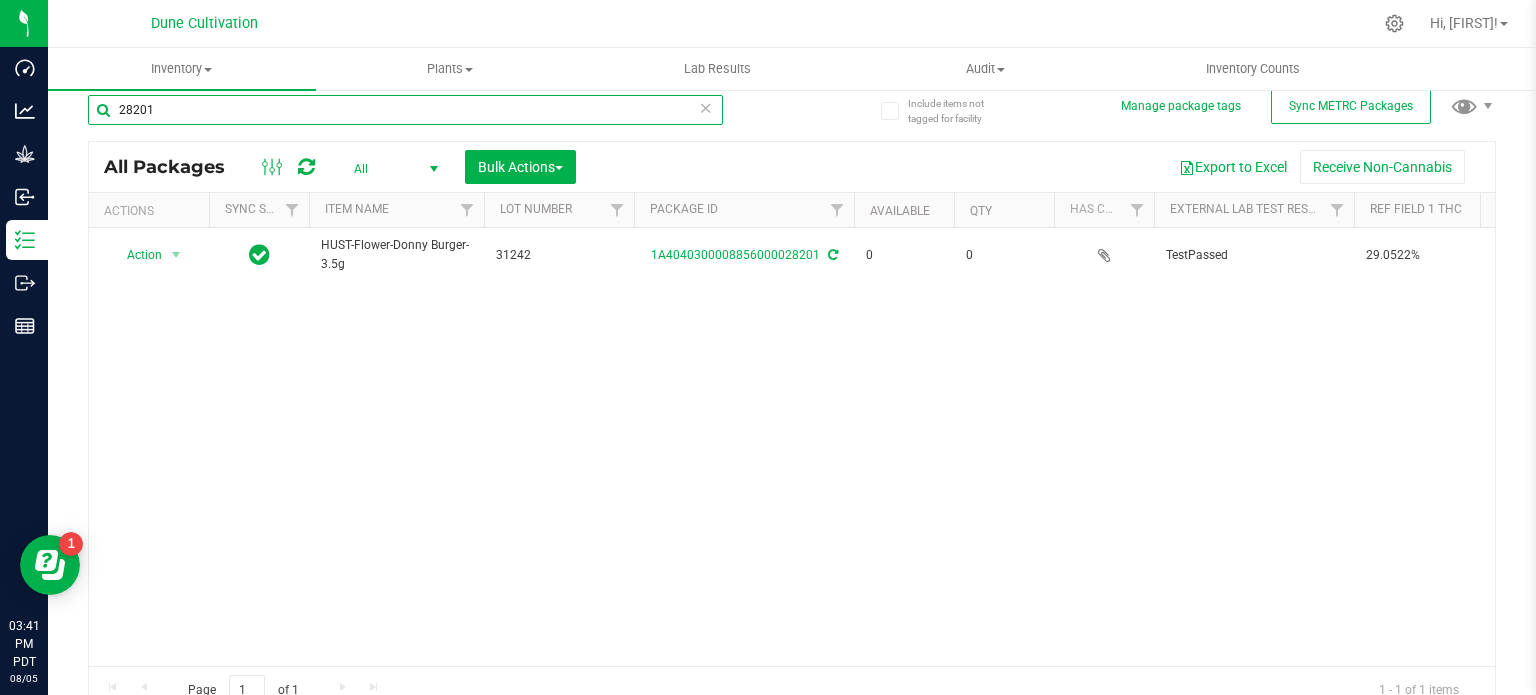 click on "28201" at bounding box center (405, 110) 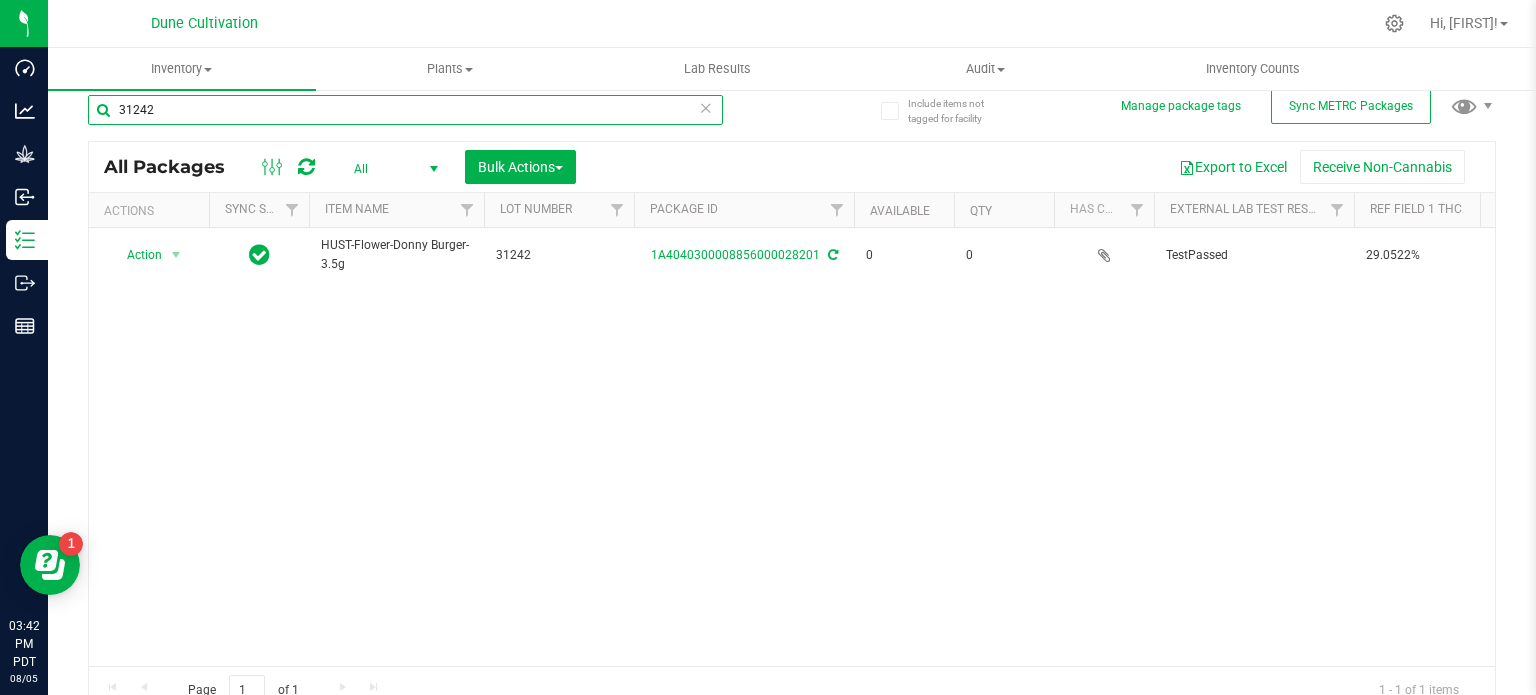 type on "31242" 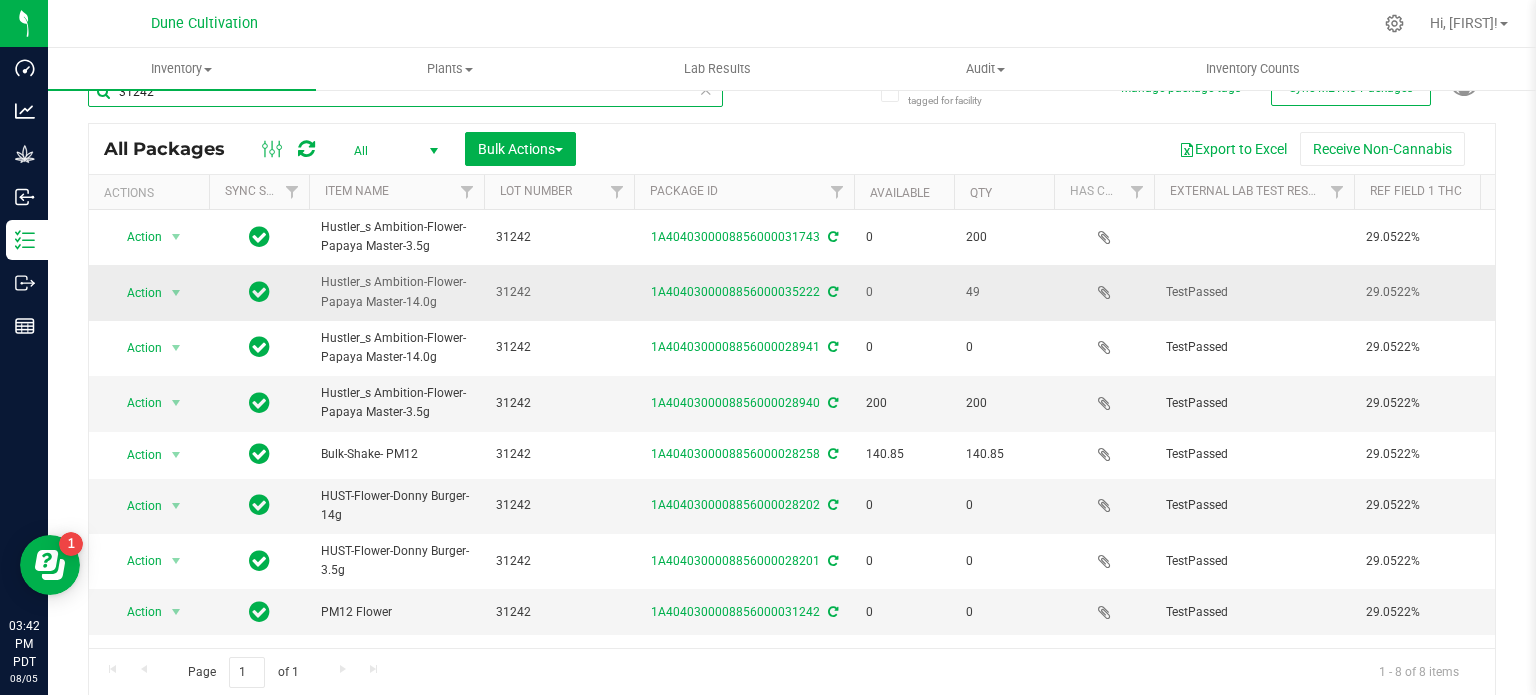 scroll, scrollTop: 0, scrollLeft: 0, axis: both 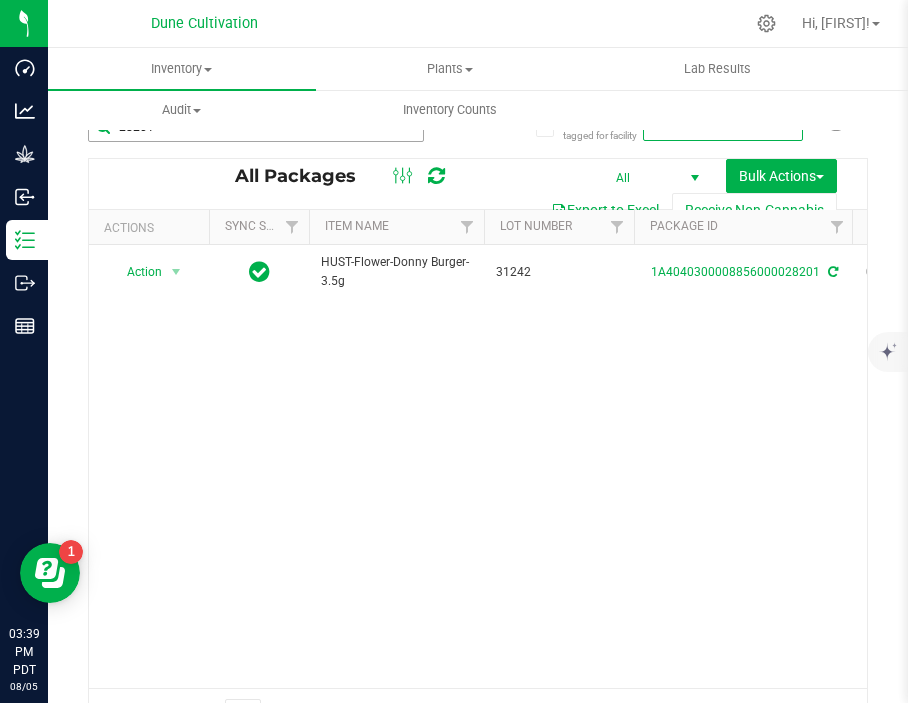 click on "28201" at bounding box center (256, 127) 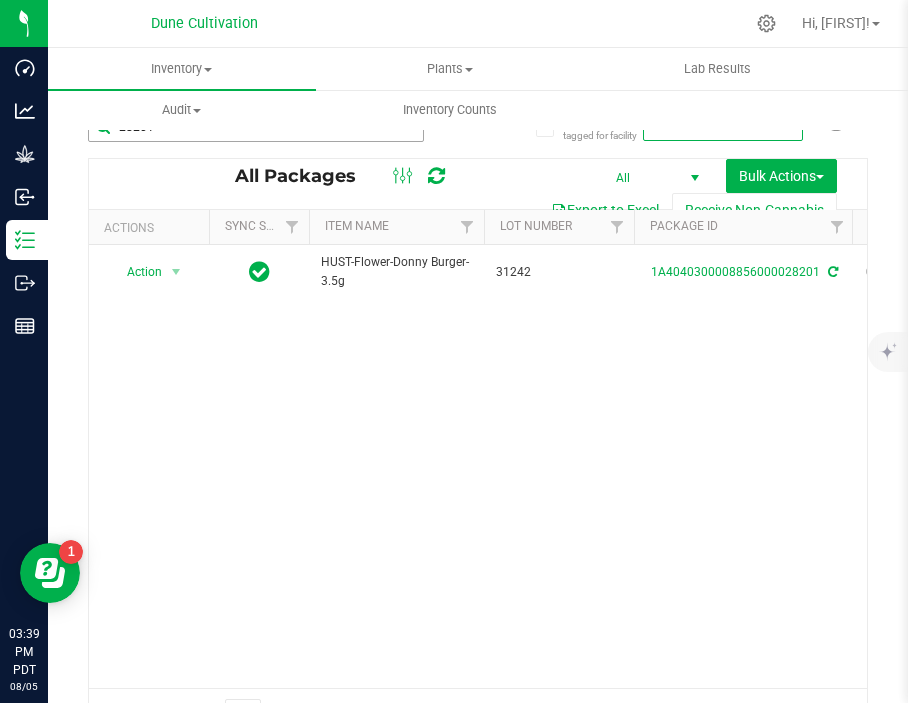 click on "28201" at bounding box center (256, 127) 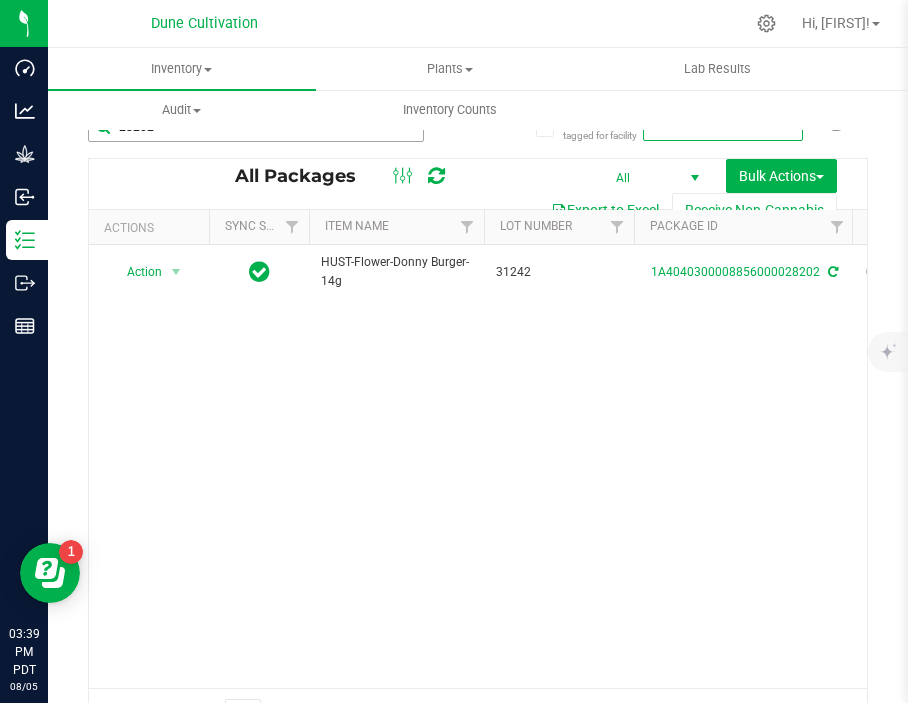 click on "28202" at bounding box center (256, 127) 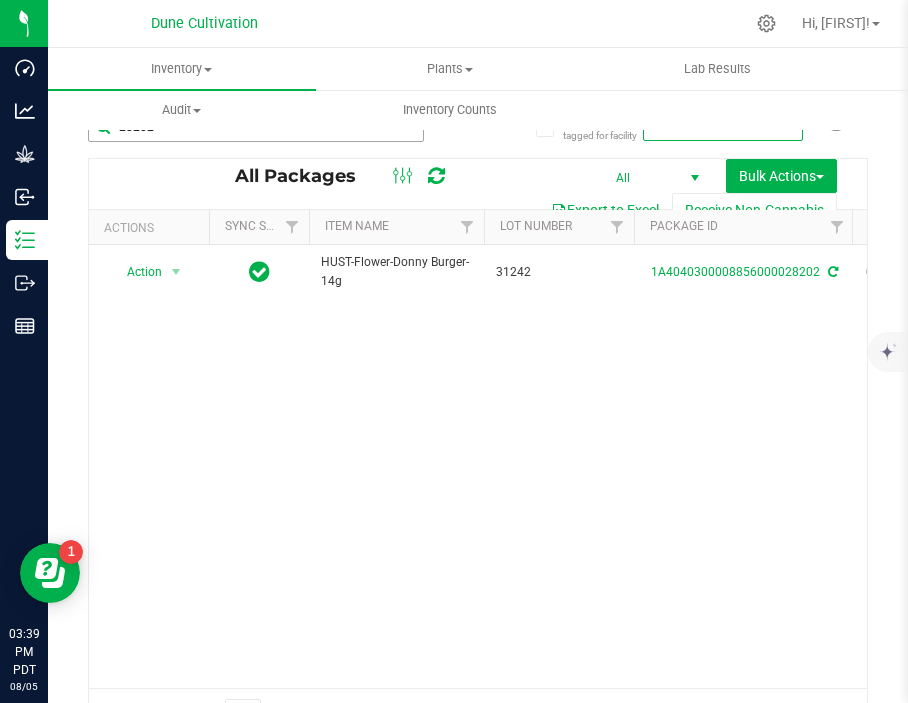 click on "28202" at bounding box center [256, 127] 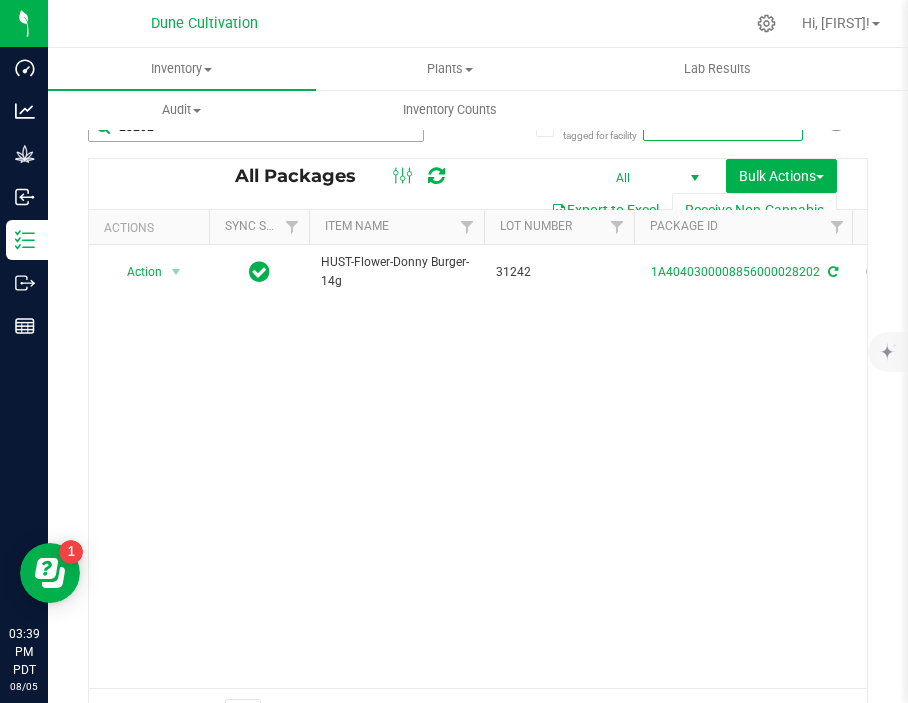 click on "28202" at bounding box center [256, 127] 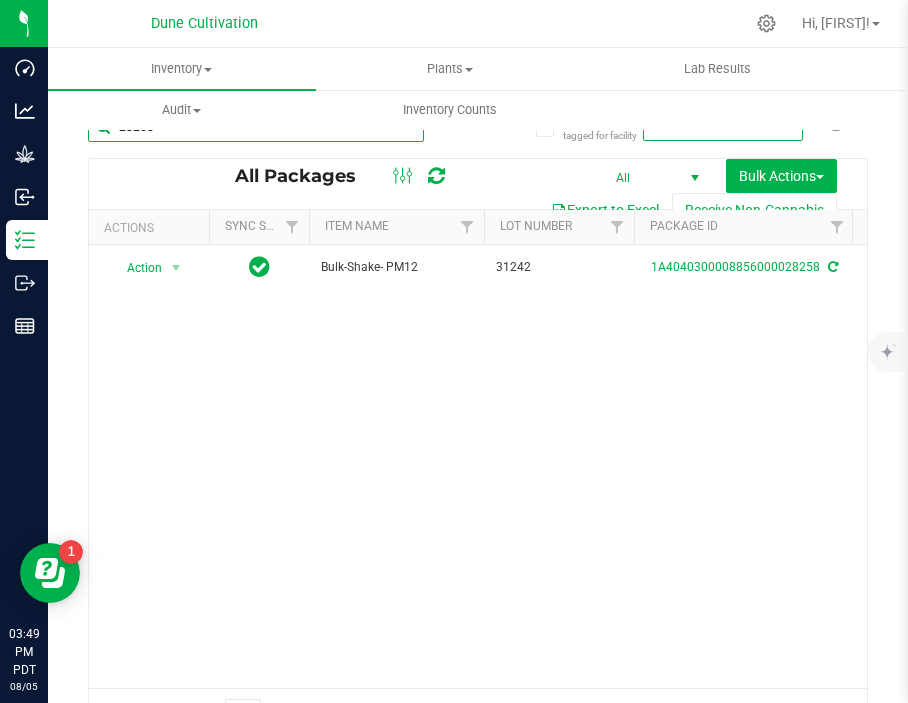 click on "28258" at bounding box center [256, 127] 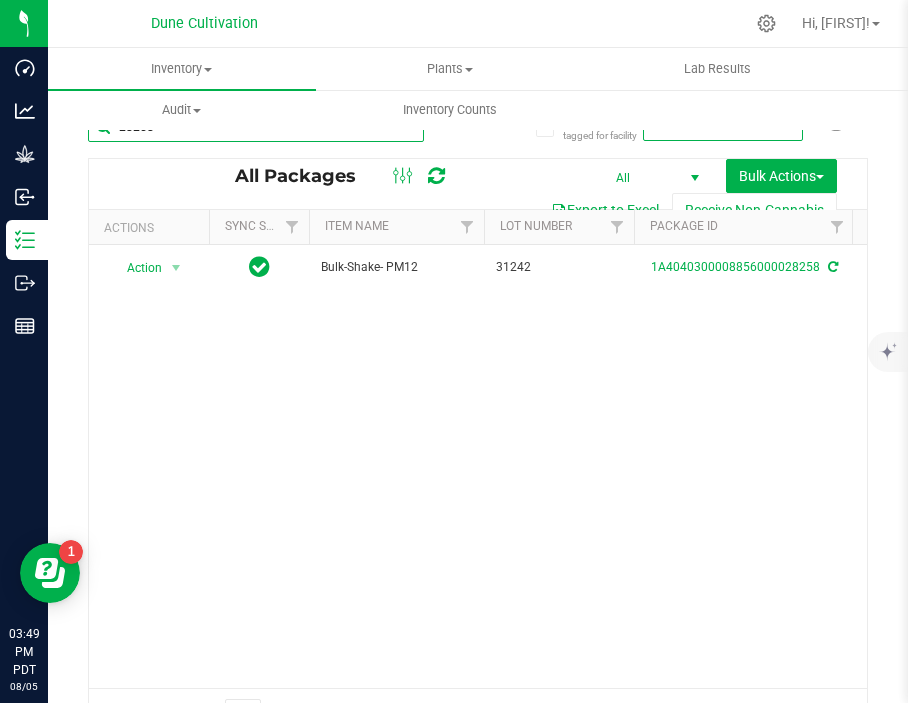 click on "28258" at bounding box center [256, 127] 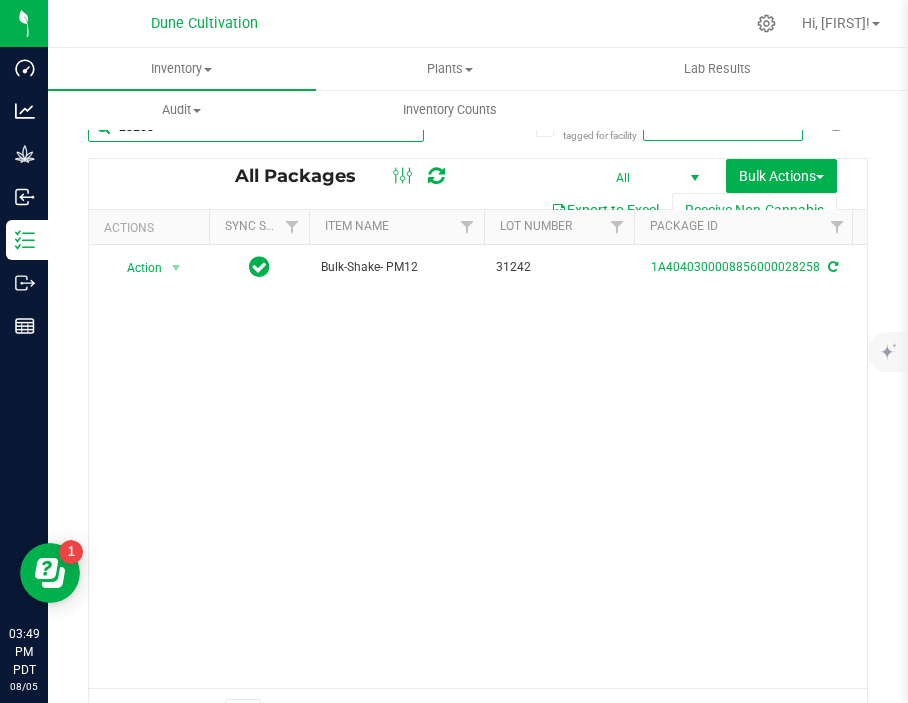 click on "28258" at bounding box center (256, 127) 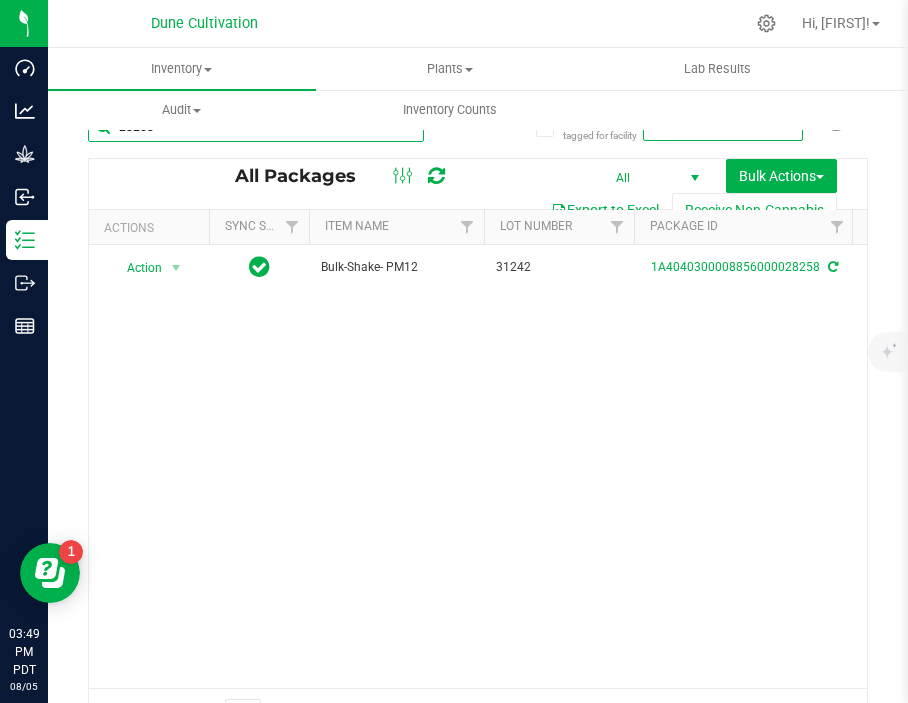 type on "[" 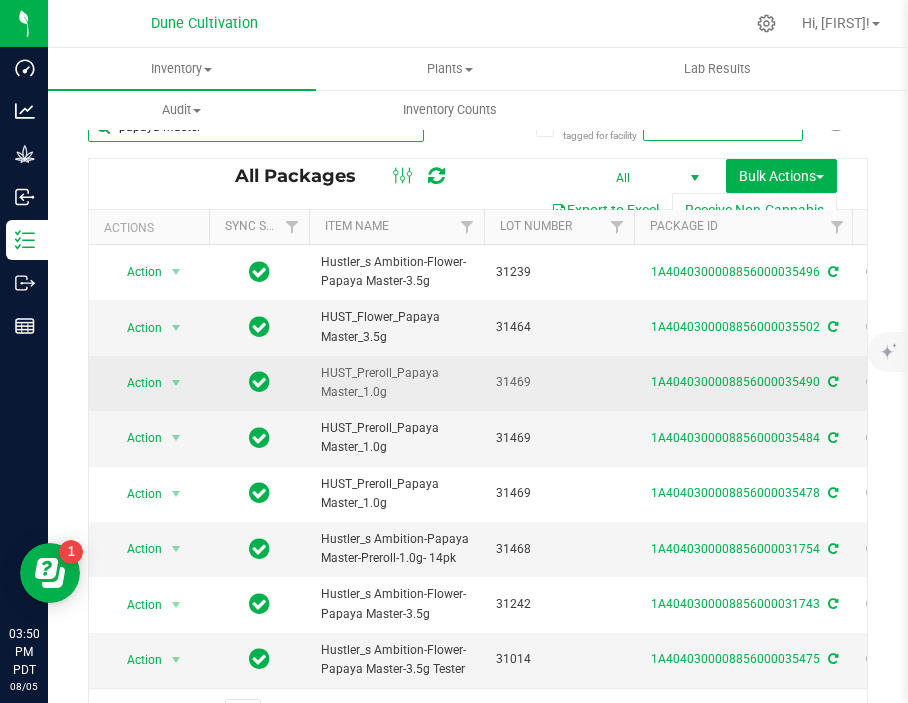 scroll, scrollTop: 0, scrollLeft: 176, axis: horizontal 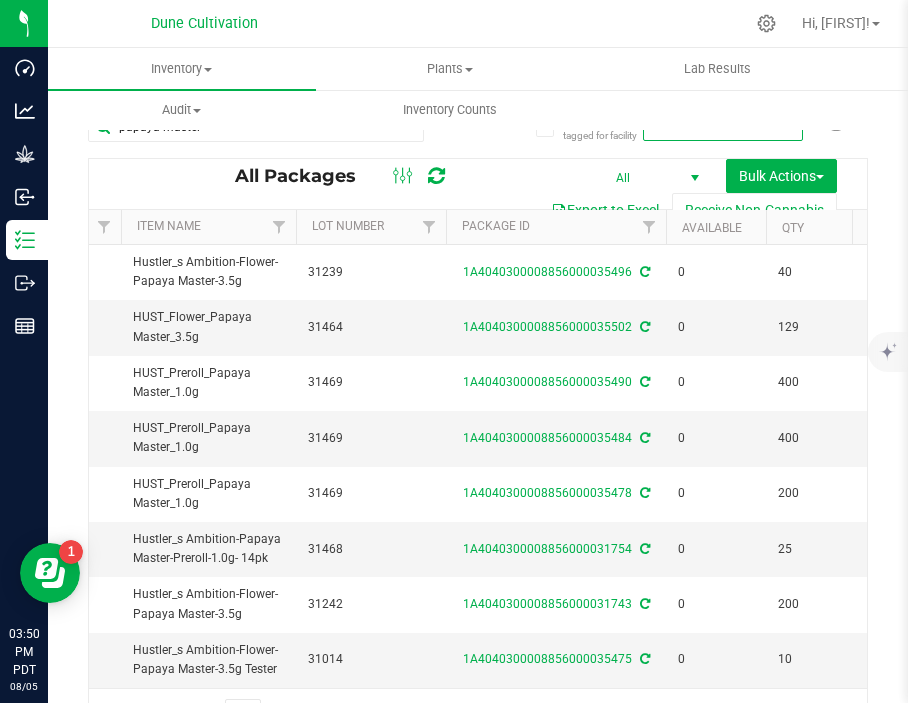 click on "Available" at bounding box center [716, 227] 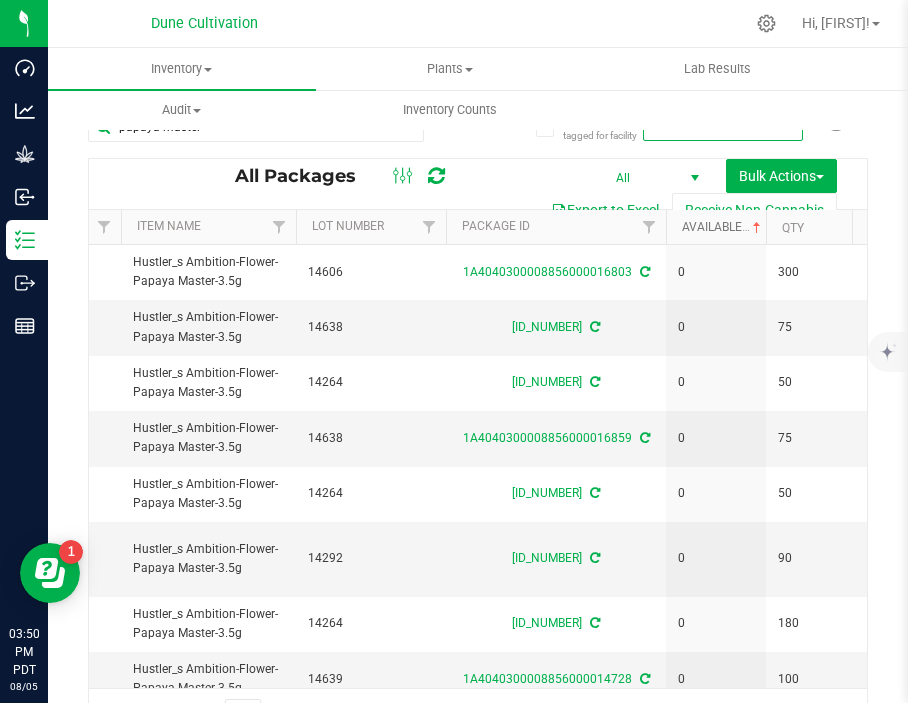 click at bounding box center (757, 228) 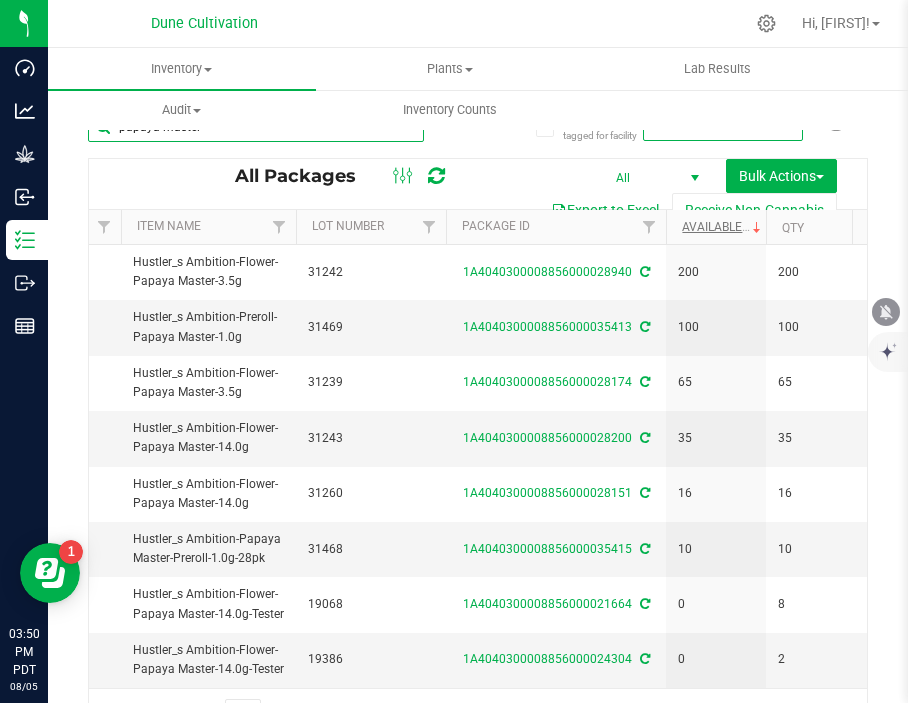 click on "papaya master" at bounding box center (256, 127) 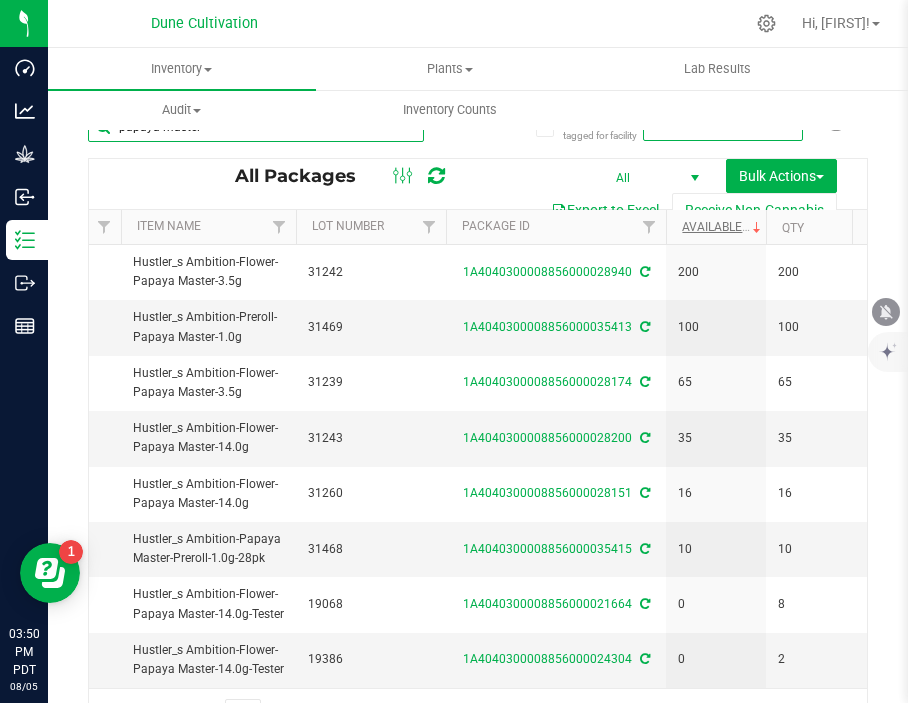 click on "papaya master" at bounding box center [256, 127] 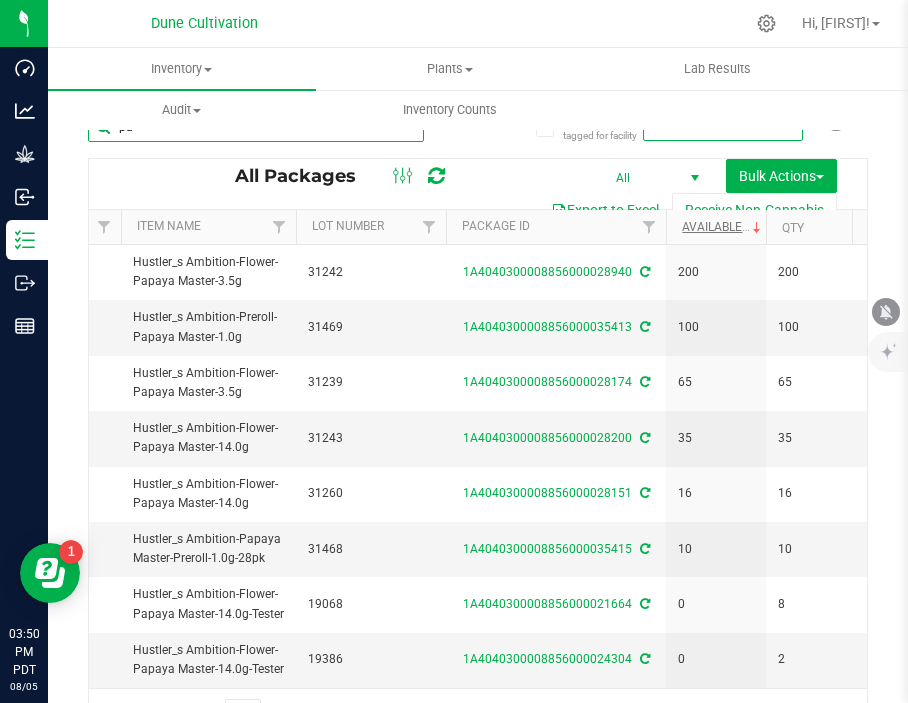 type on "p" 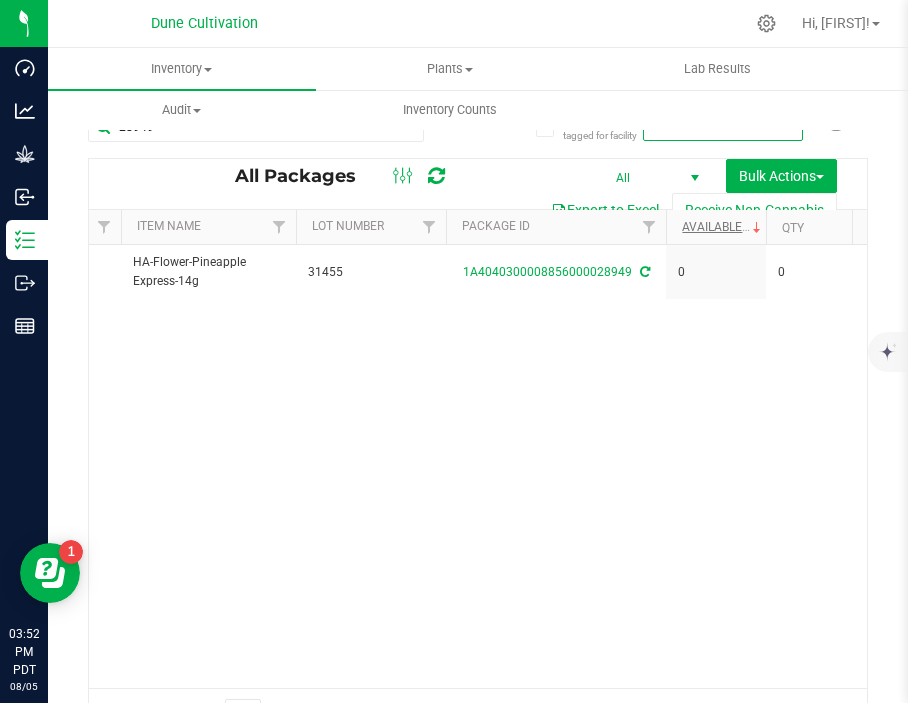 click on "All Packages
All Active Only Lab Samples Locked All External Internal
Bulk Actions
Add to manufacturing run
Add to outbound order
Combine packages
Combine packages (lot)" at bounding box center (478, 184) 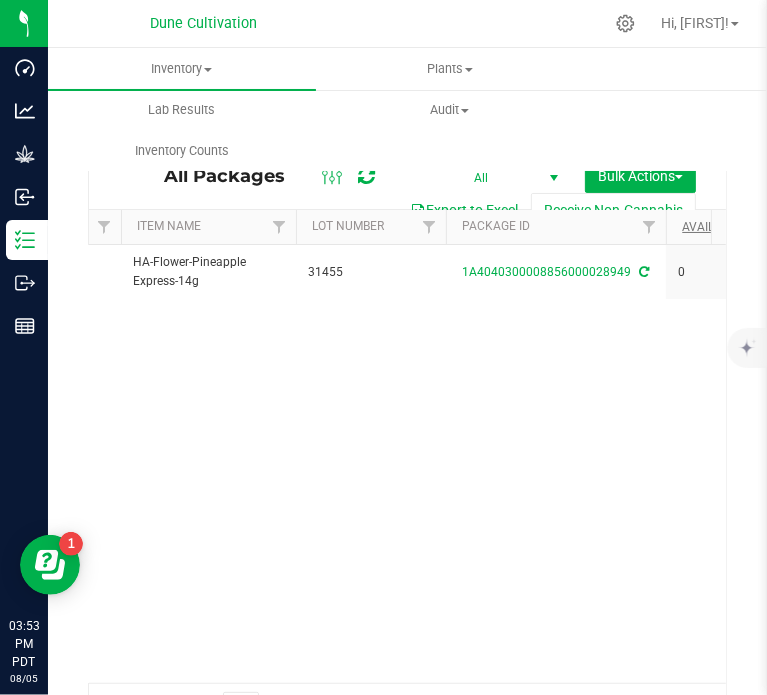 scroll, scrollTop: 0, scrollLeft: 334, axis: horizontal 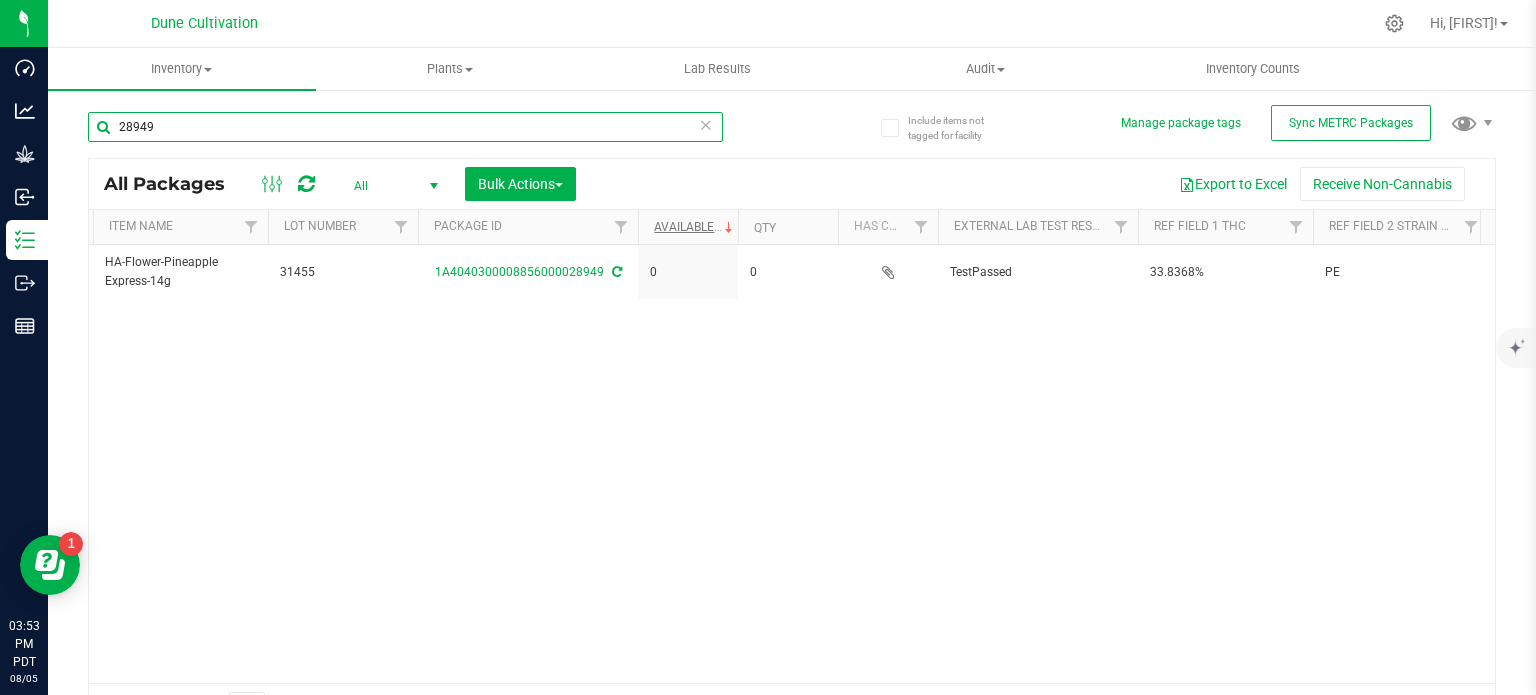 click on "28949" at bounding box center (405, 127) 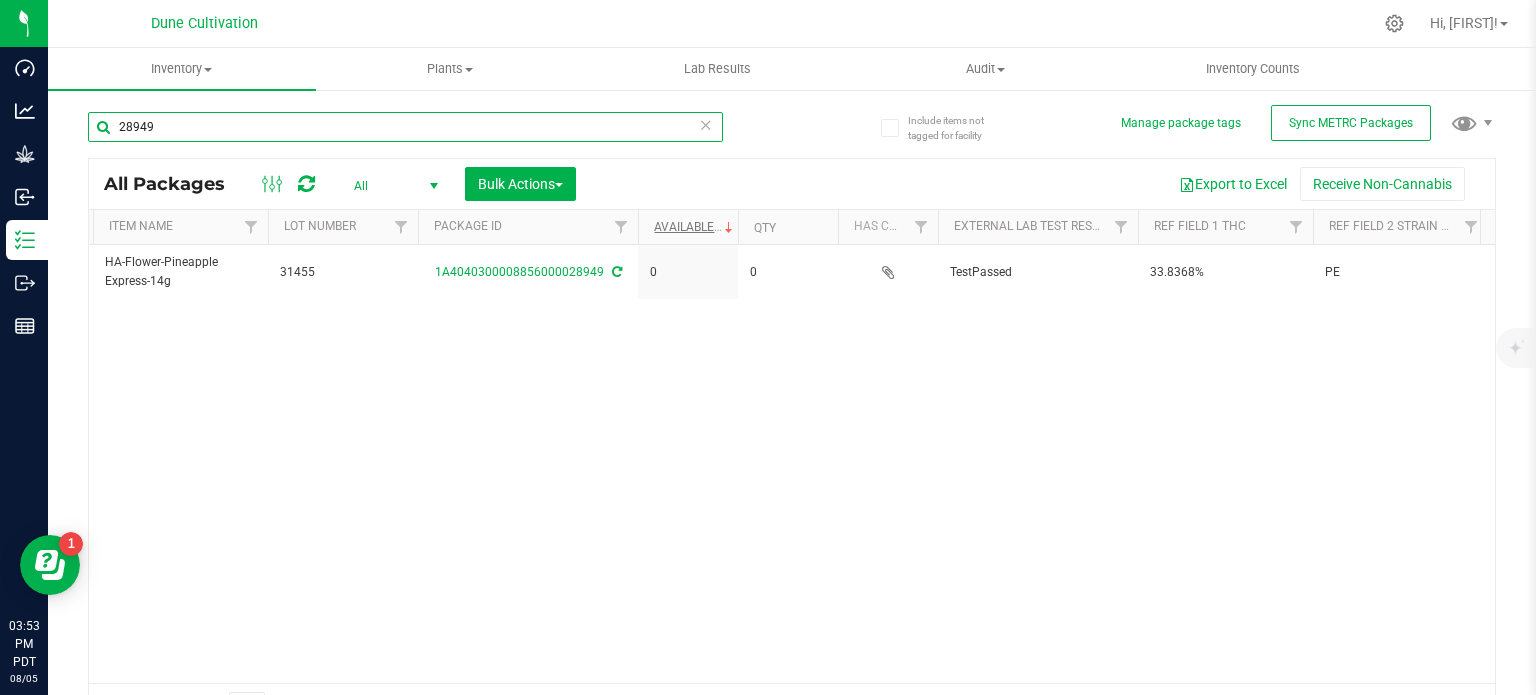 click on "28949" at bounding box center (405, 127) 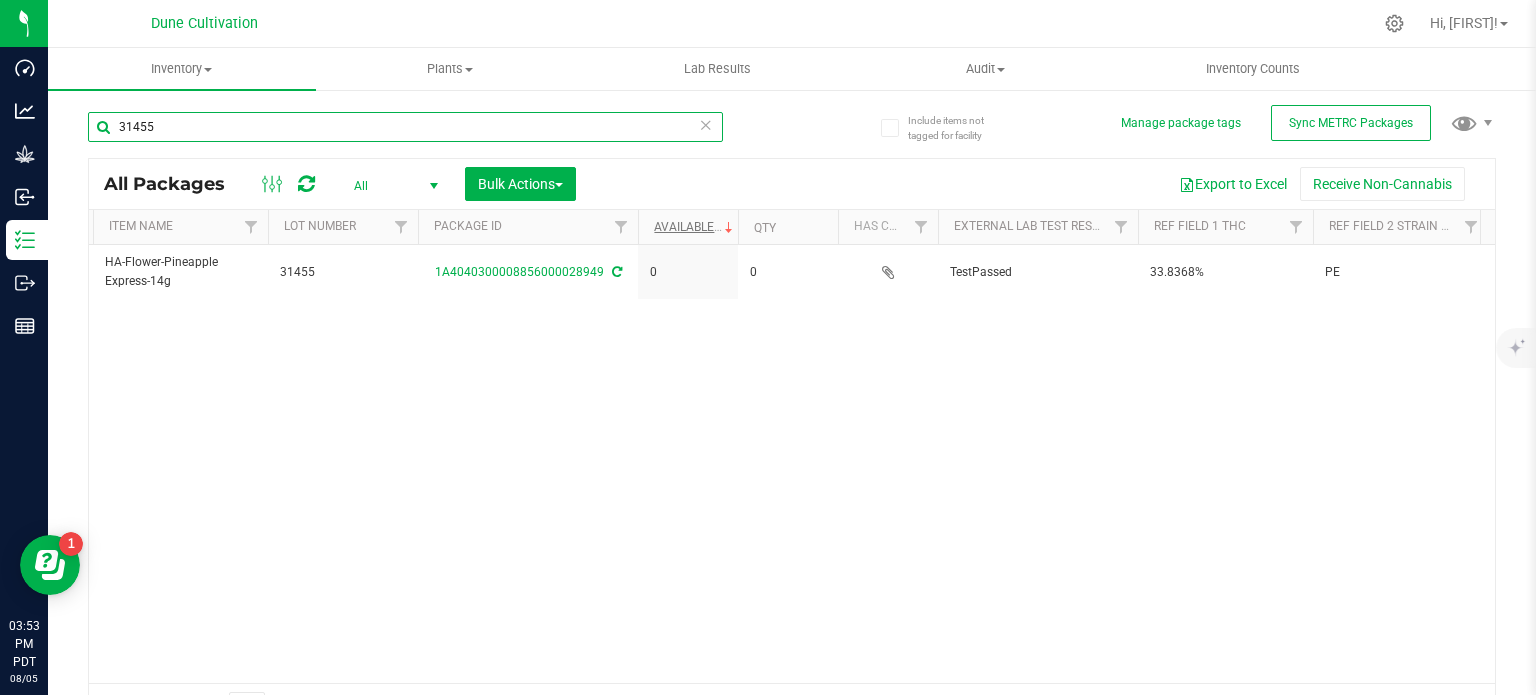 type on "31455" 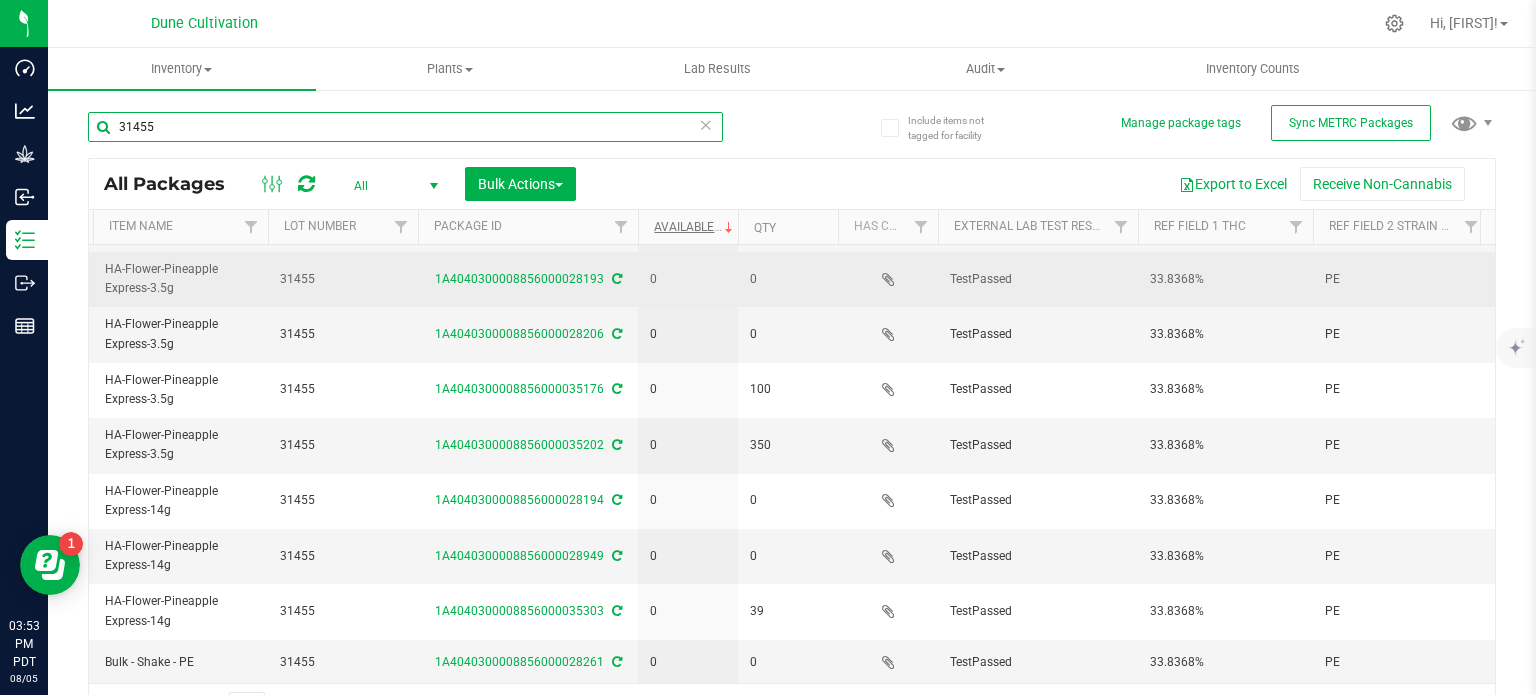 scroll, scrollTop: 101, scrollLeft: 216, axis: both 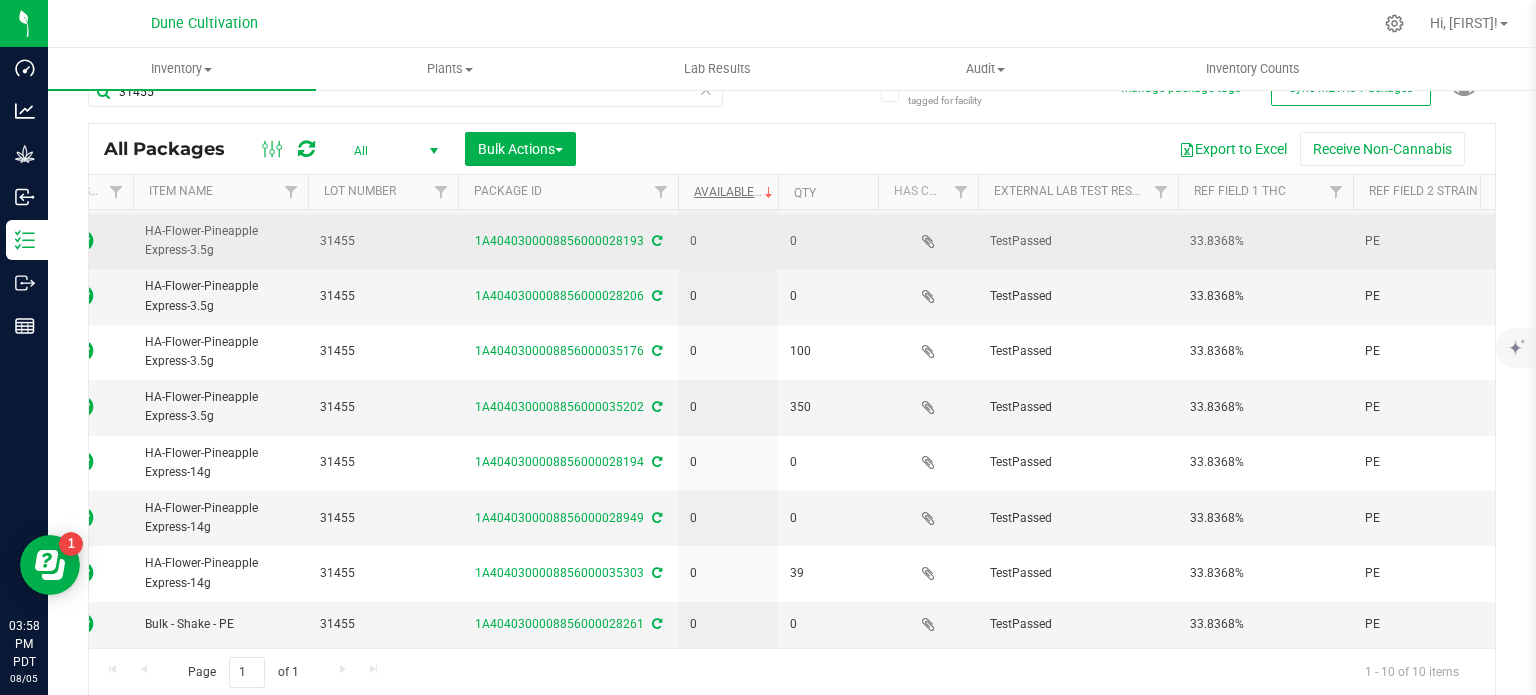 click on "31455" at bounding box center (383, 241) 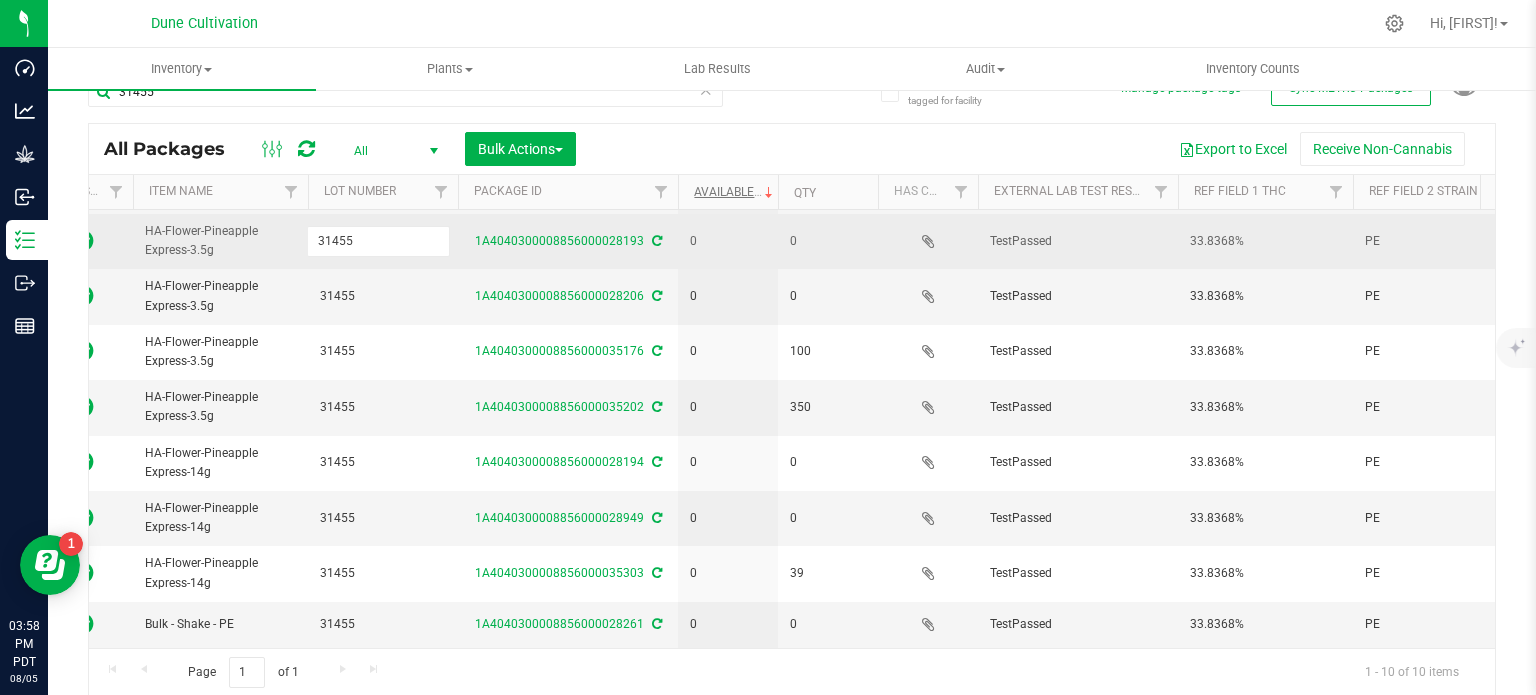 click on "31455" at bounding box center [383, 241] 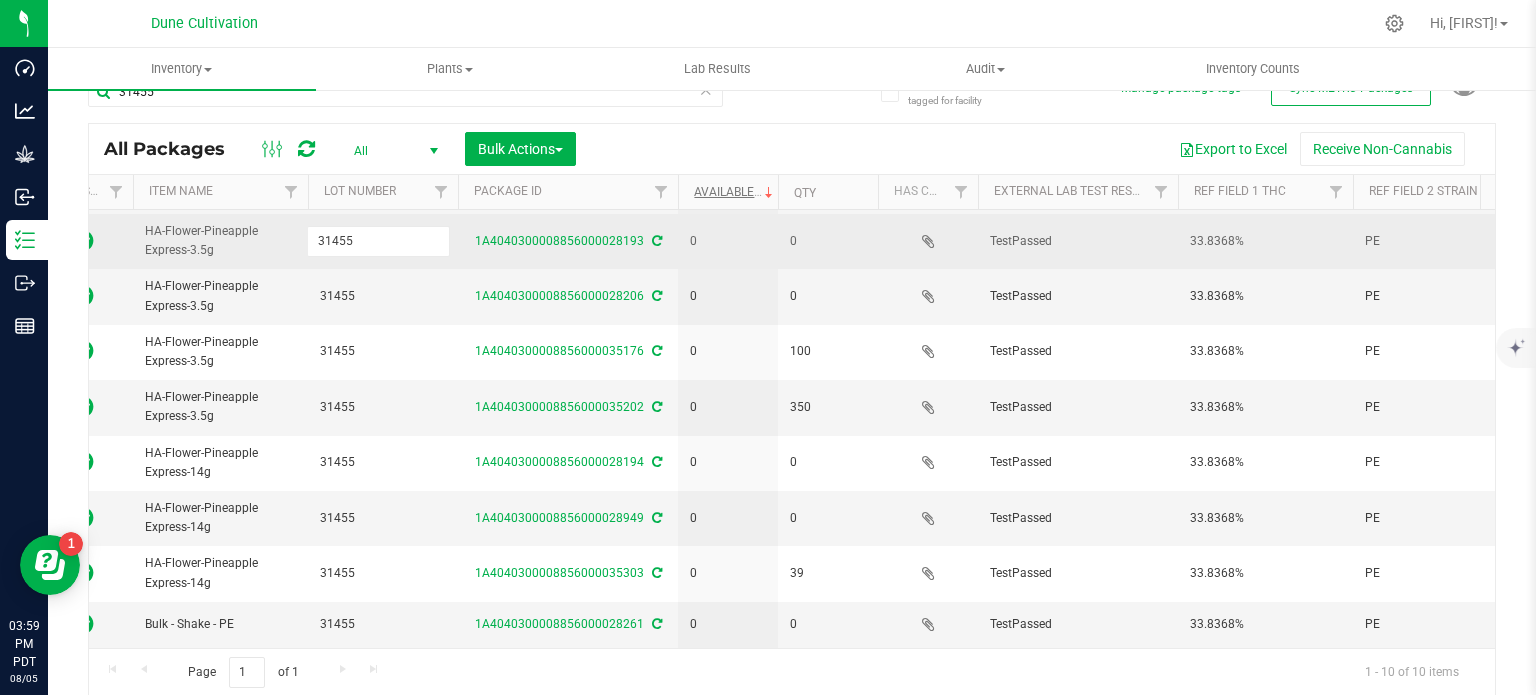 click on "31455" at bounding box center (383, 241) 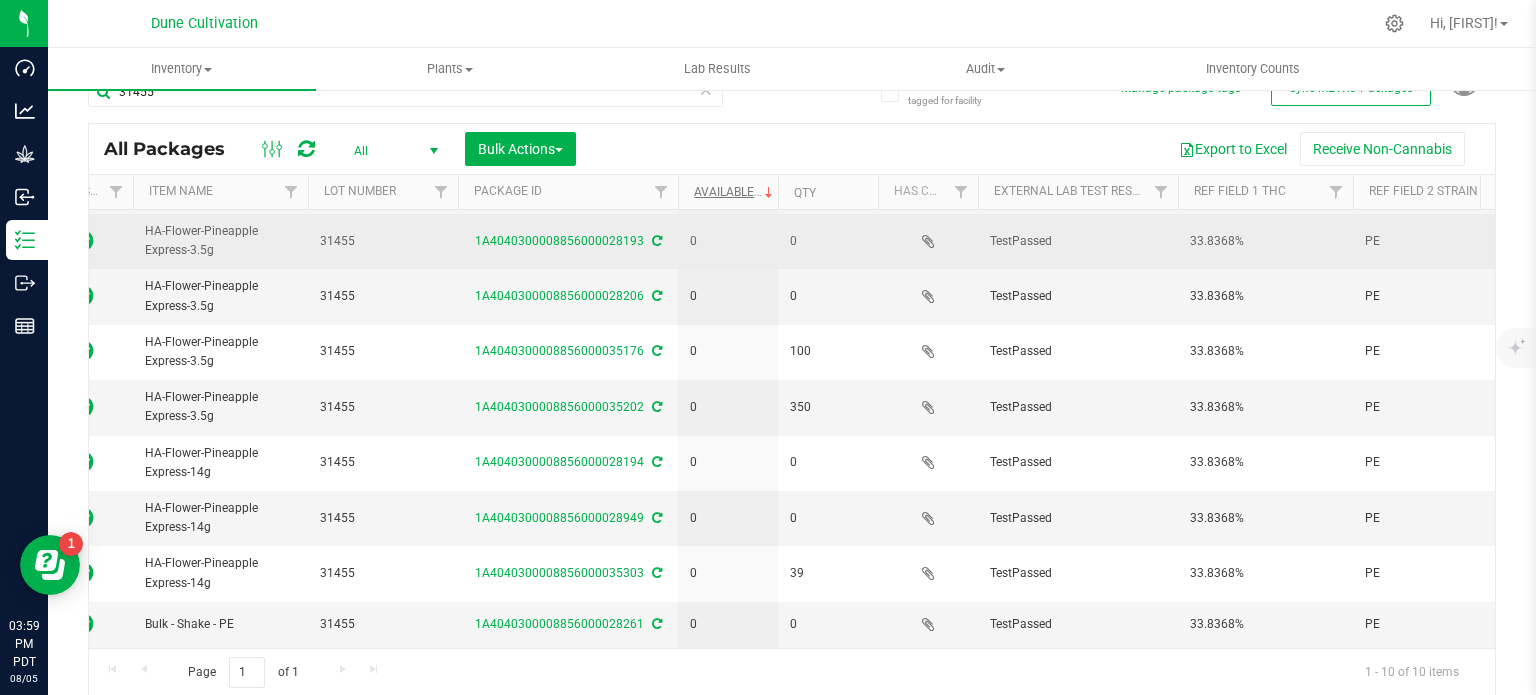 click on "31455" at bounding box center (383, 241) 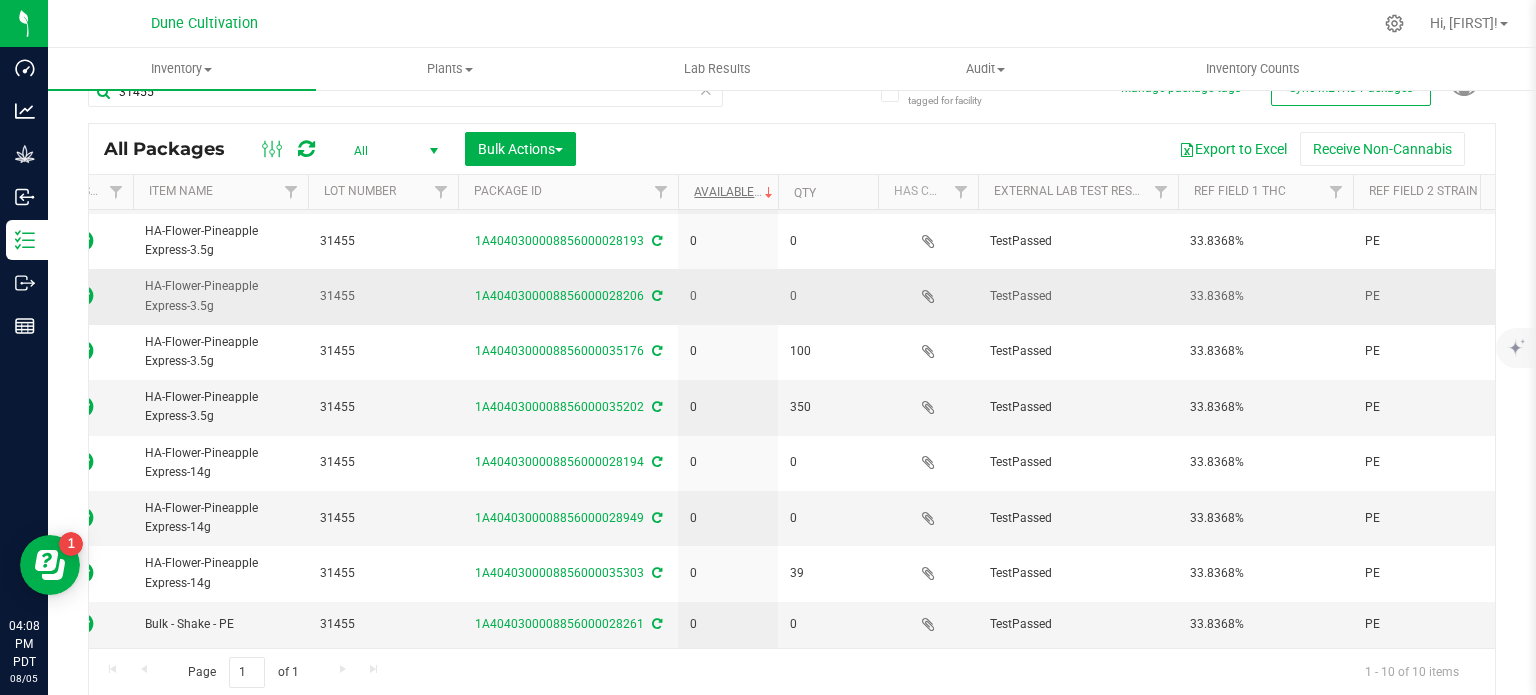 click on "31455" at bounding box center (383, 296) 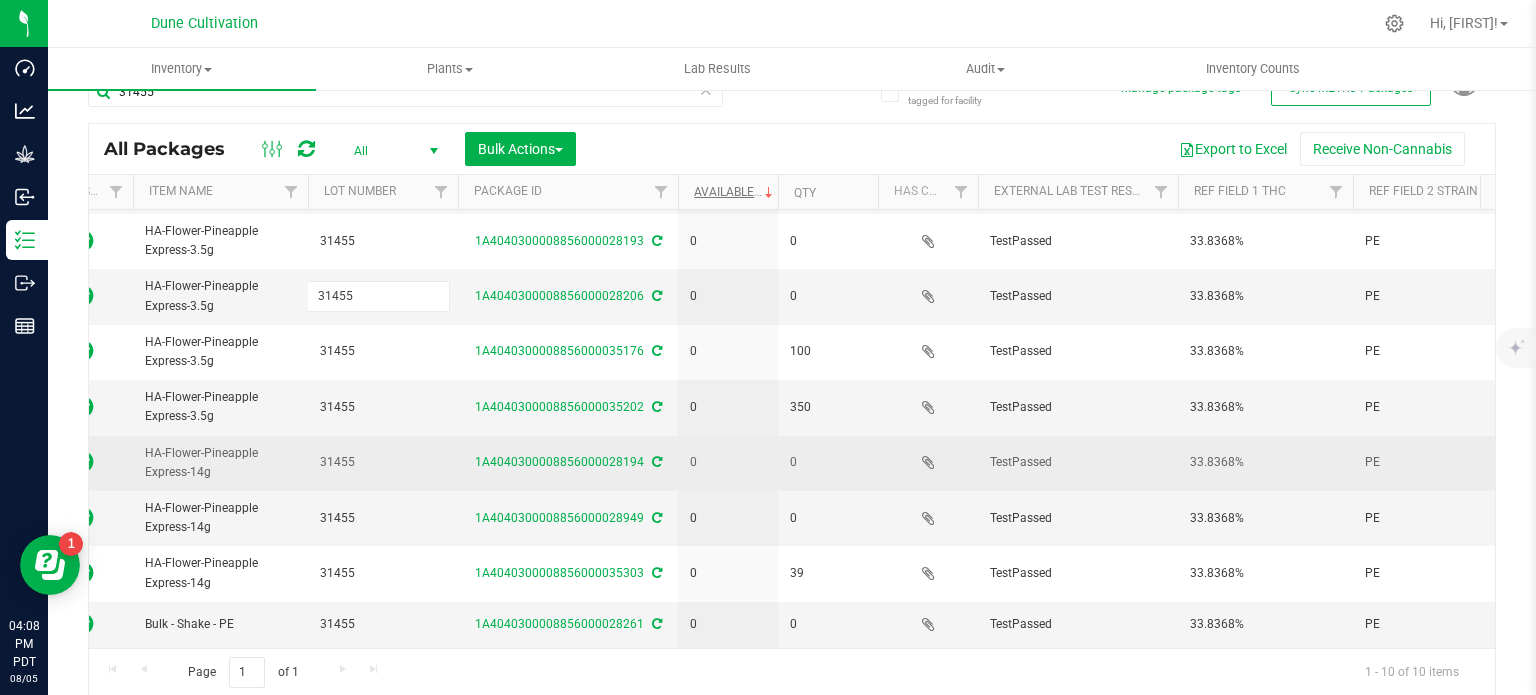 scroll, scrollTop: 0, scrollLeft: 176, axis: horizontal 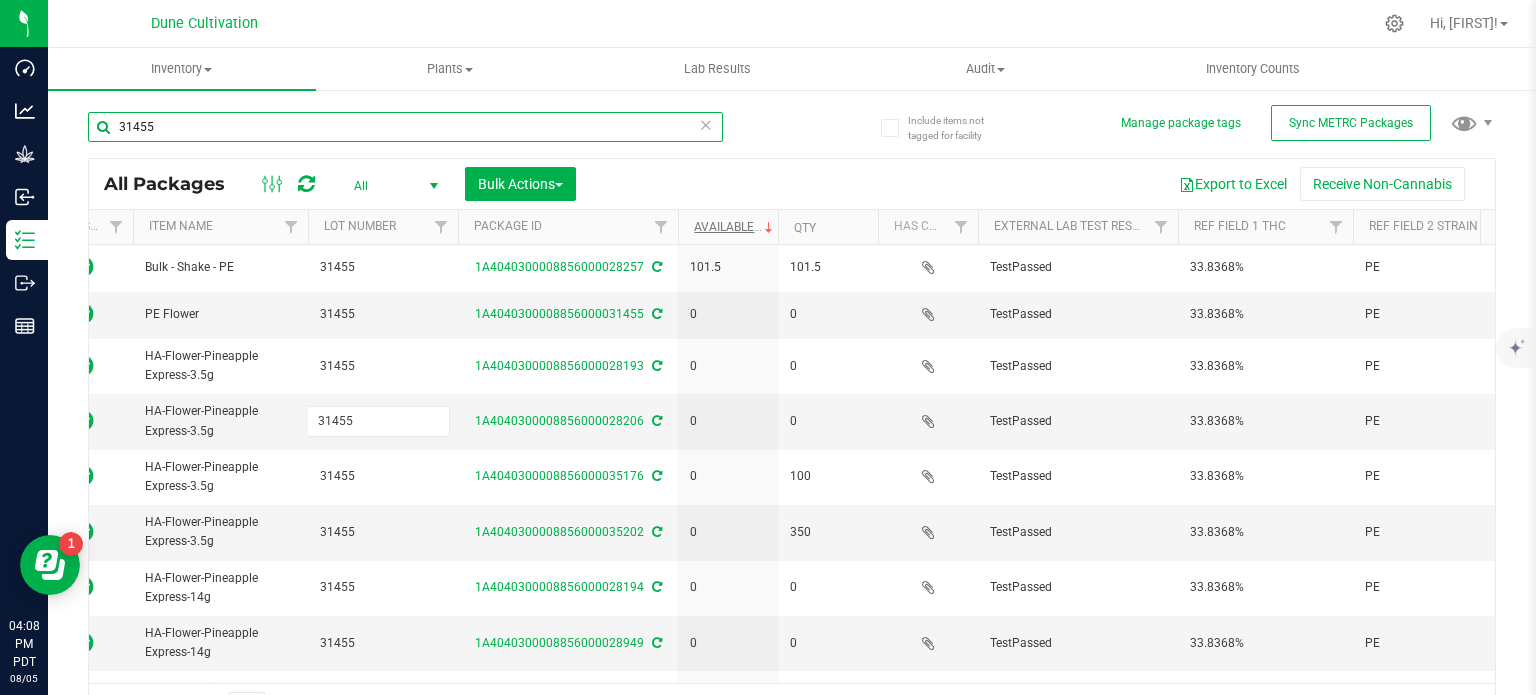 click on "31455" at bounding box center [405, 127] 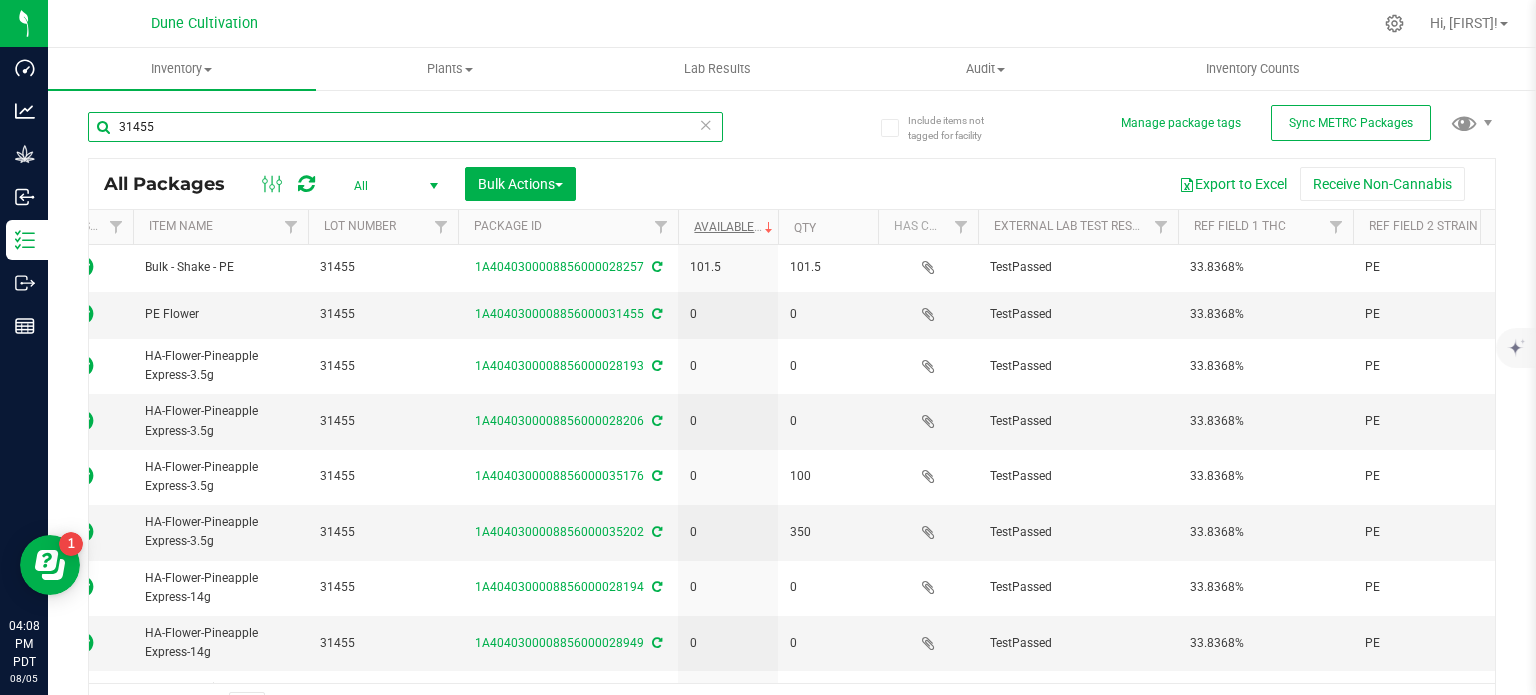 click on "31455" at bounding box center [405, 127] 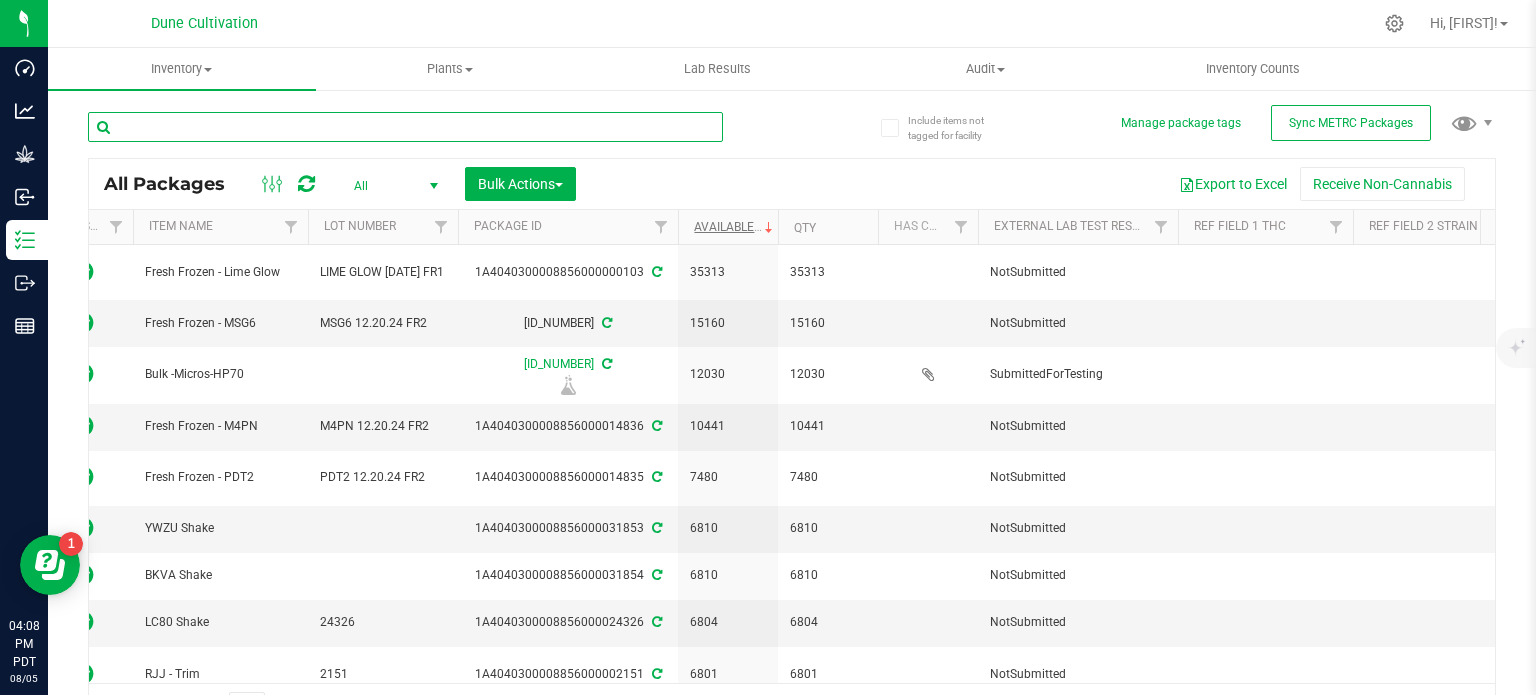 click at bounding box center (405, 127) 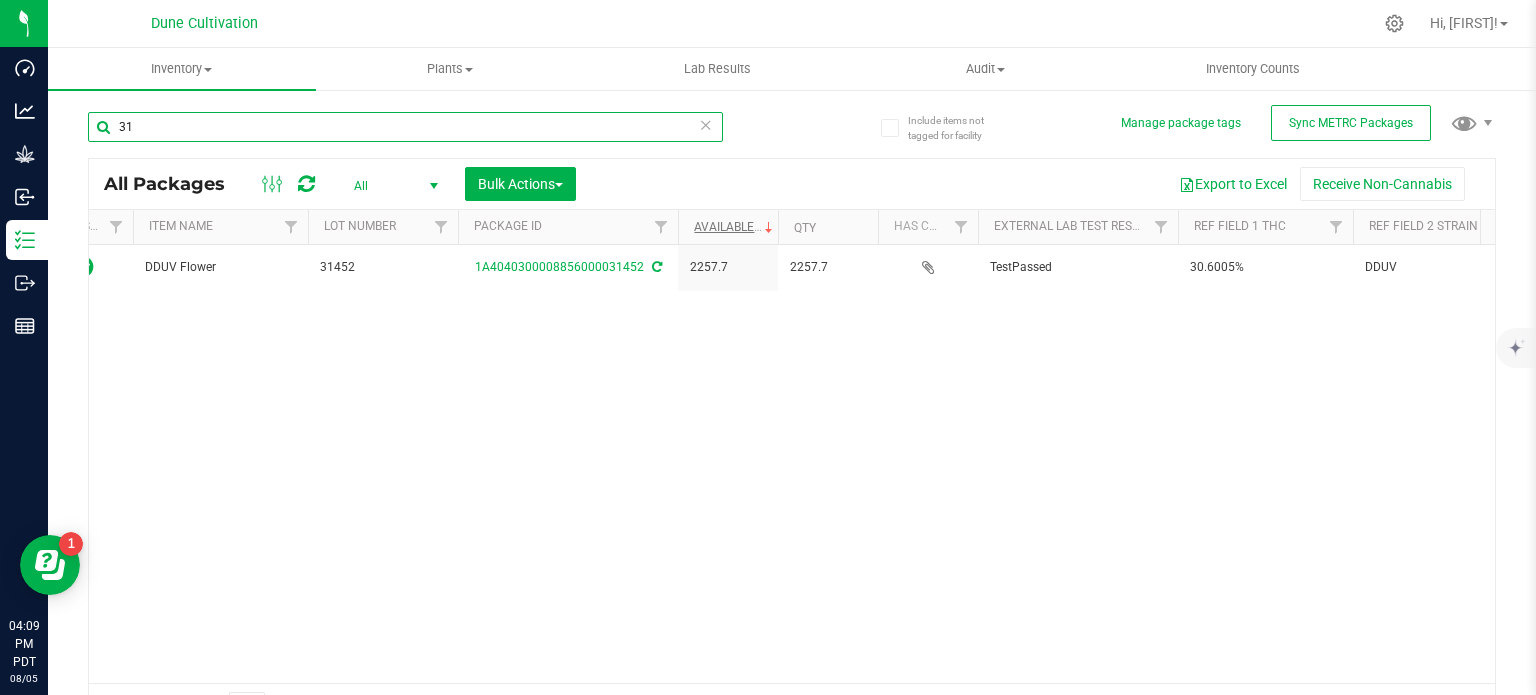 type on "3" 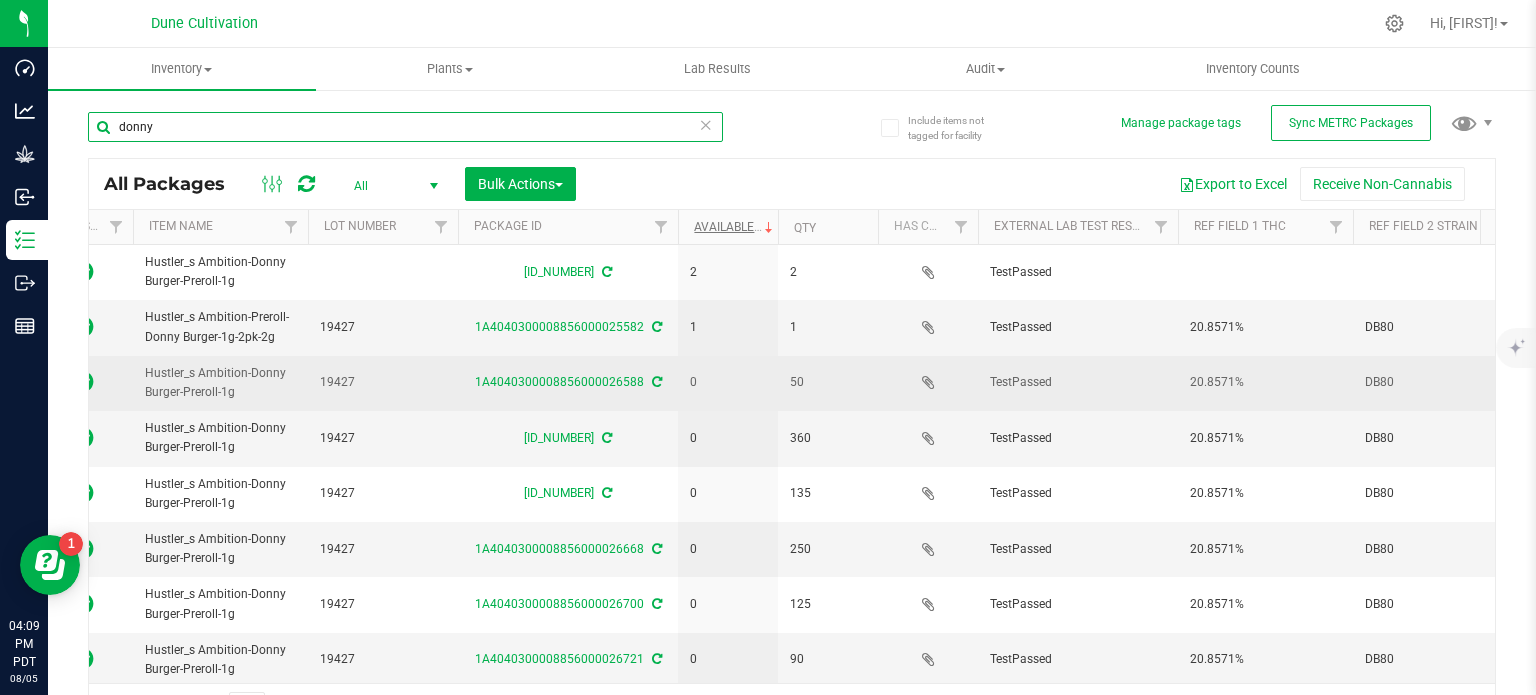 scroll, scrollTop: 44, scrollLeft: 47, axis: both 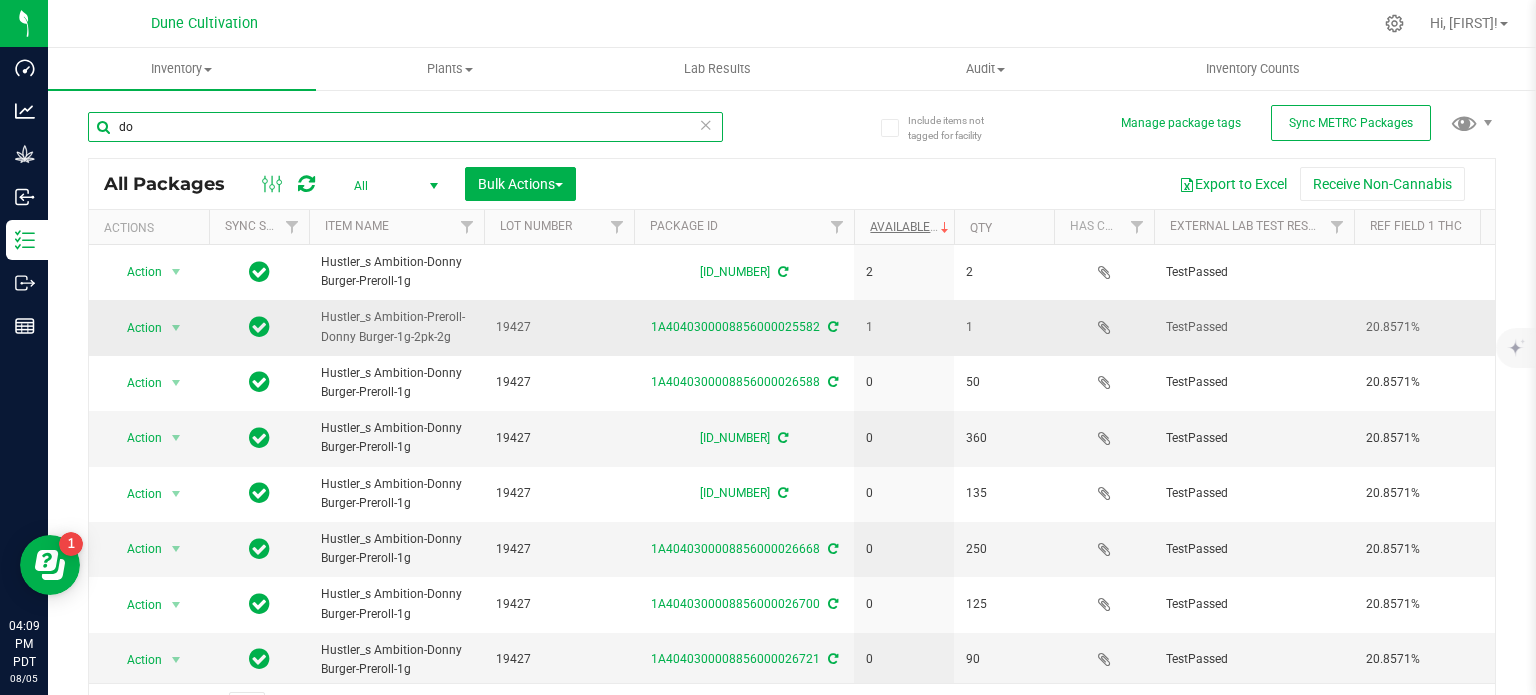 type on "d" 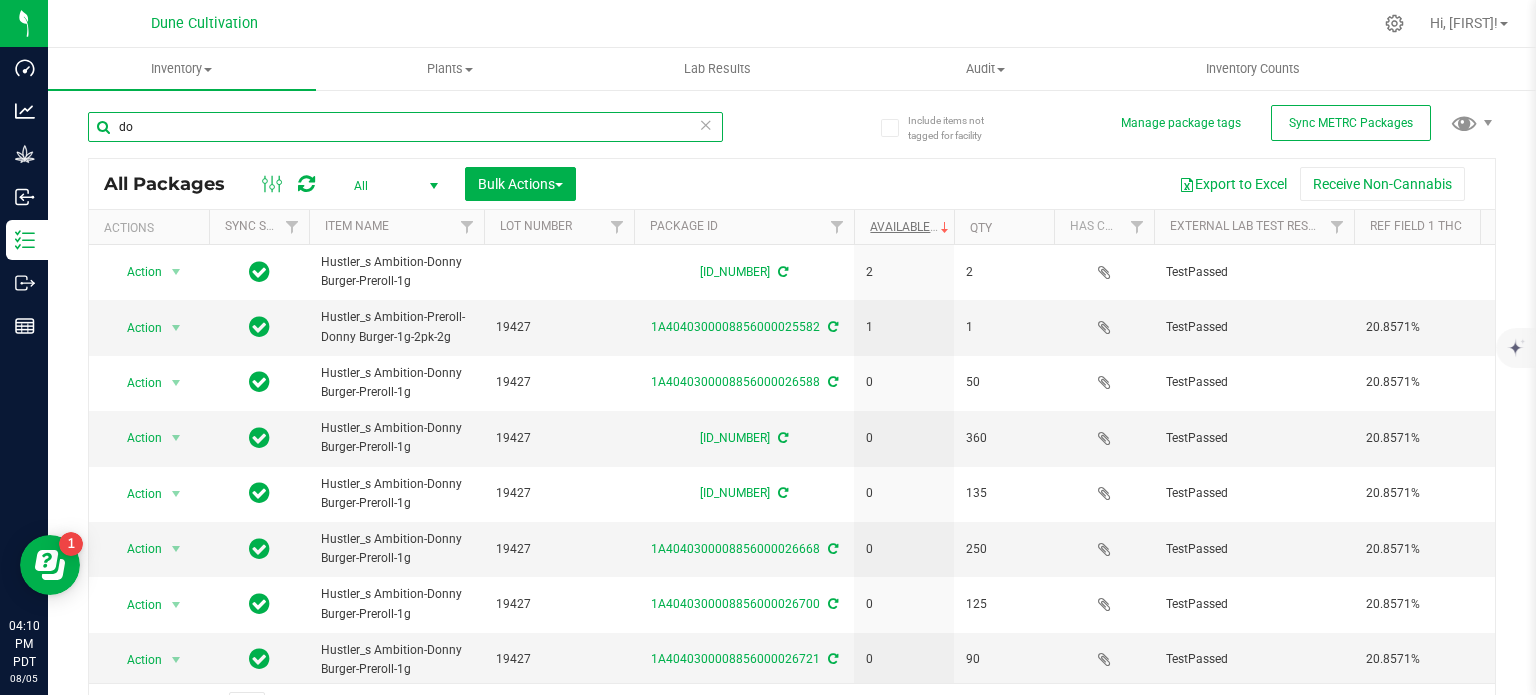 type on "d" 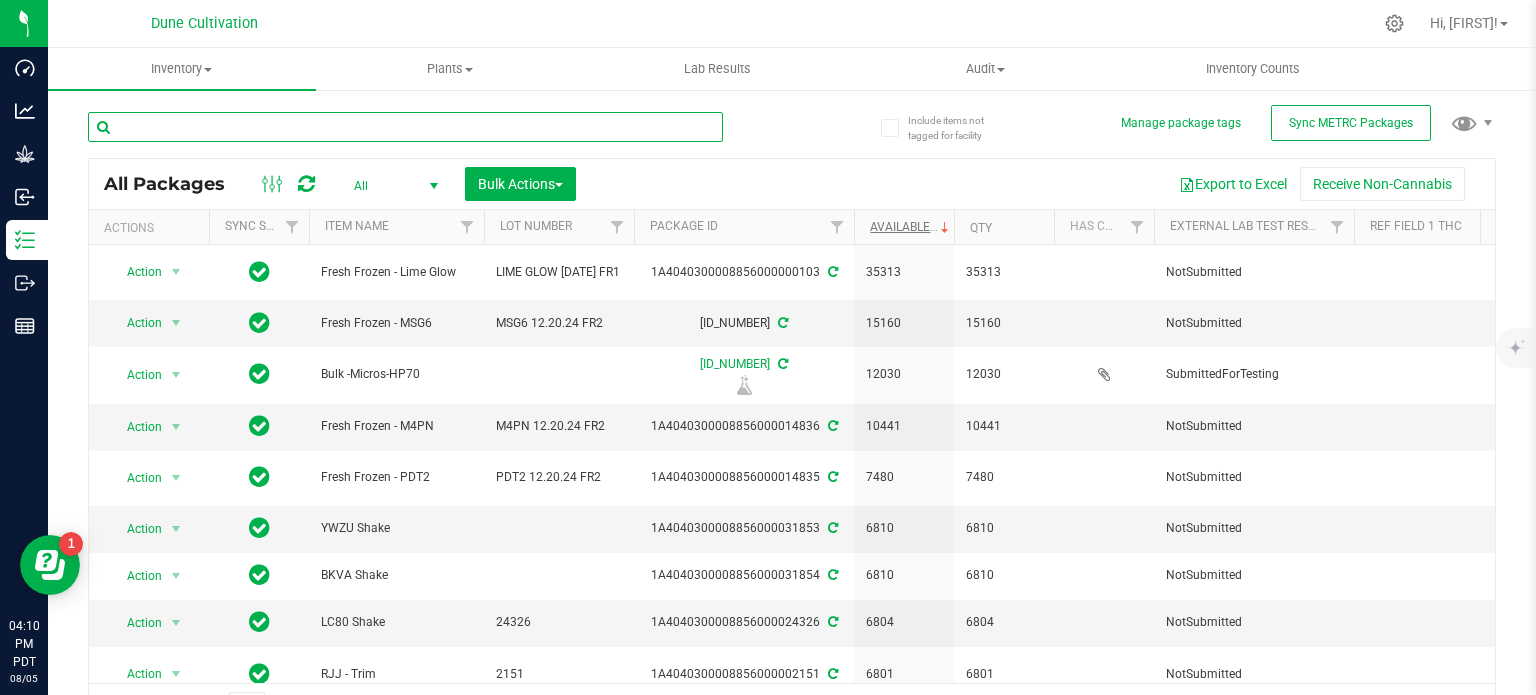 click at bounding box center (405, 127) 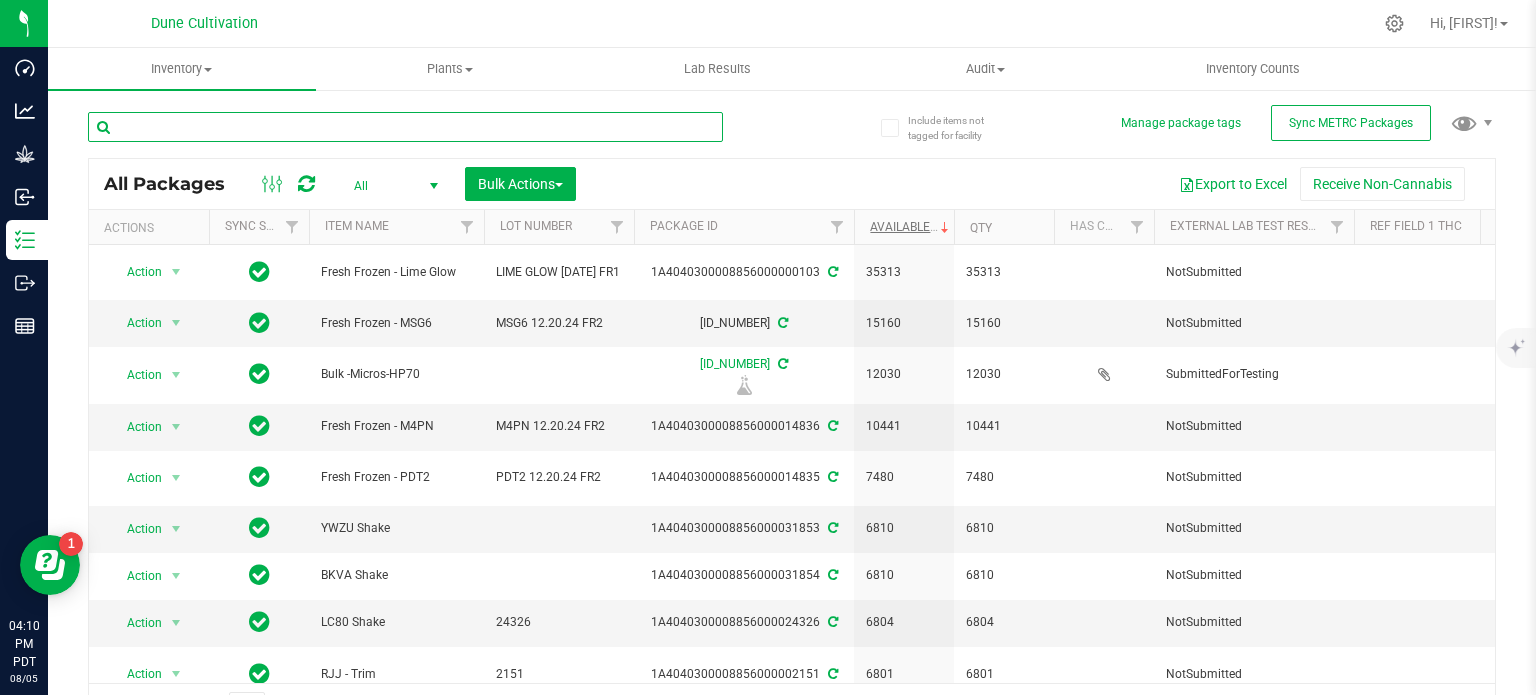 click at bounding box center (405, 127) 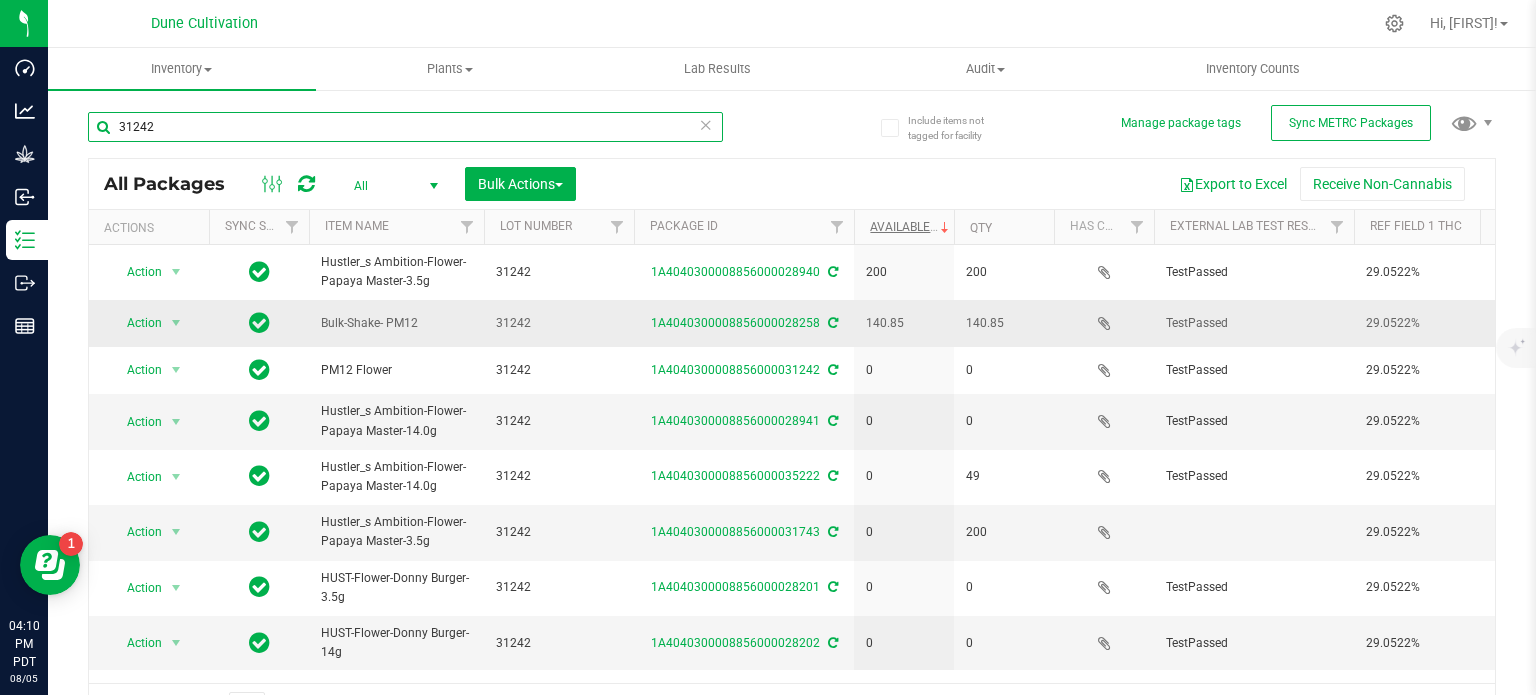 scroll, scrollTop: 0, scrollLeft: 815, axis: horizontal 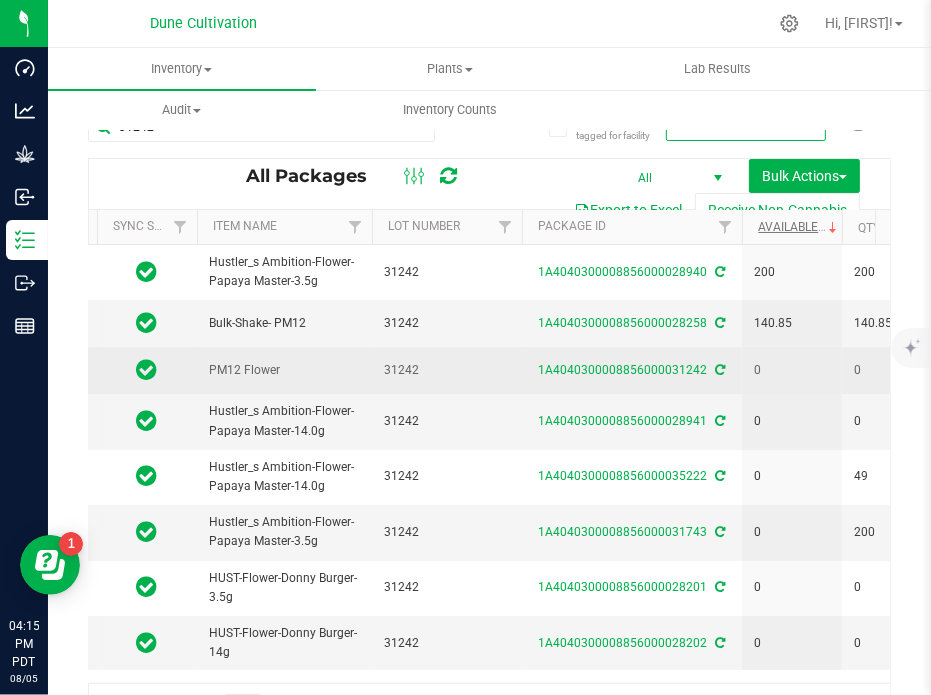 drag, startPoint x: 225, startPoint y: 147, endPoint x: 340, endPoint y: 389, distance: 267.9347 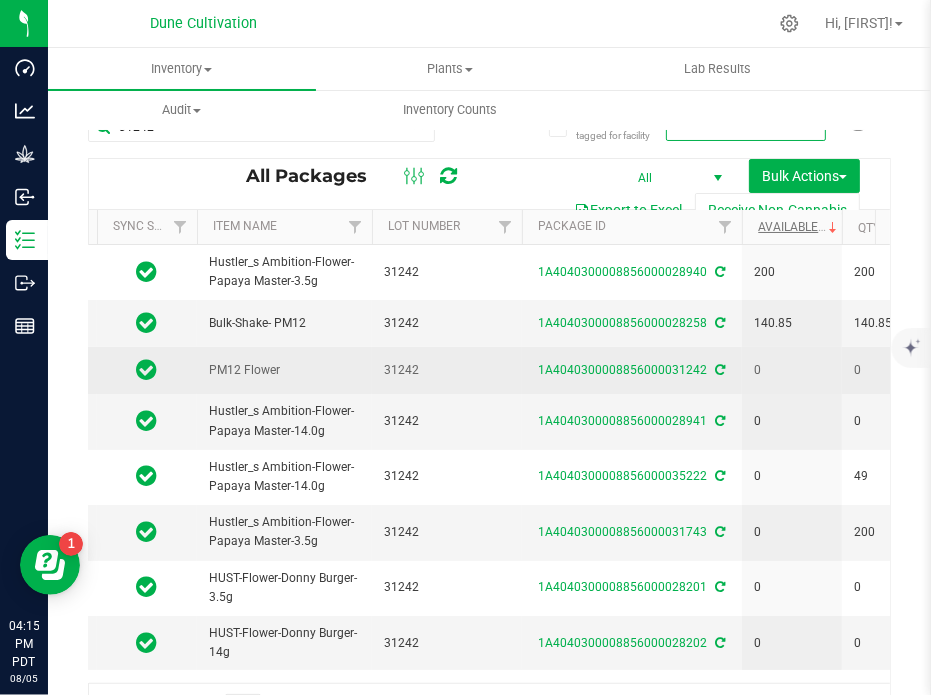 click on "totaling 49 eaches | 686 g" at bounding box center (489, 414) 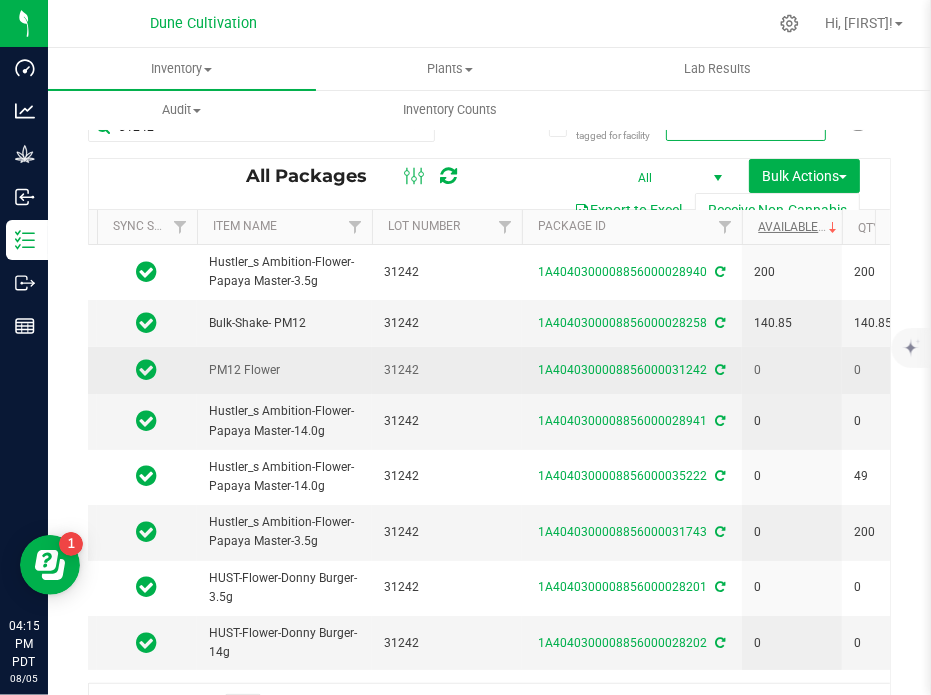 scroll, scrollTop: 0, scrollLeft: 387, axis: horizontal 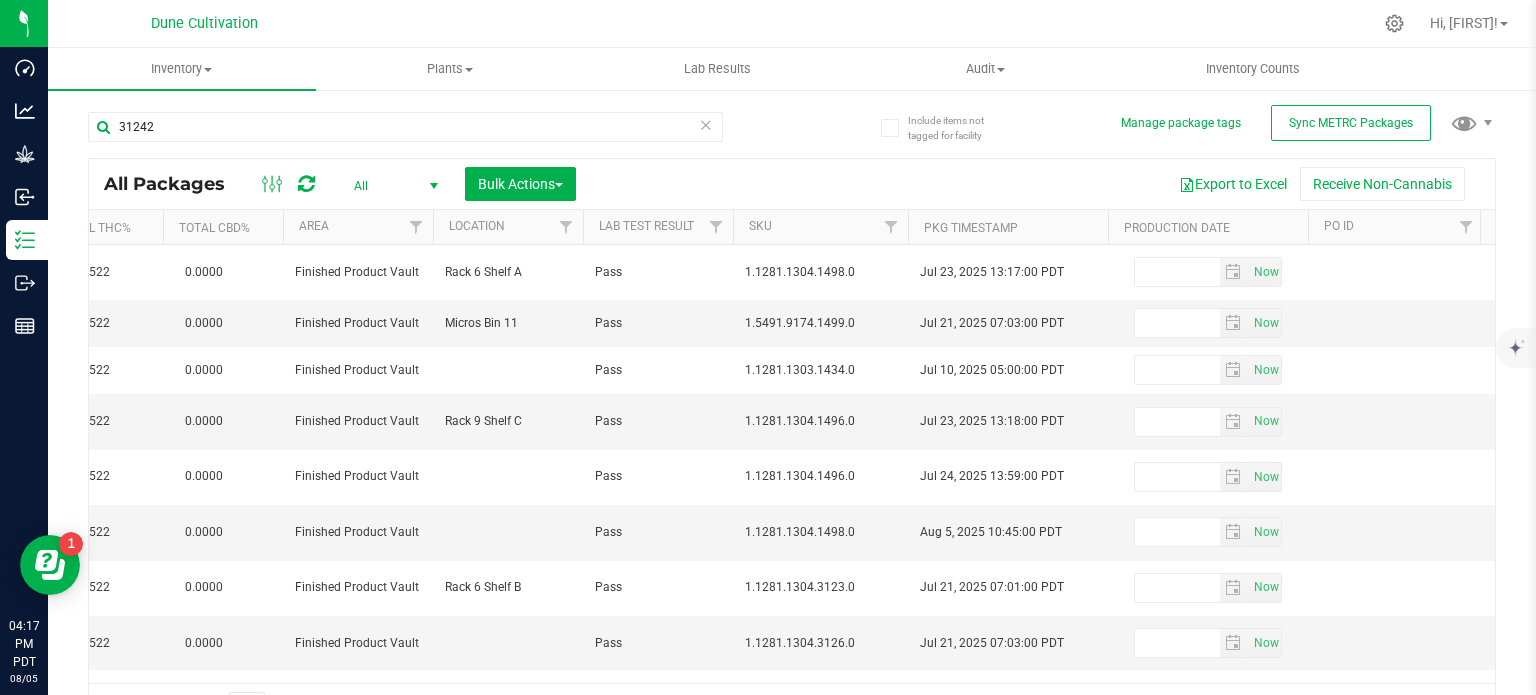 click on "Export to Excel
Receive Non-Cannabis" at bounding box center (1035, 184) 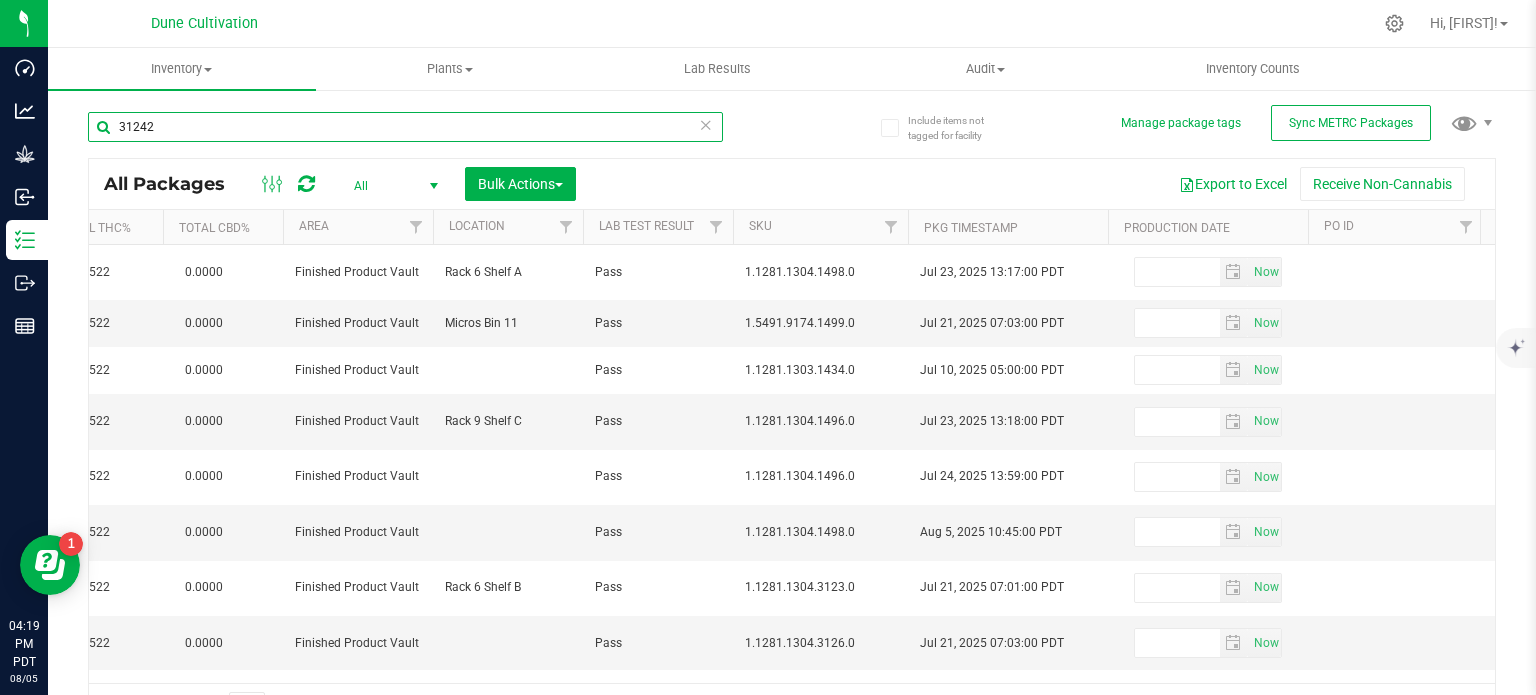 click on "31242" at bounding box center [405, 127] 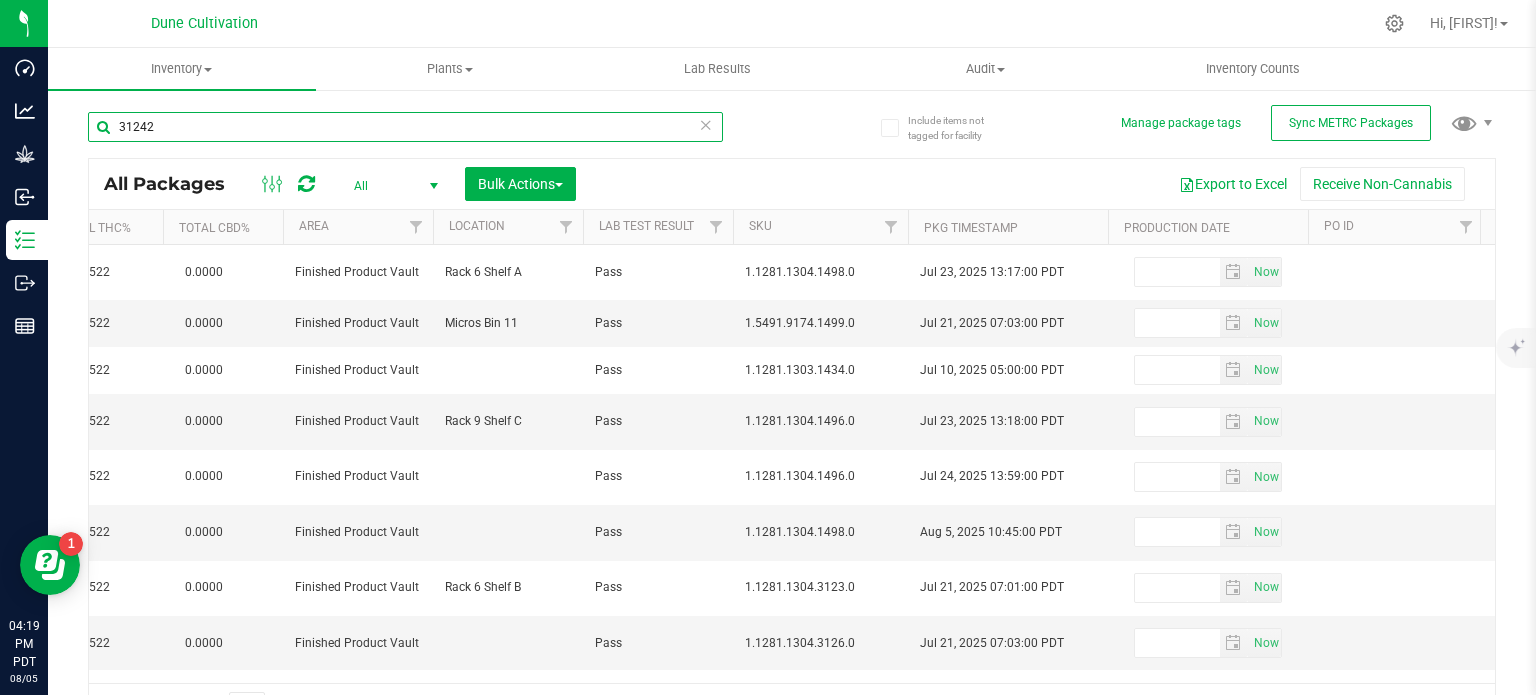 click on "31242" at bounding box center [405, 127] 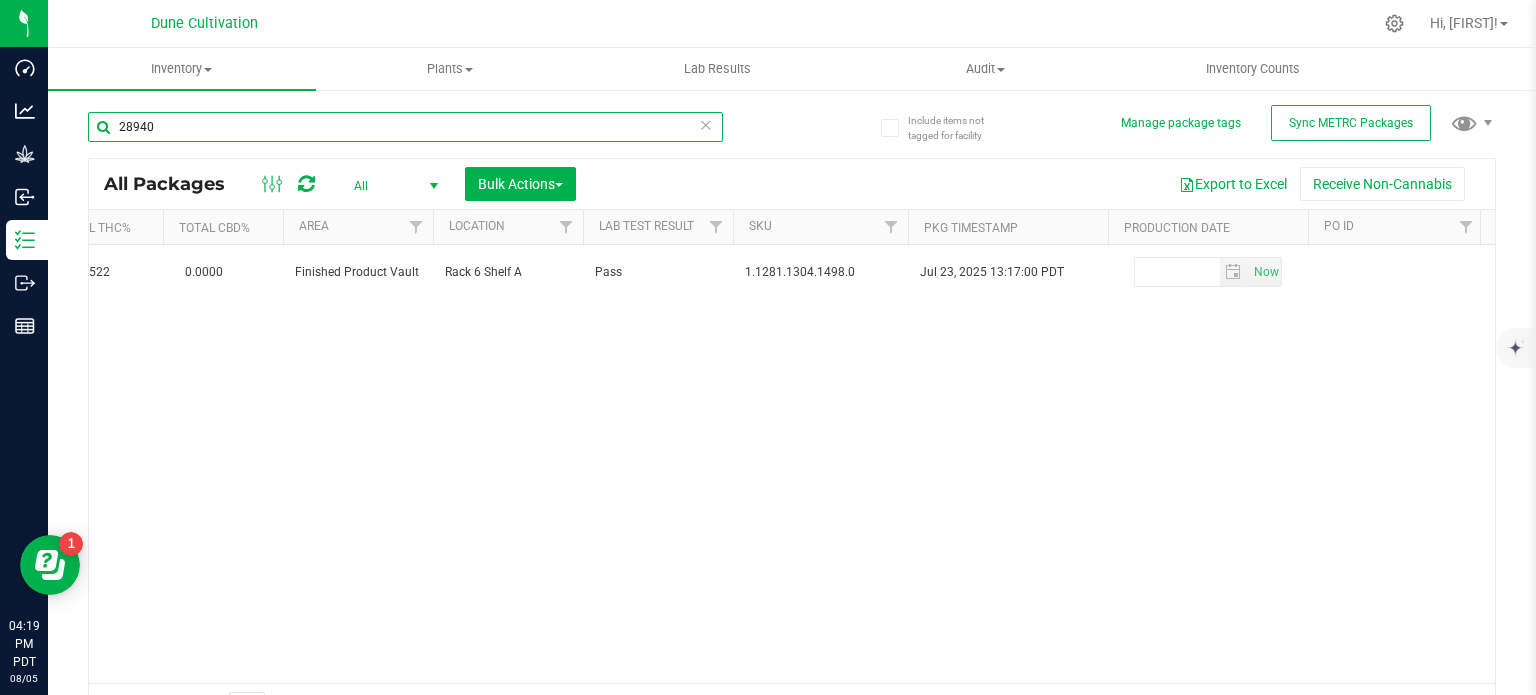scroll, scrollTop: 0, scrollLeft: 2088, axis: horizontal 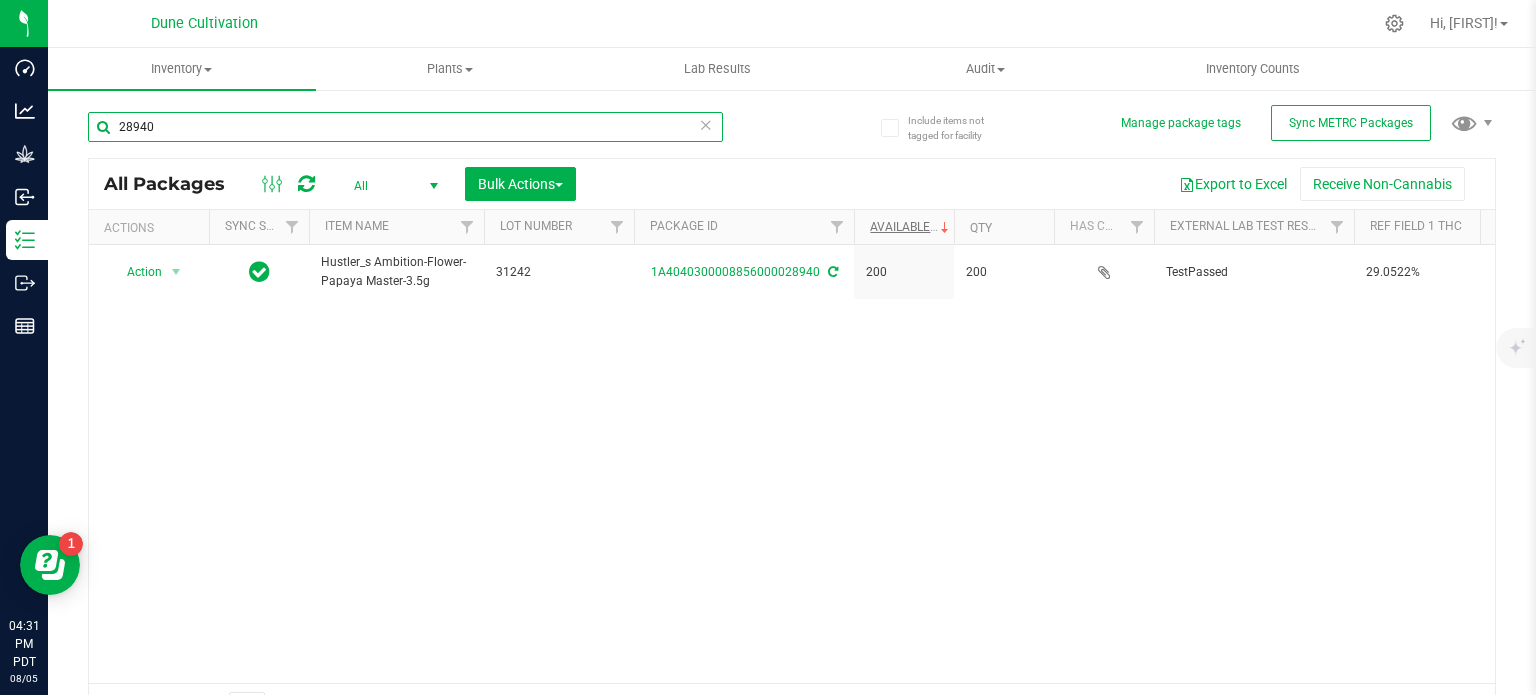 click on "28940" at bounding box center [405, 127] 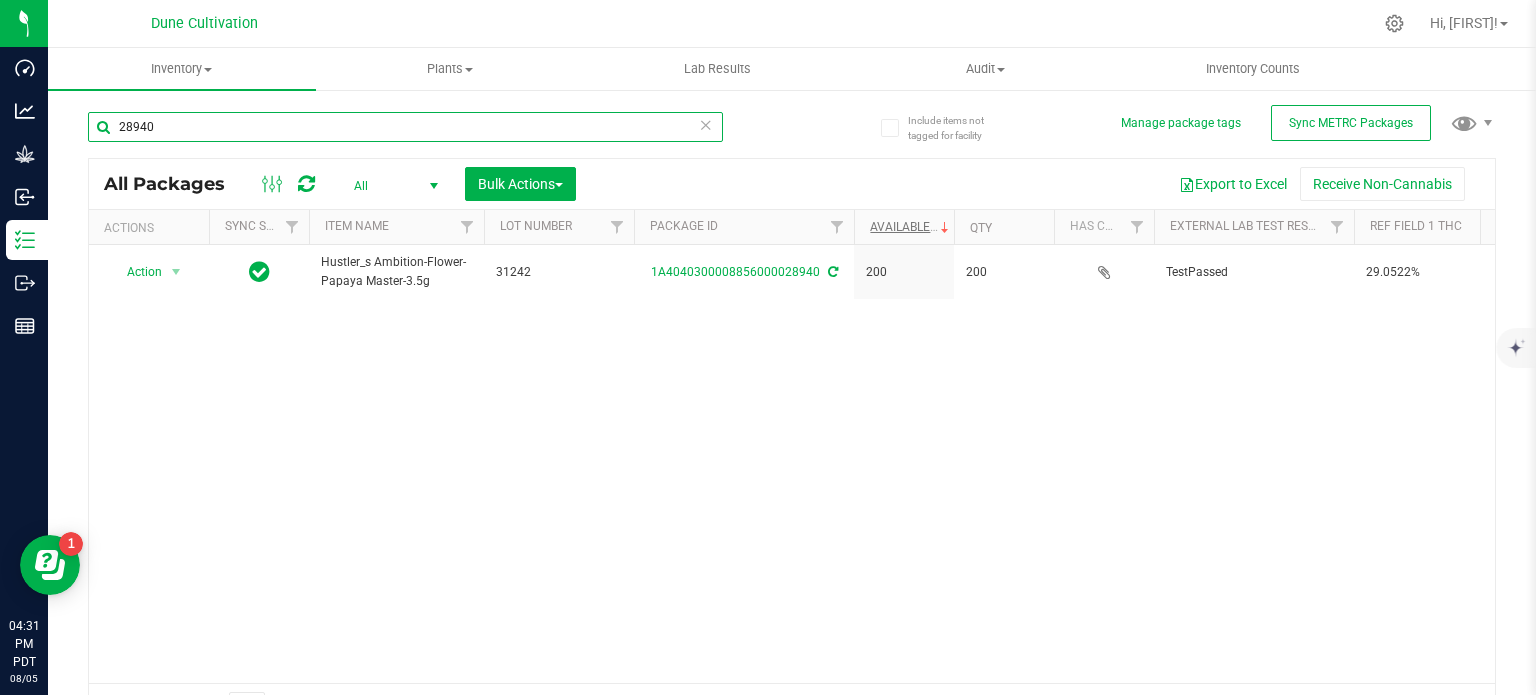 click on "28940" at bounding box center [405, 127] 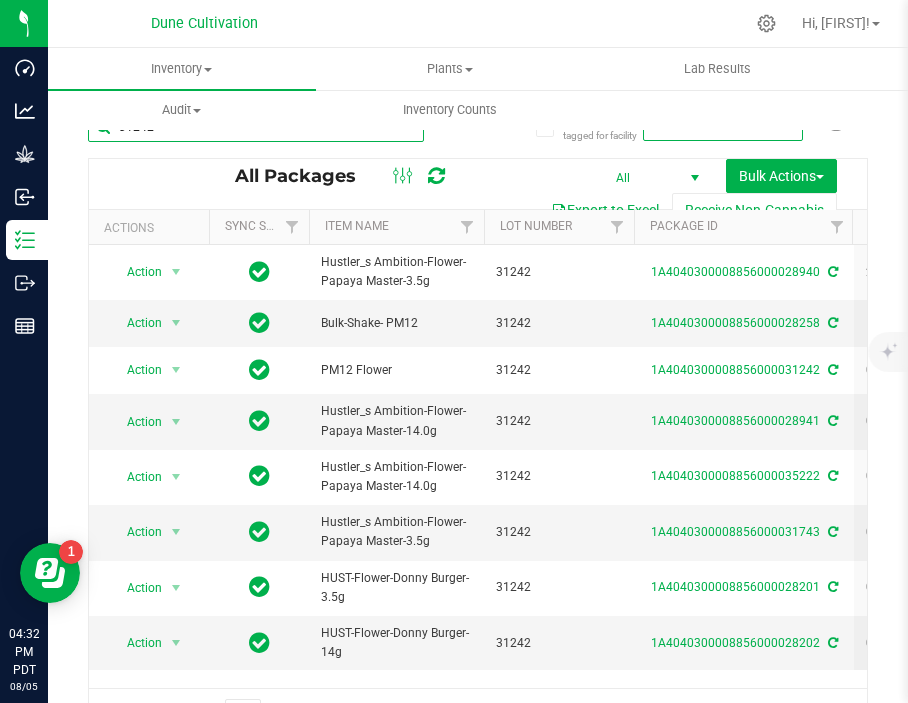 click on "31242" at bounding box center [256, 127] 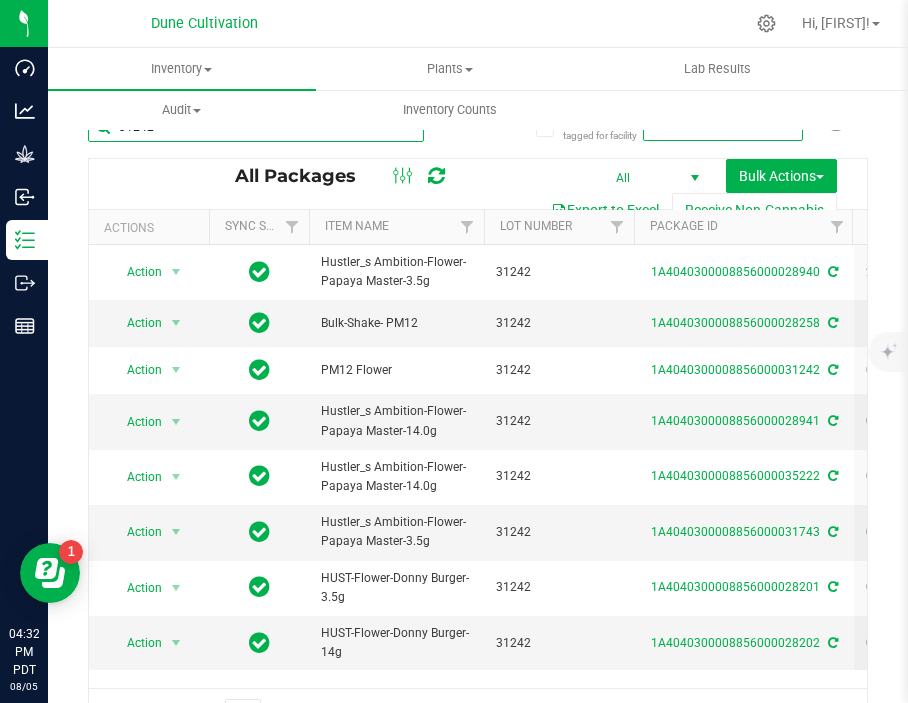 click on "31242" at bounding box center [256, 127] 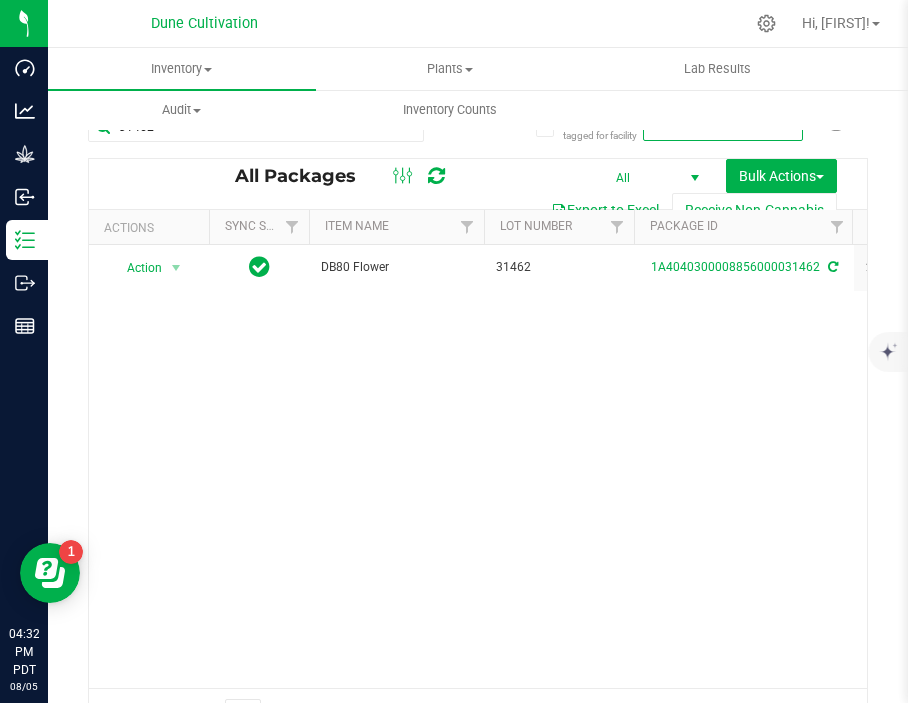 click on "Action Action Adjust qty Create package Edit attributes Global inventory Locate package Lock package Package audit log Print package label Record a lab result Retag package See history Take lab sample
DB80 Flower
31462
1A4040300008856000031462
2258.9
2258.9
TestPassed
28.7961%
DB80
Created
DB80
Gram
28.7961 0.0000
Finished Product Vault
Pass" at bounding box center (478, 466) 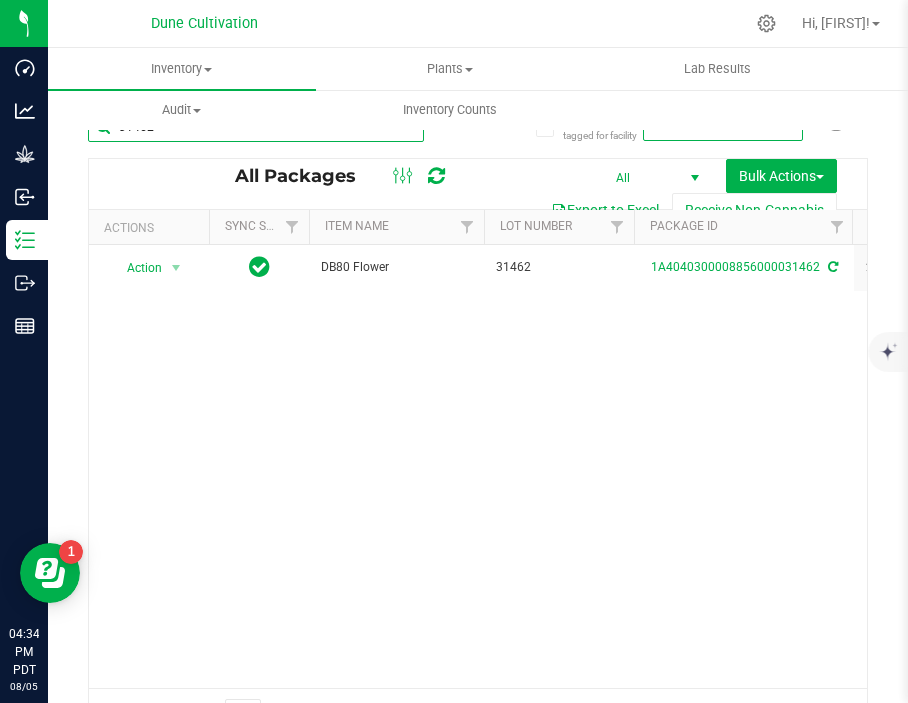click on "31462" at bounding box center (256, 127) 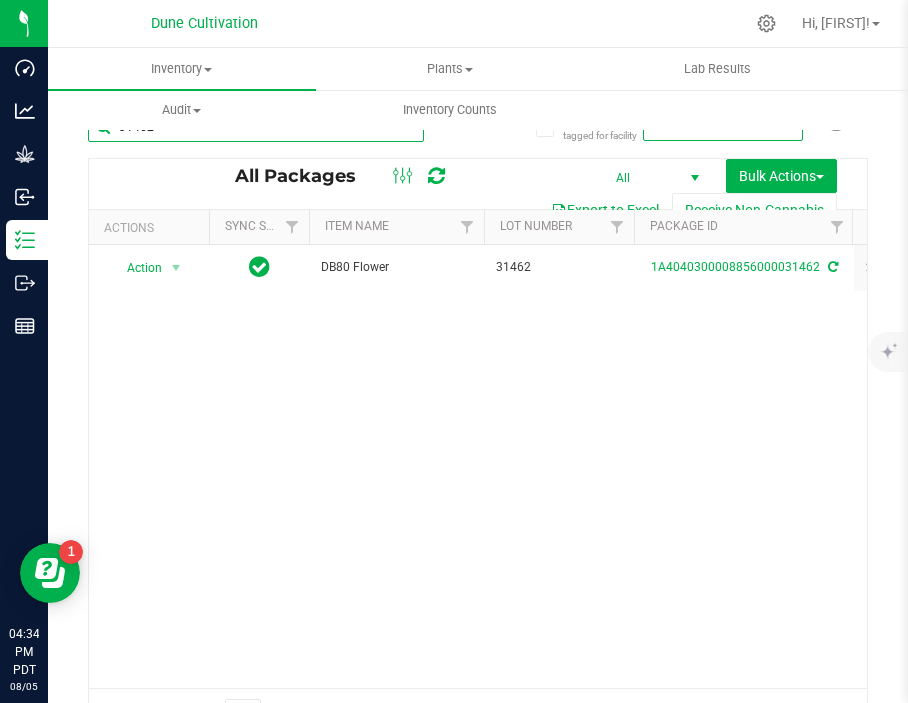 click on "31462" at bounding box center (256, 127) 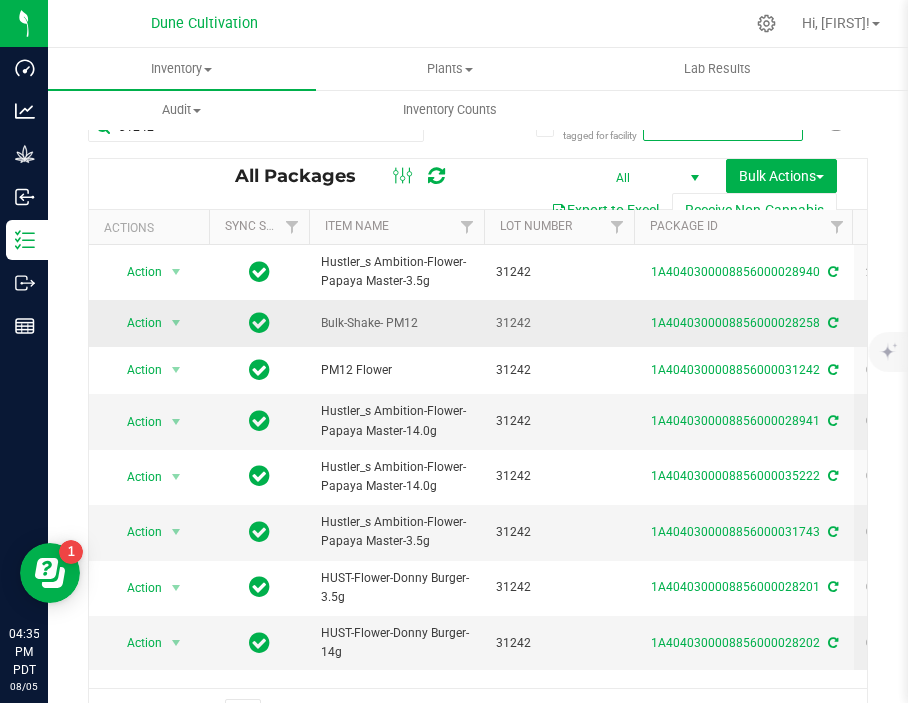 click on "Action Action Adjust qty Create package Edit attributes Global inventory Locate package Lock package Package audit log Print package label Record a lab result Retag package See history Take lab sample" at bounding box center (149, 323) 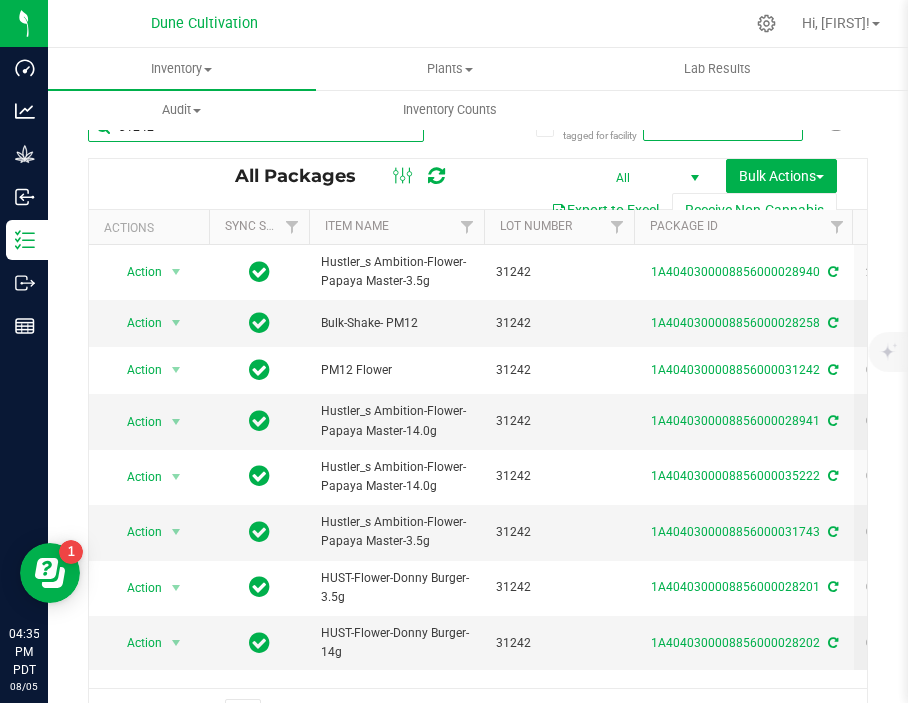click on "31242" at bounding box center [256, 127] 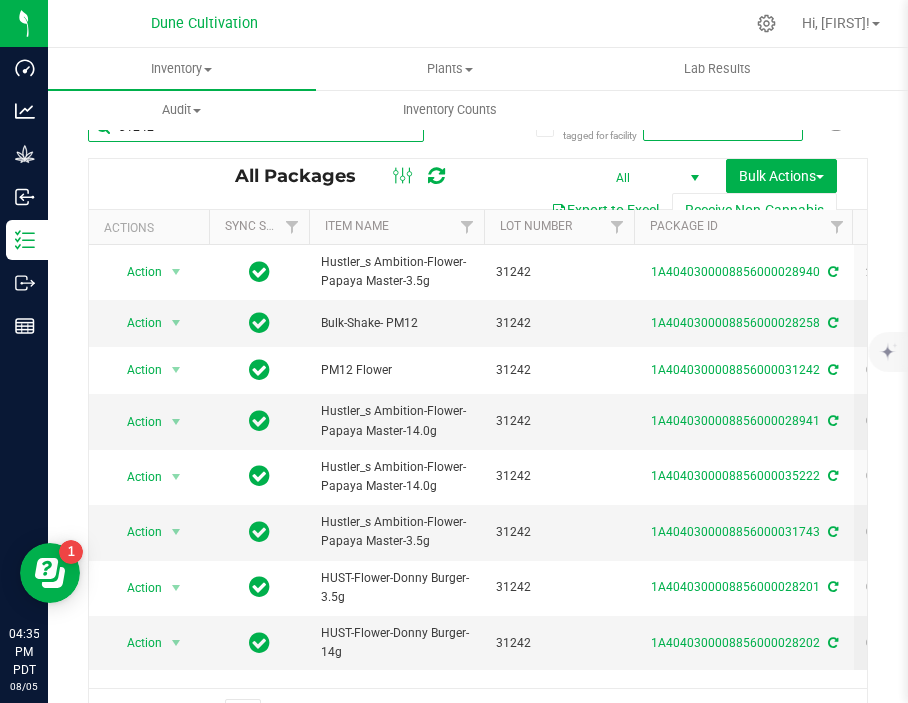 click on "31242" at bounding box center [256, 127] 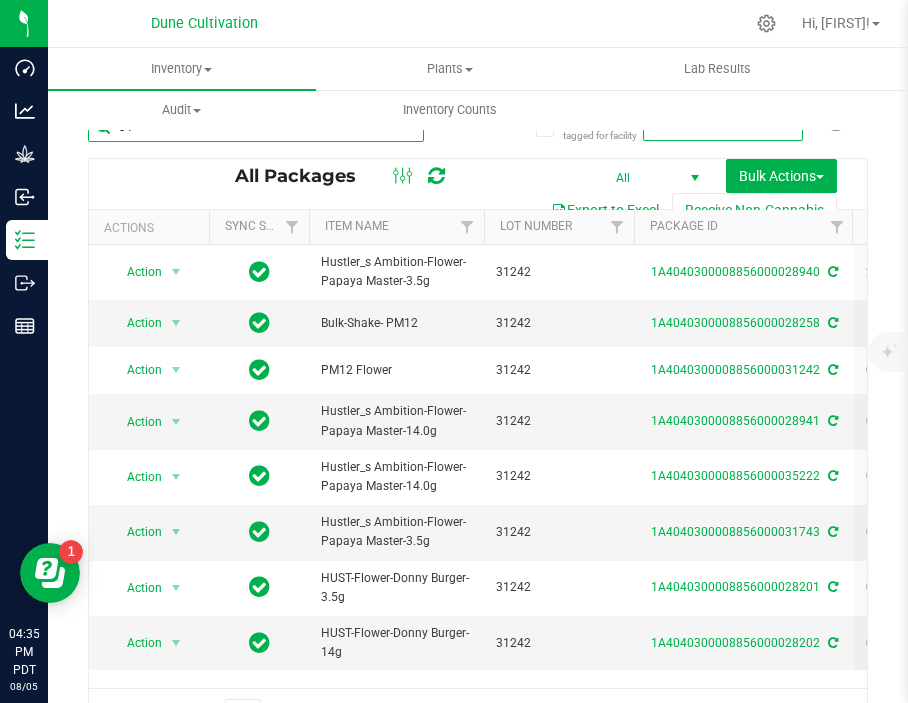type on "3" 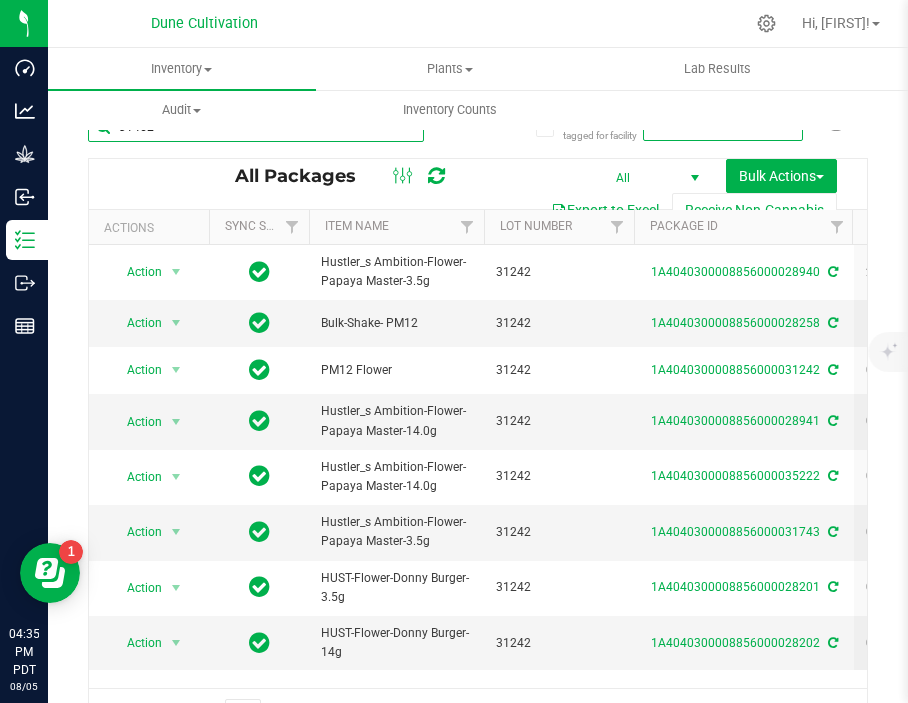 type on "31462" 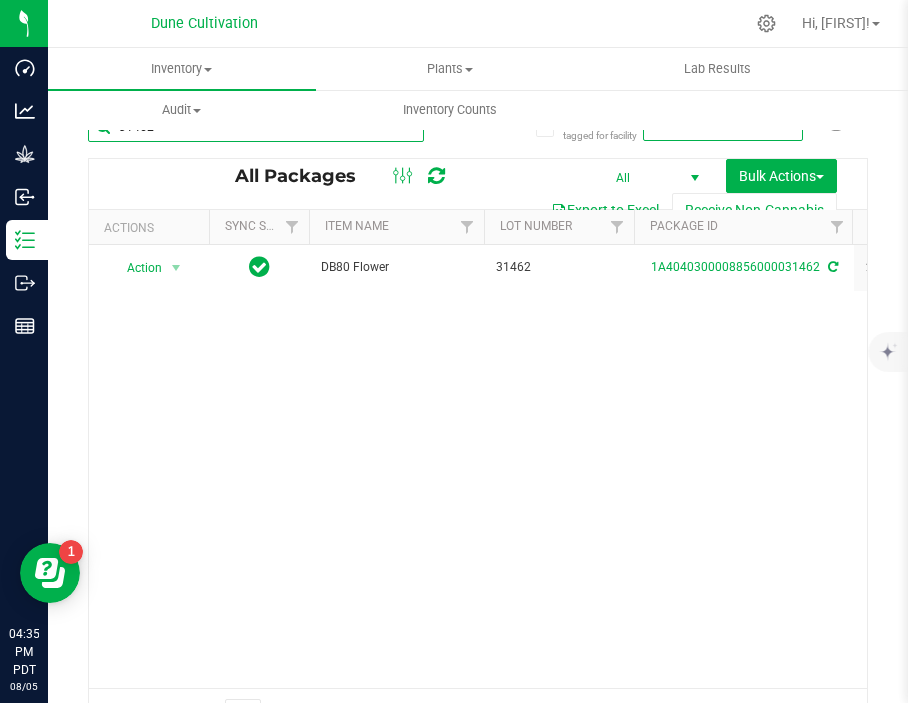 scroll, scrollTop: 0, scrollLeft: 191, axis: horizontal 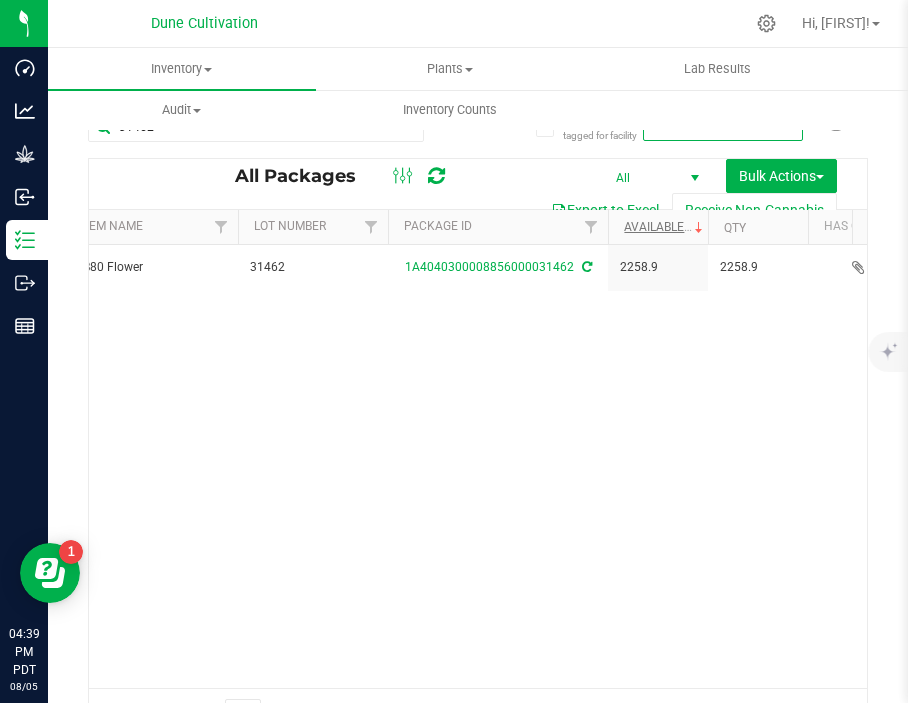 click on "Dune Cultivation" at bounding box center [208, 23] 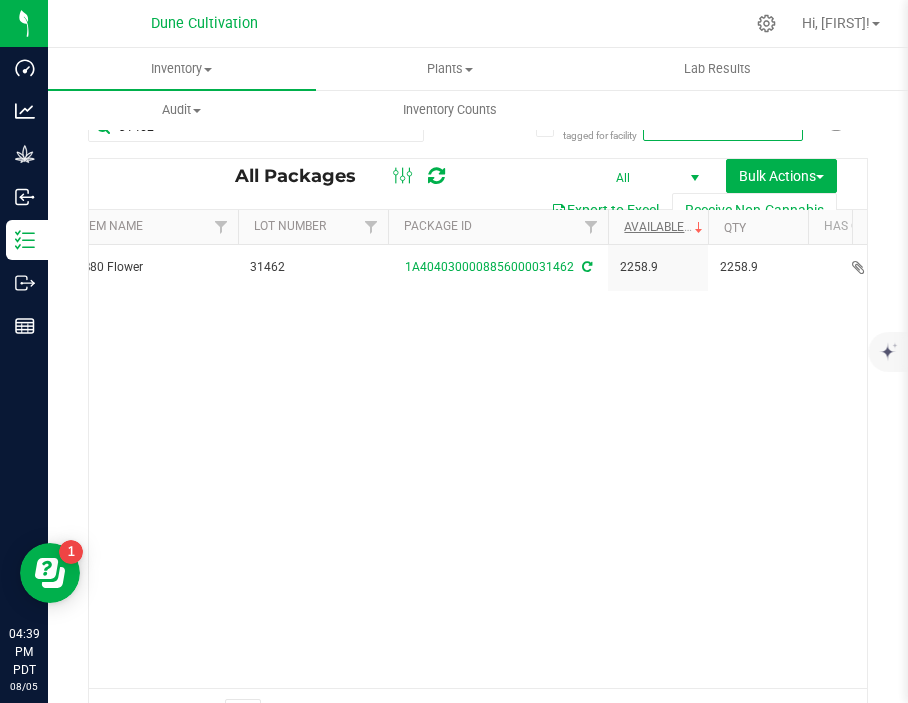 scroll, scrollTop: 0, scrollLeft: 0, axis: both 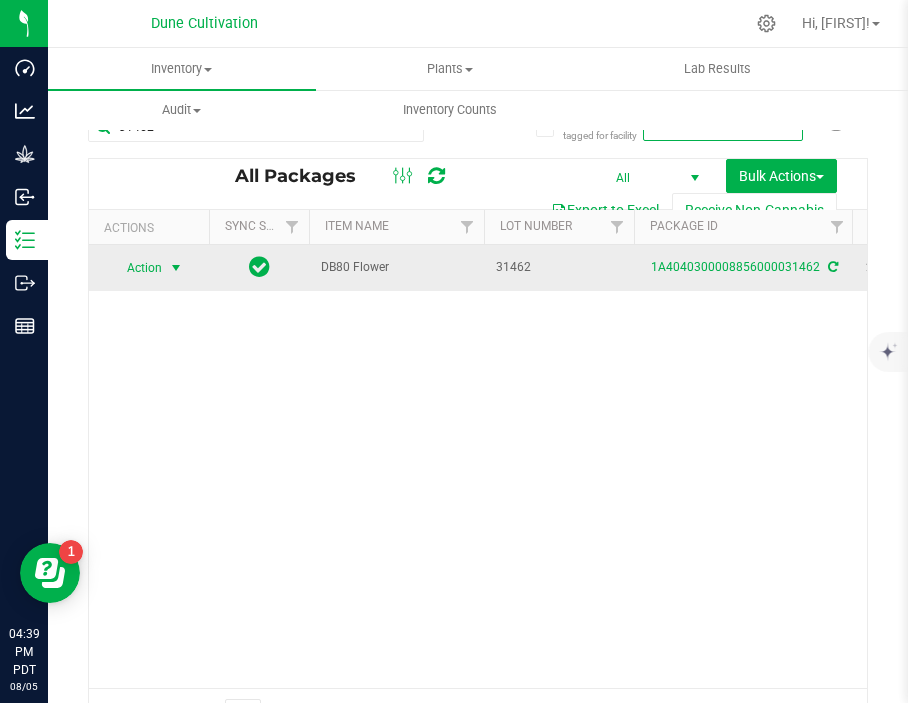 click at bounding box center [176, 268] 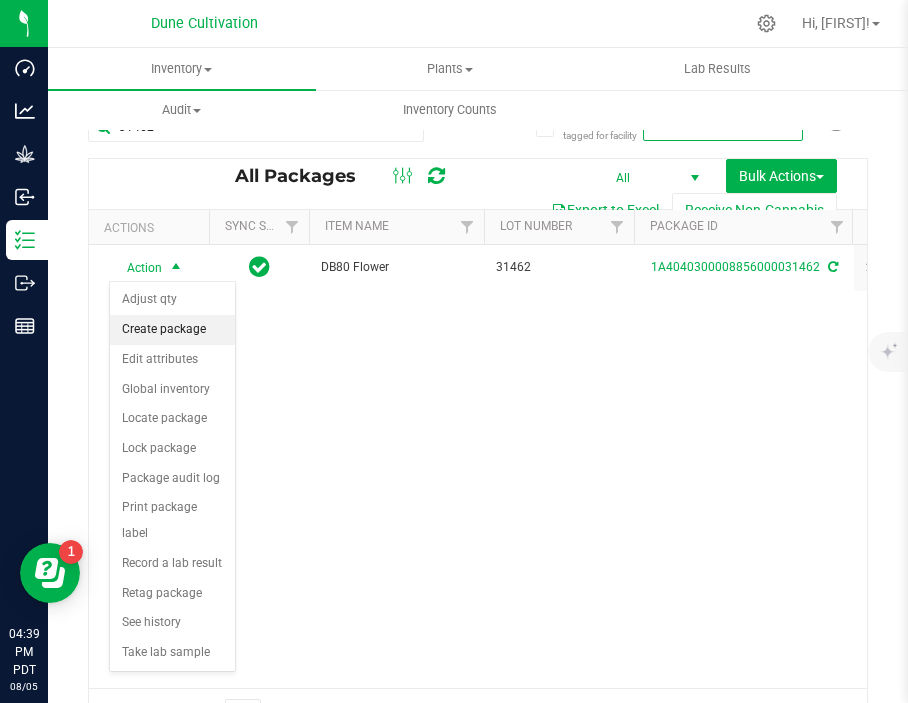 click on "Create package" at bounding box center (172, 330) 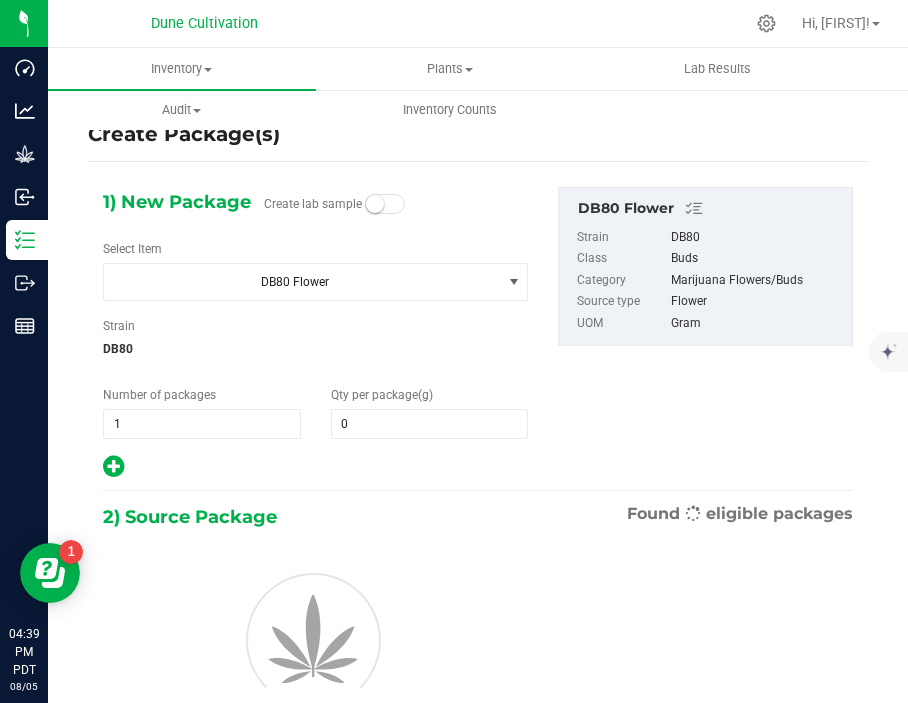 type on "0.0000" 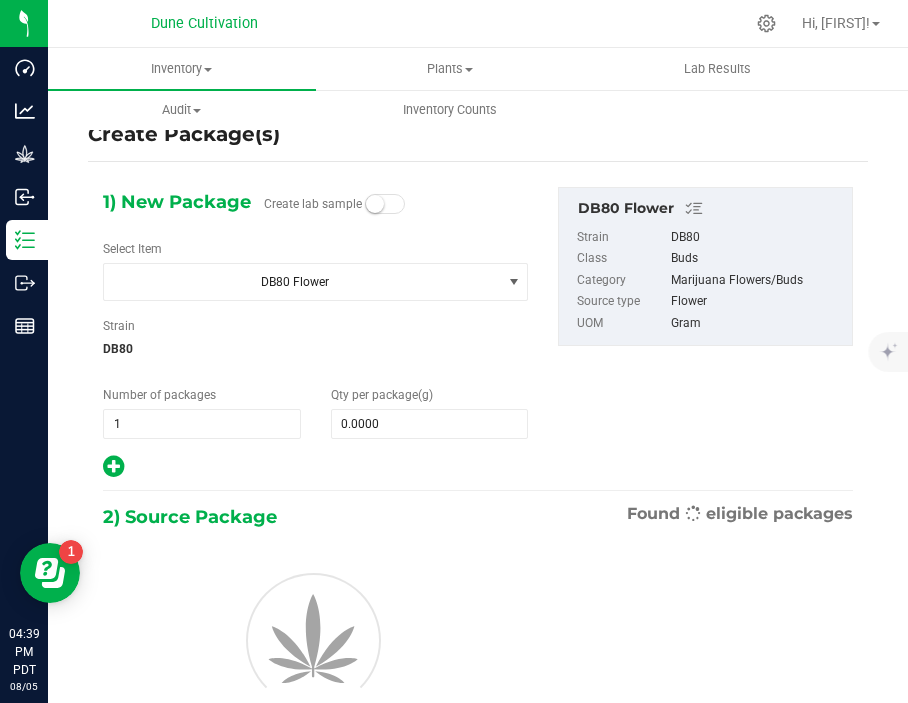 scroll, scrollTop: 0, scrollLeft: 0, axis: both 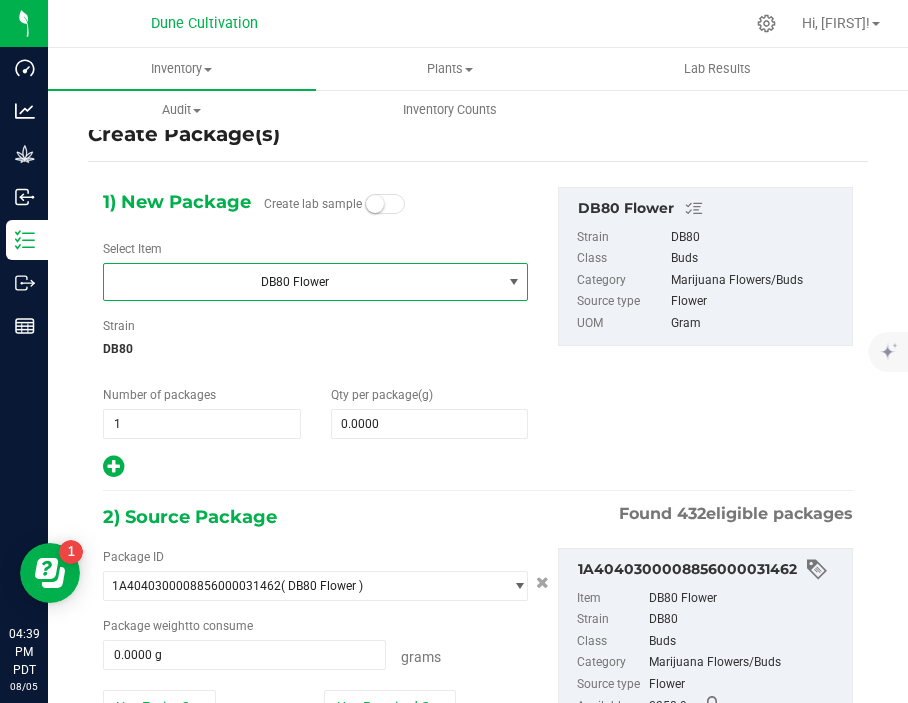 click on "DB80 Flower" at bounding box center [303, 282] 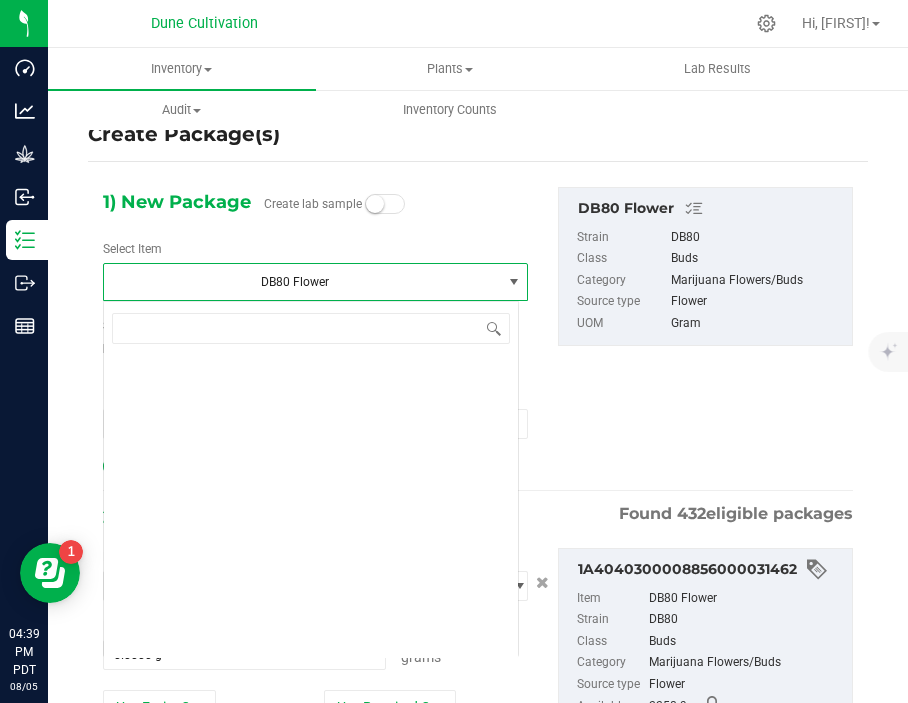 scroll, scrollTop: 15400, scrollLeft: 0, axis: vertical 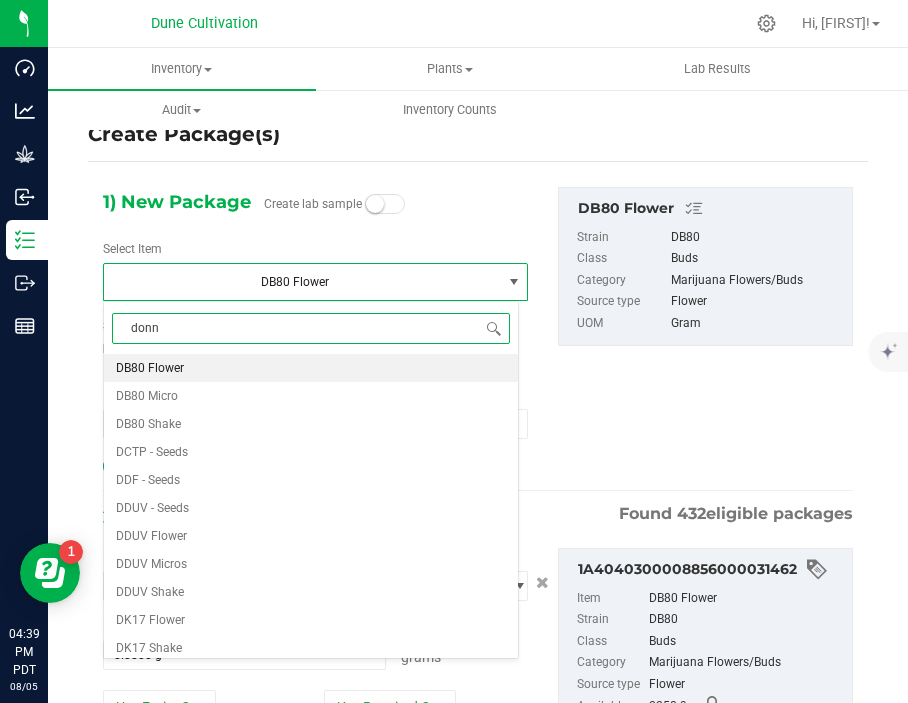 type on "donny" 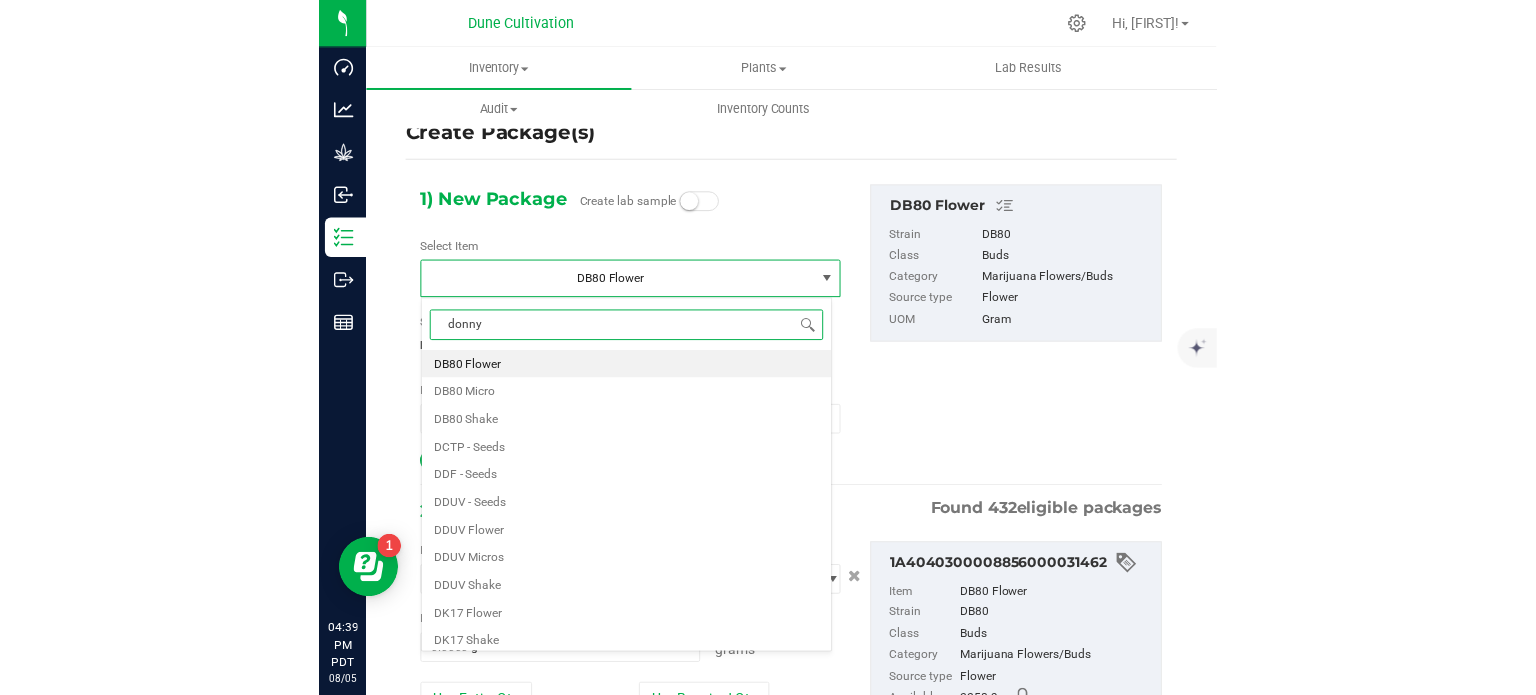 scroll, scrollTop: 0, scrollLeft: 0, axis: both 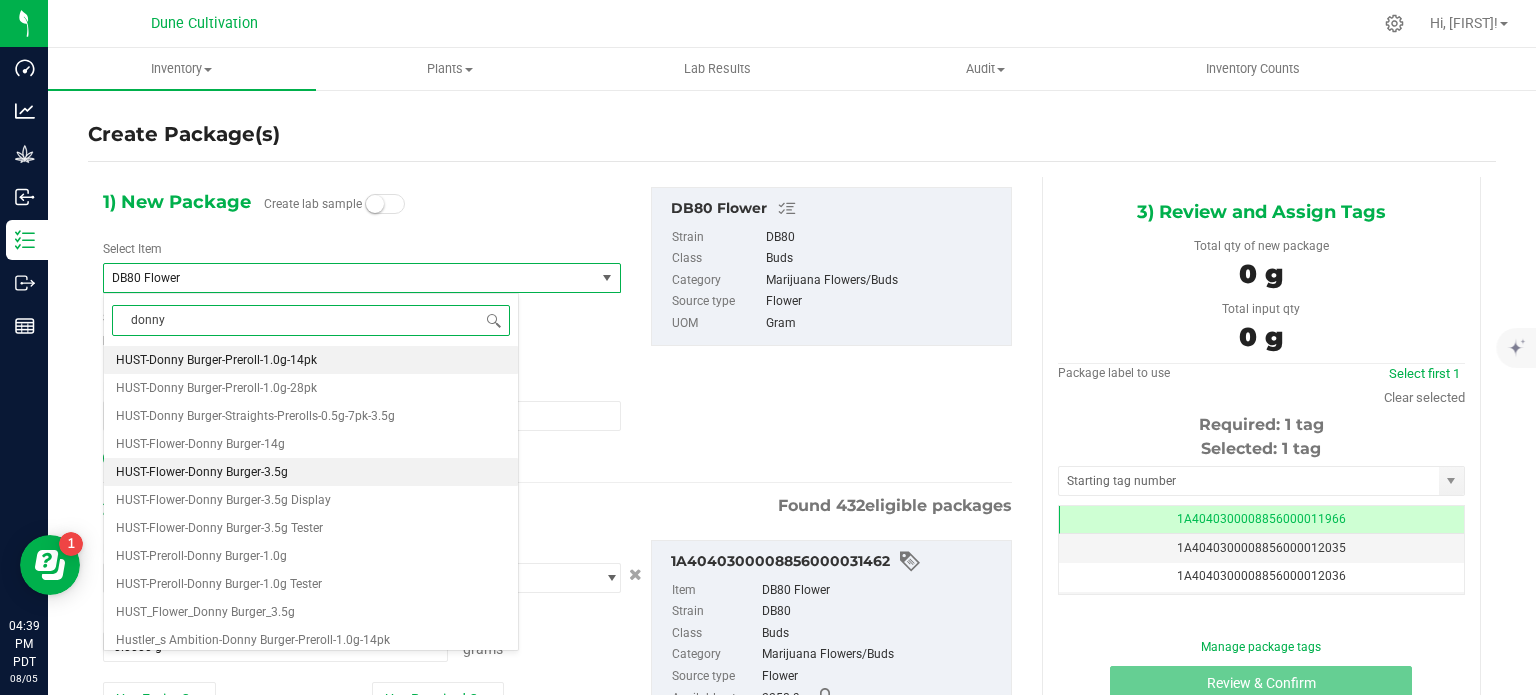 click on "HUST-Flower-Donny Burger-3.5g" at bounding box center (202, 472) 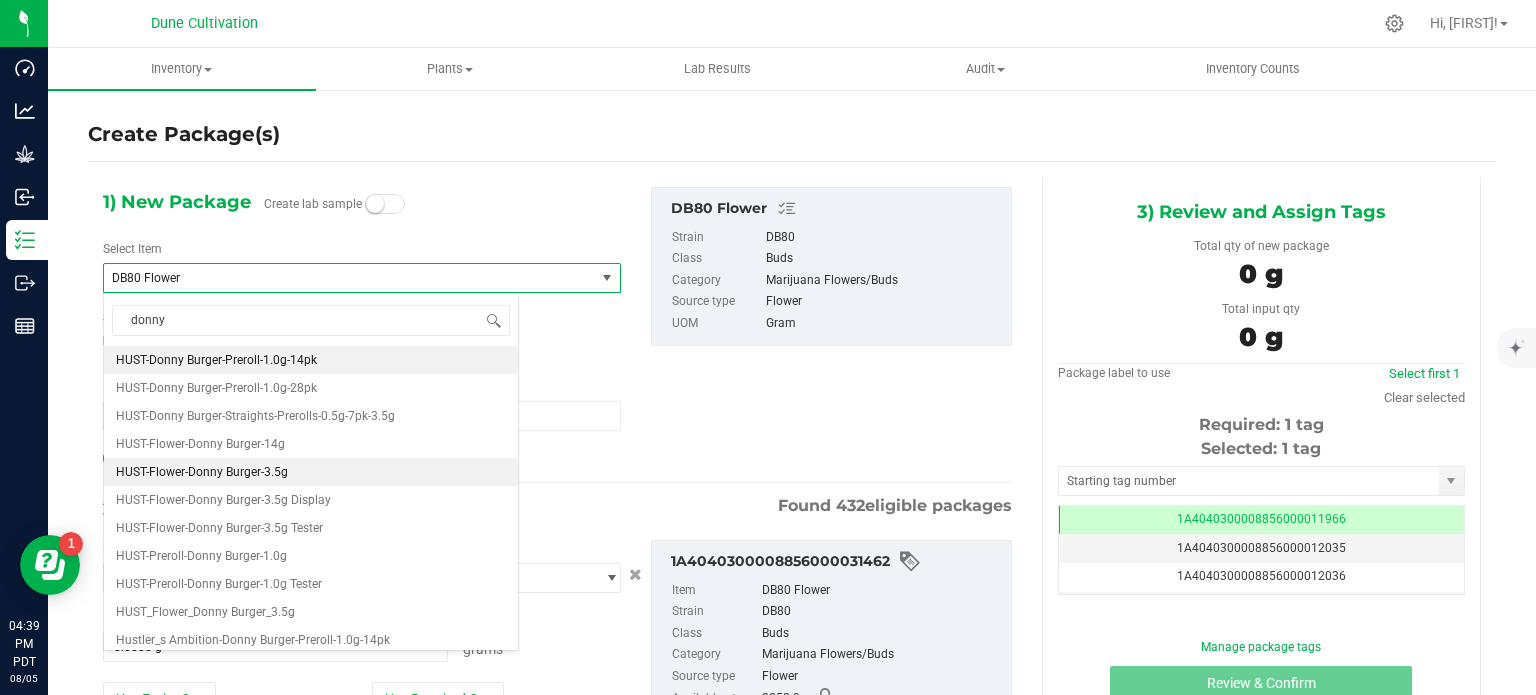 type 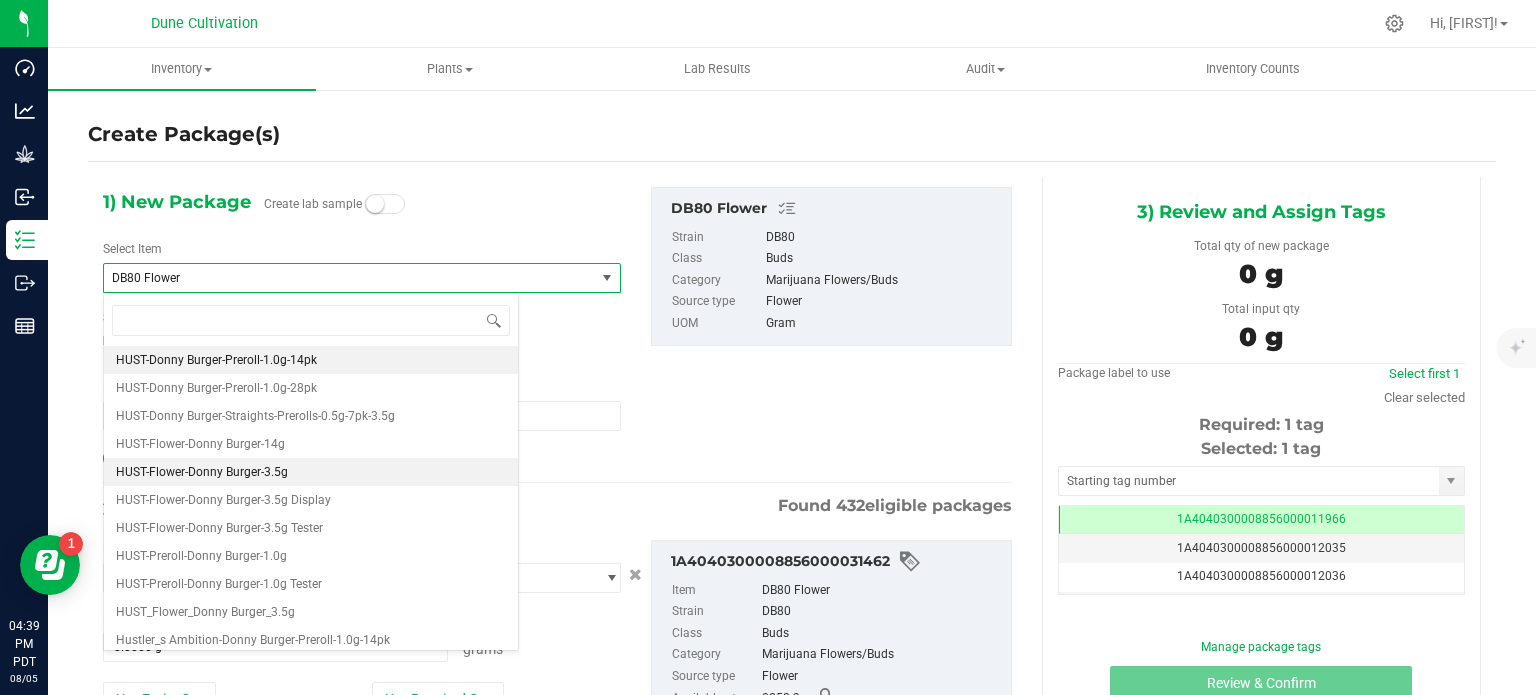 type on "0" 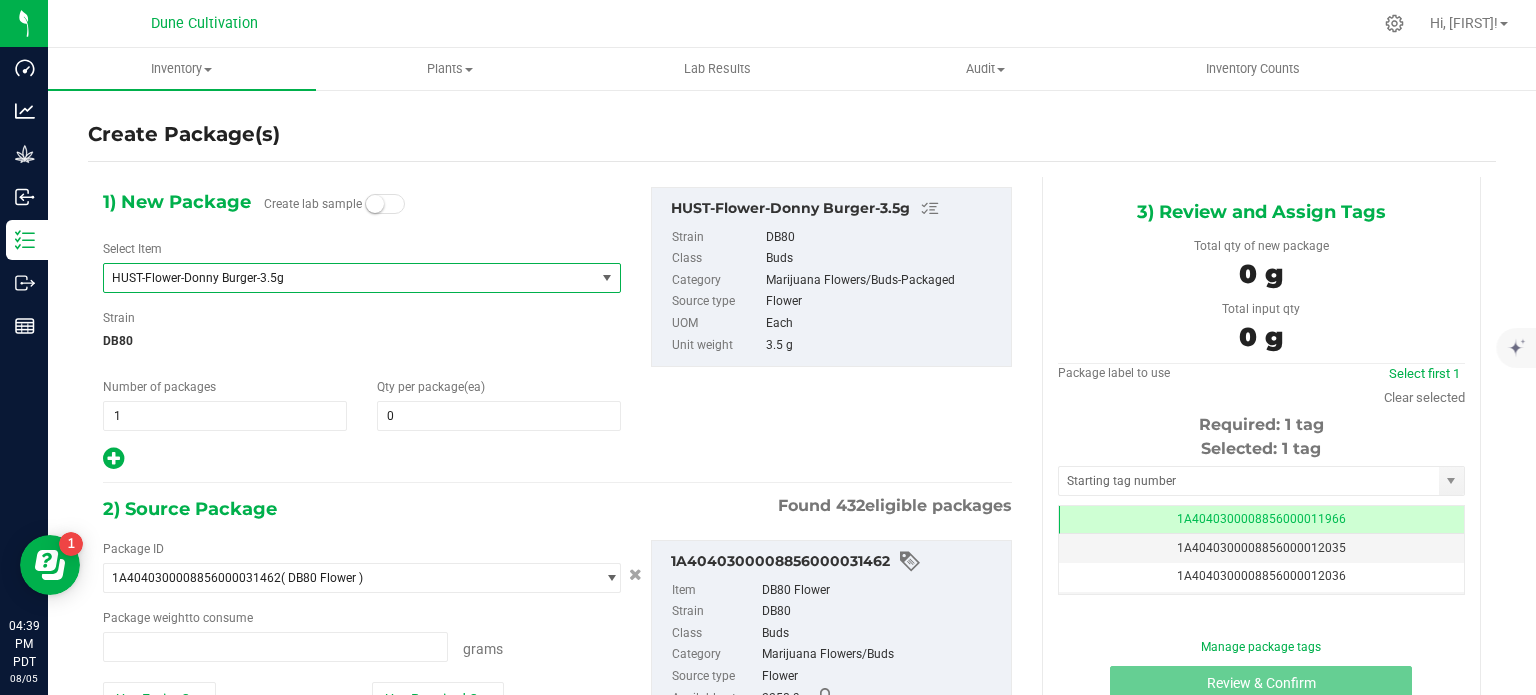 type on "0.0000 g" 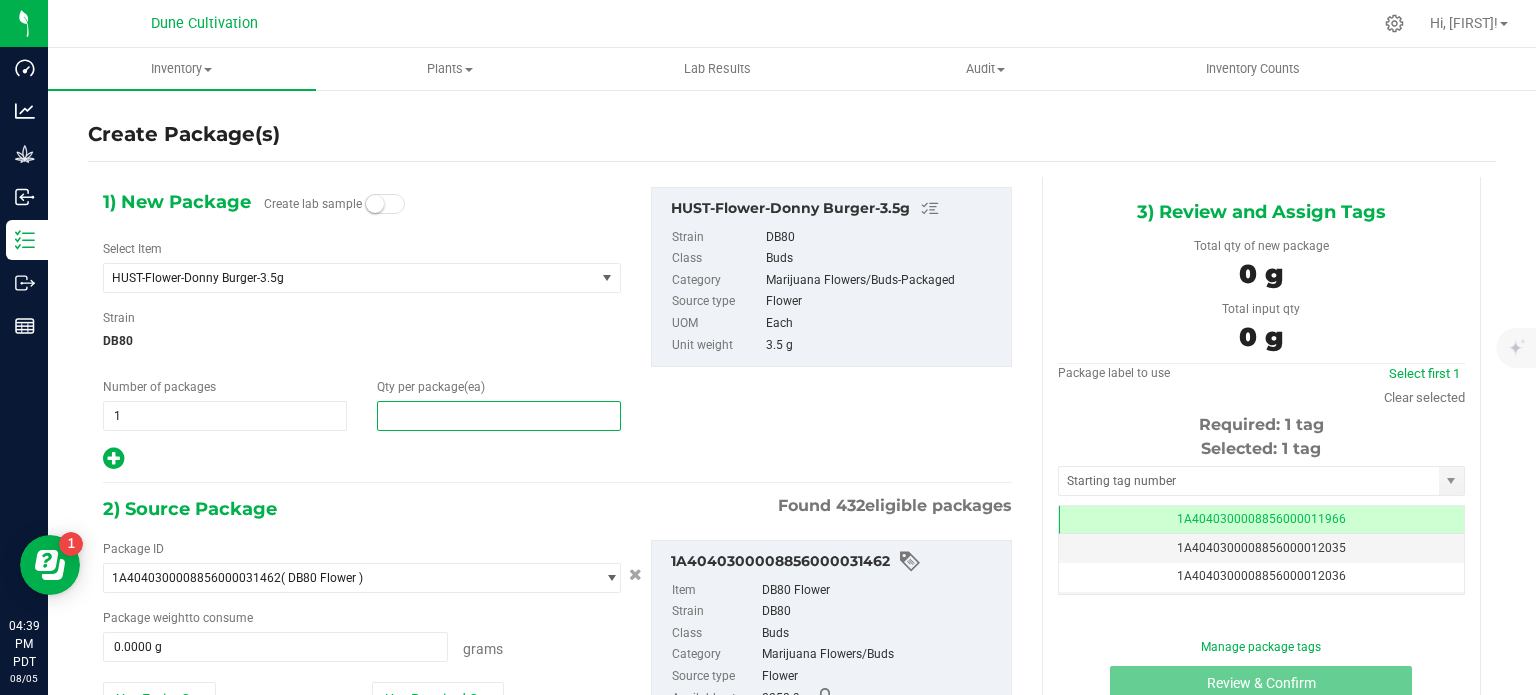 click at bounding box center (499, 416) 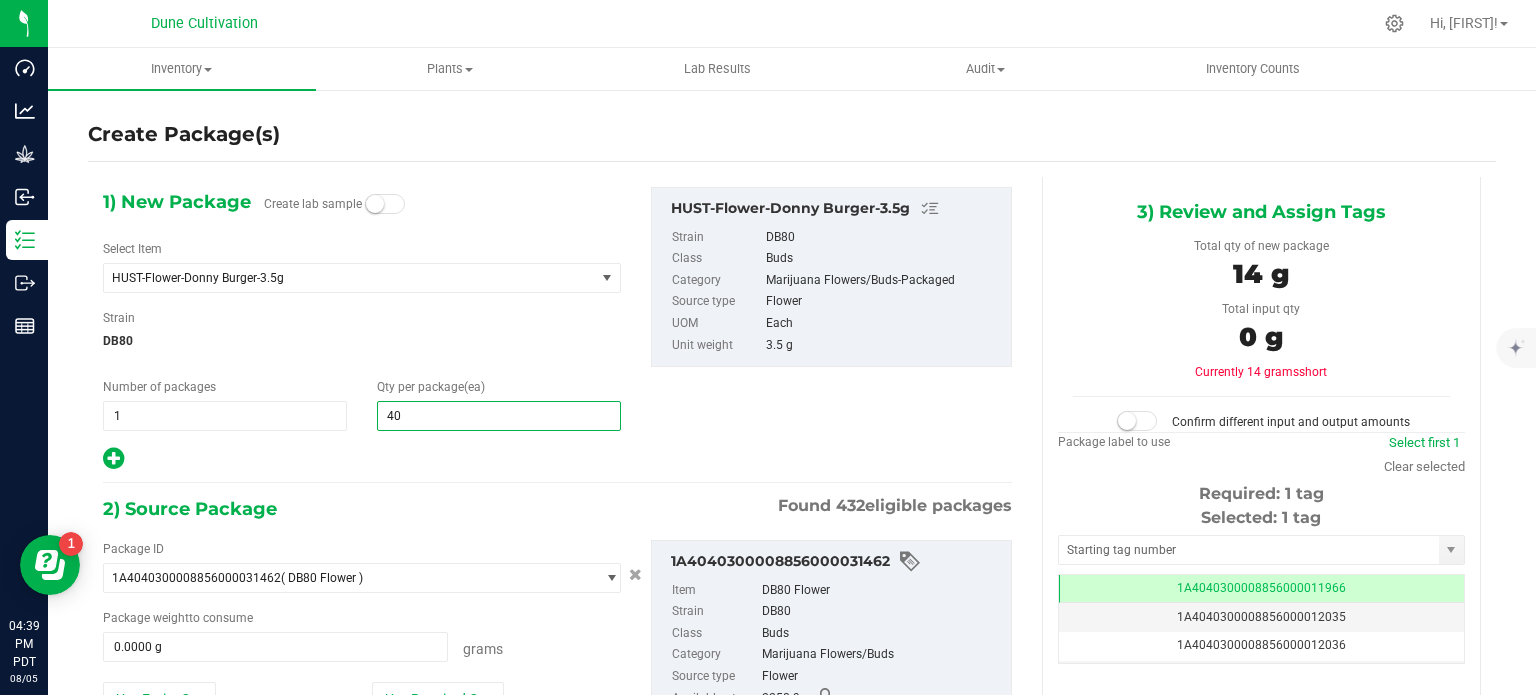 type on "400" 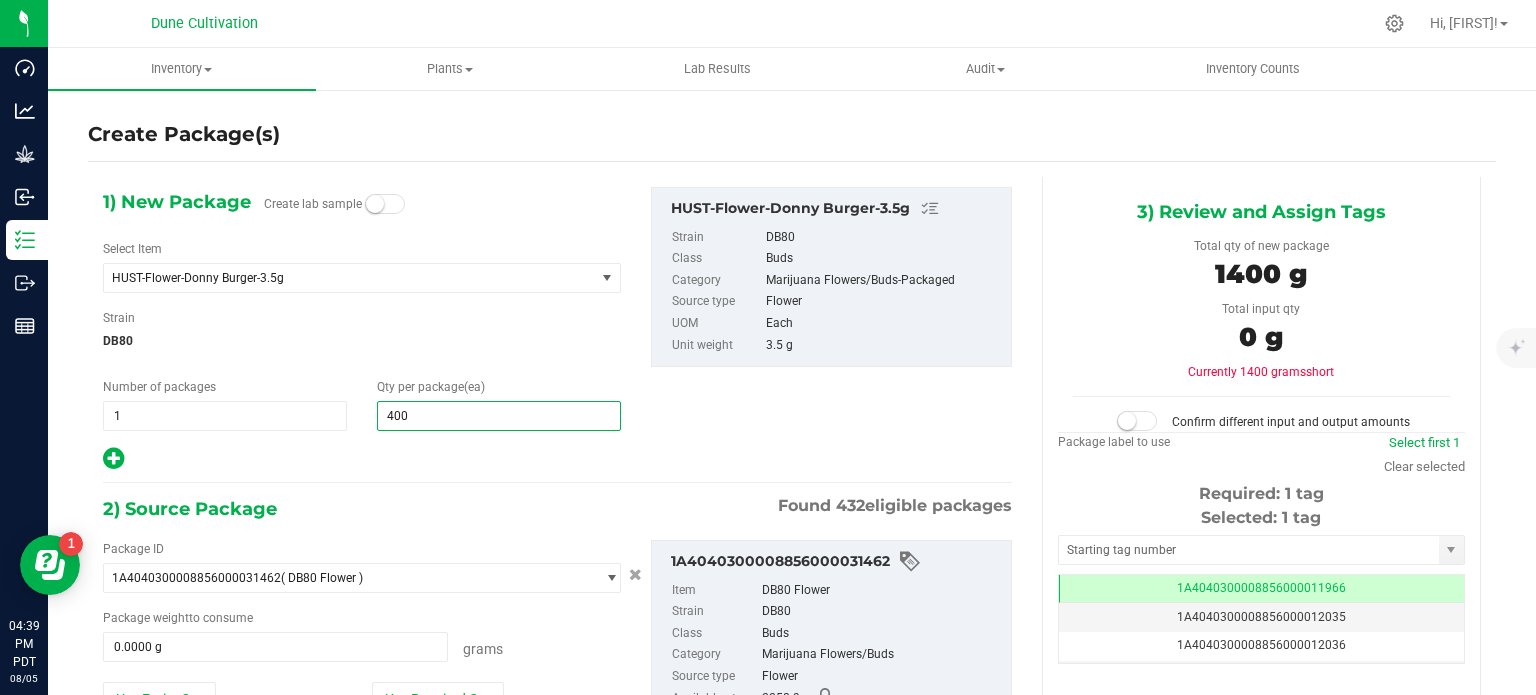 type on "400" 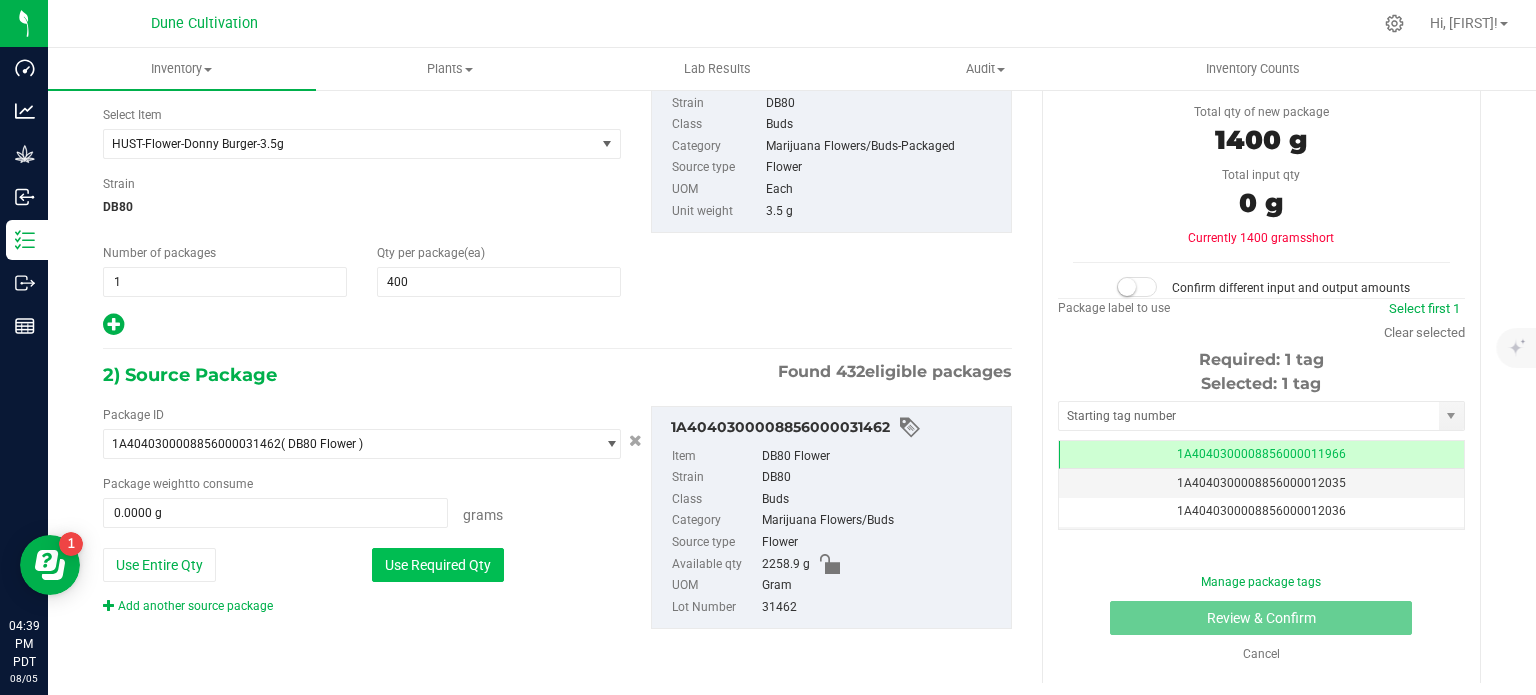 click on "Use Required Qty" at bounding box center [438, 565] 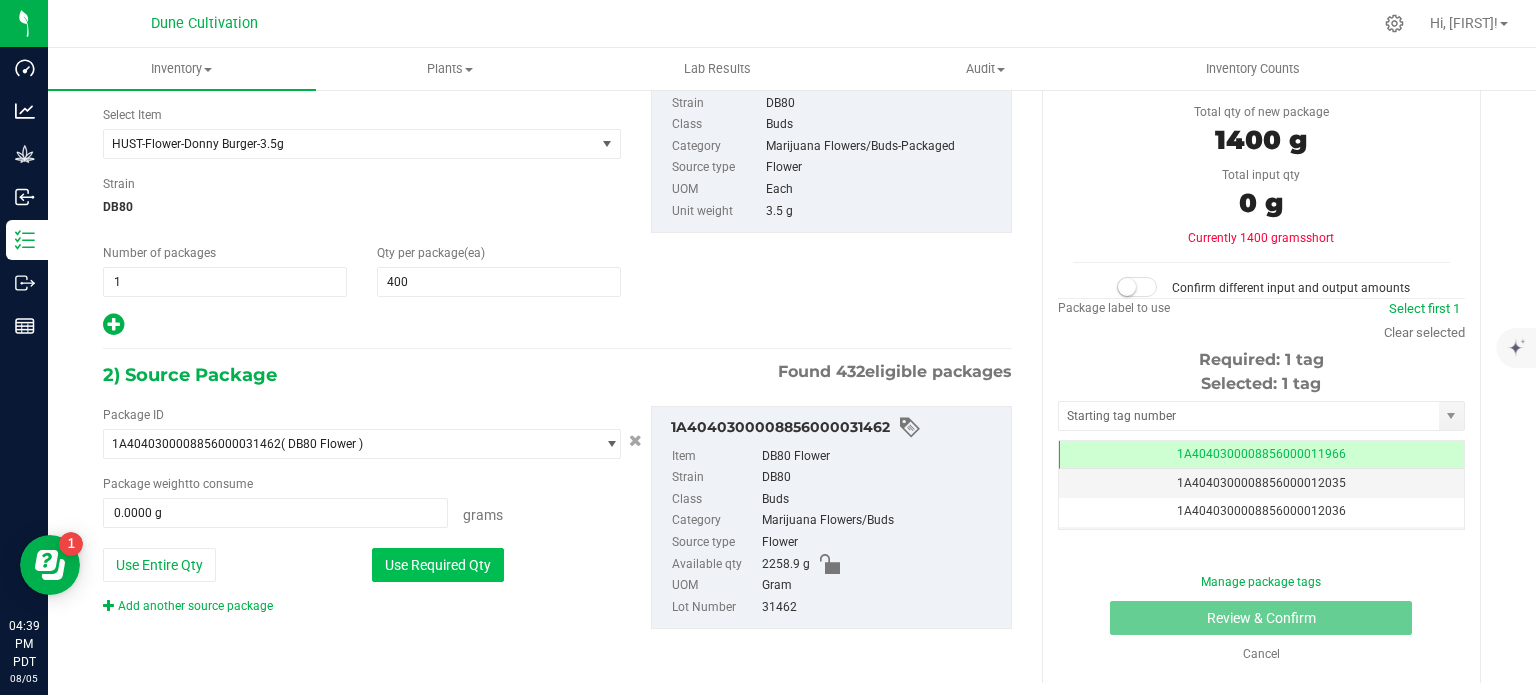type on "1400.0000 g" 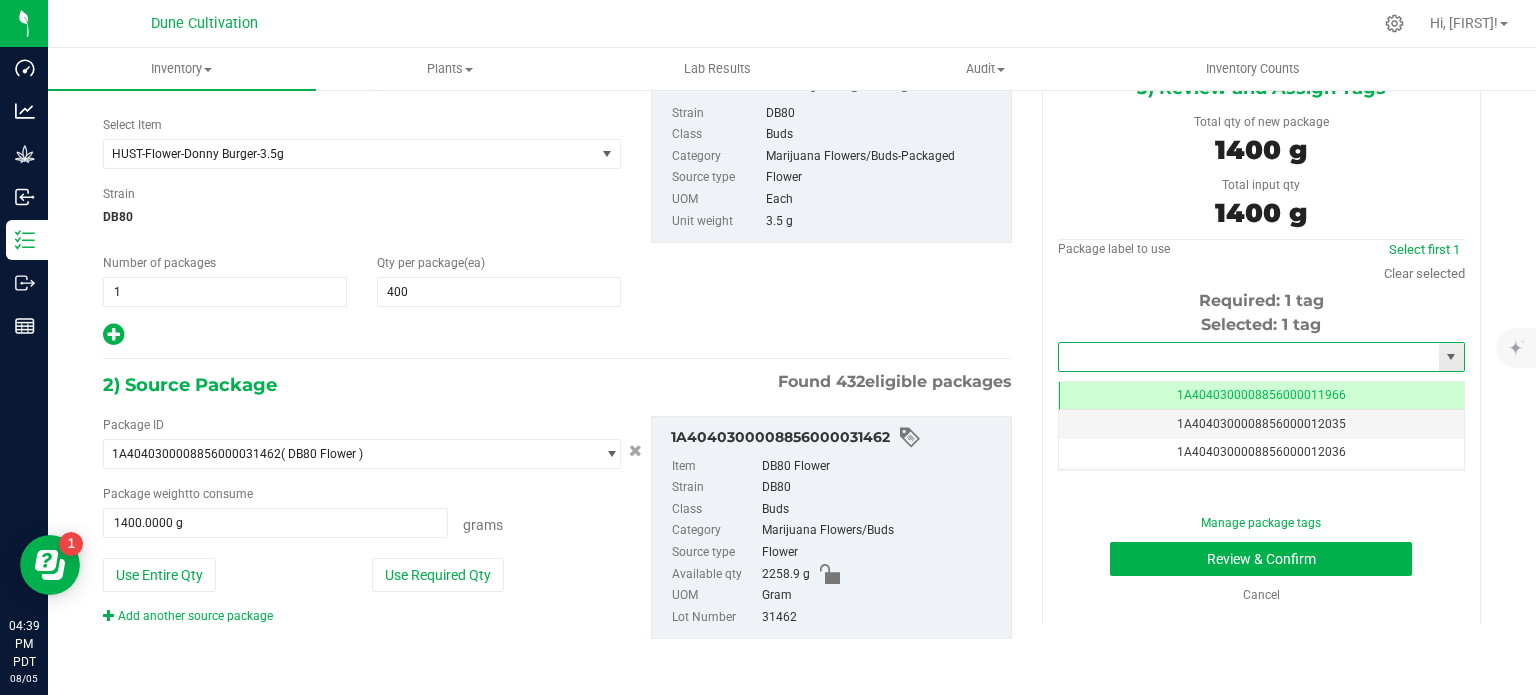 click at bounding box center [1249, 357] 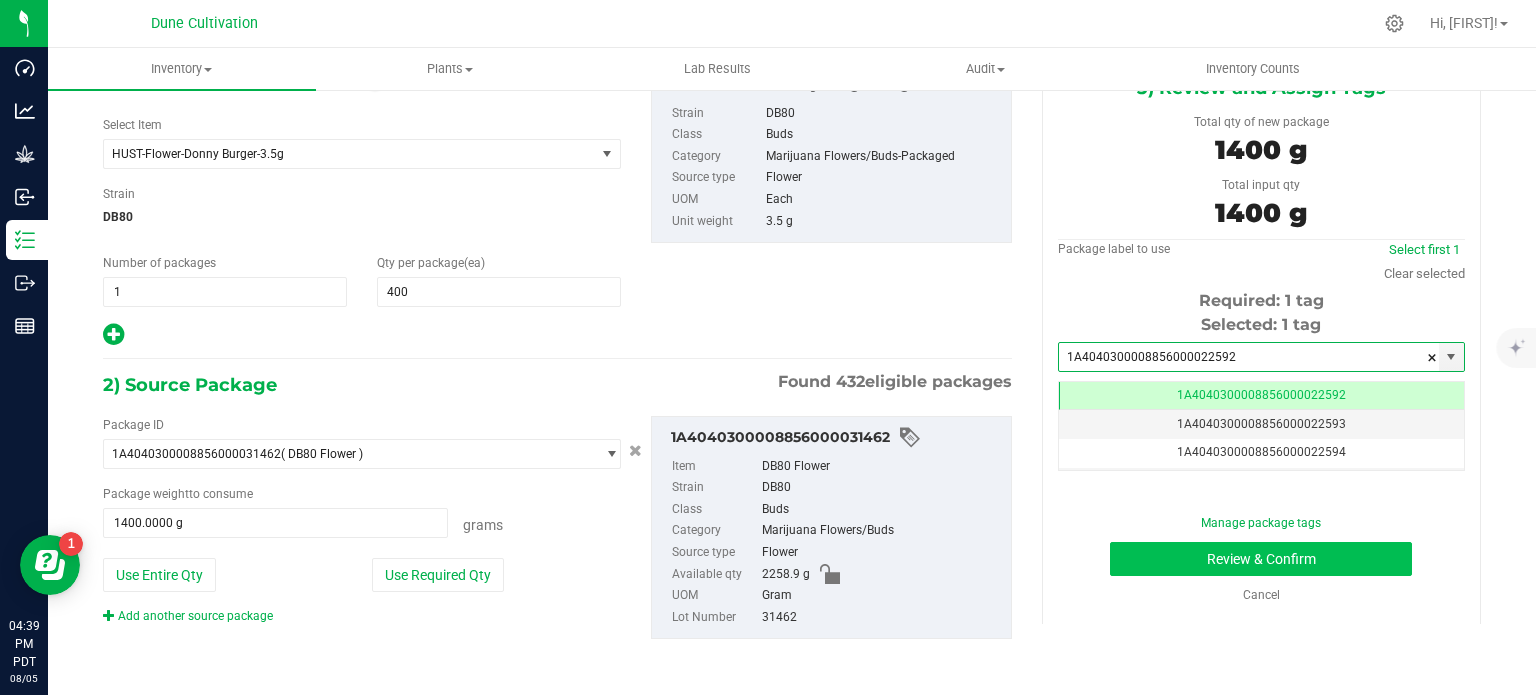 type on "1A4040300008856000022592" 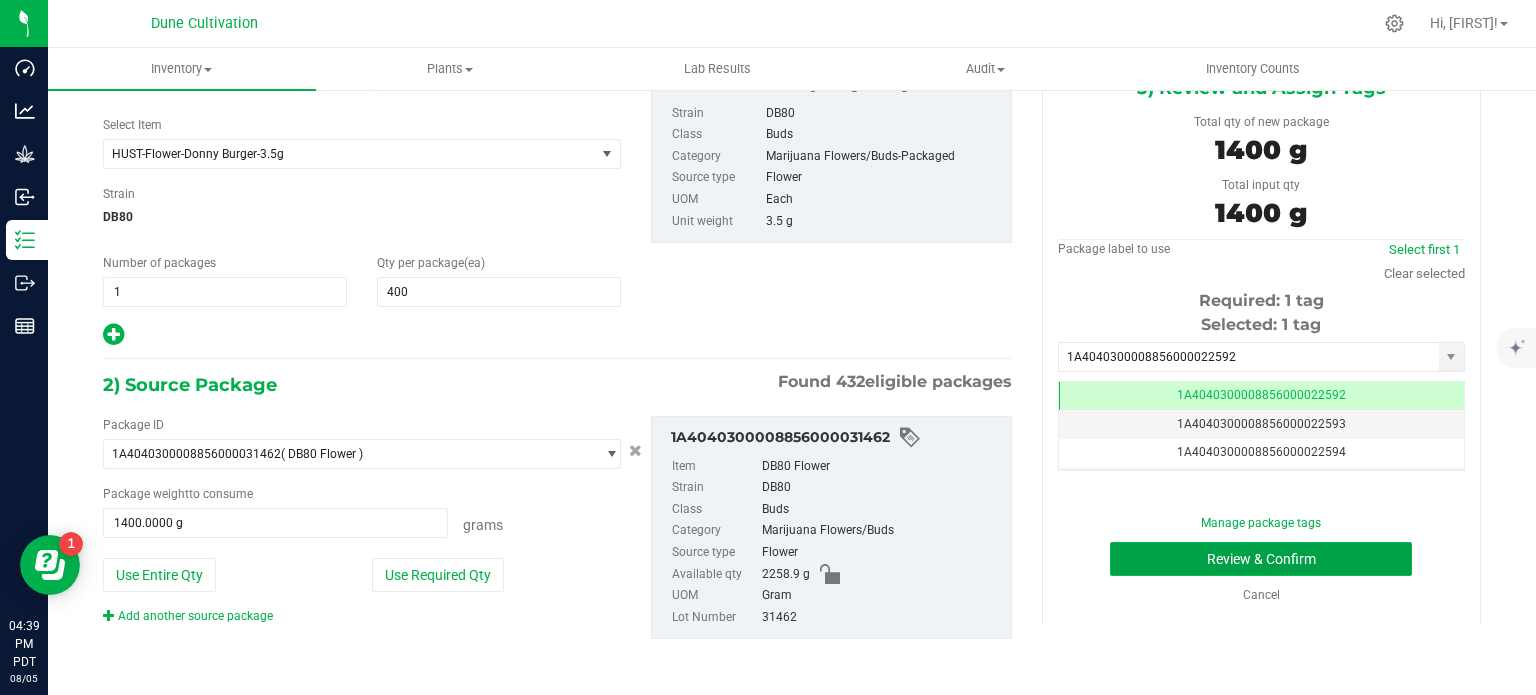 click on "Review & Confirm" at bounding box center (1261, 559) 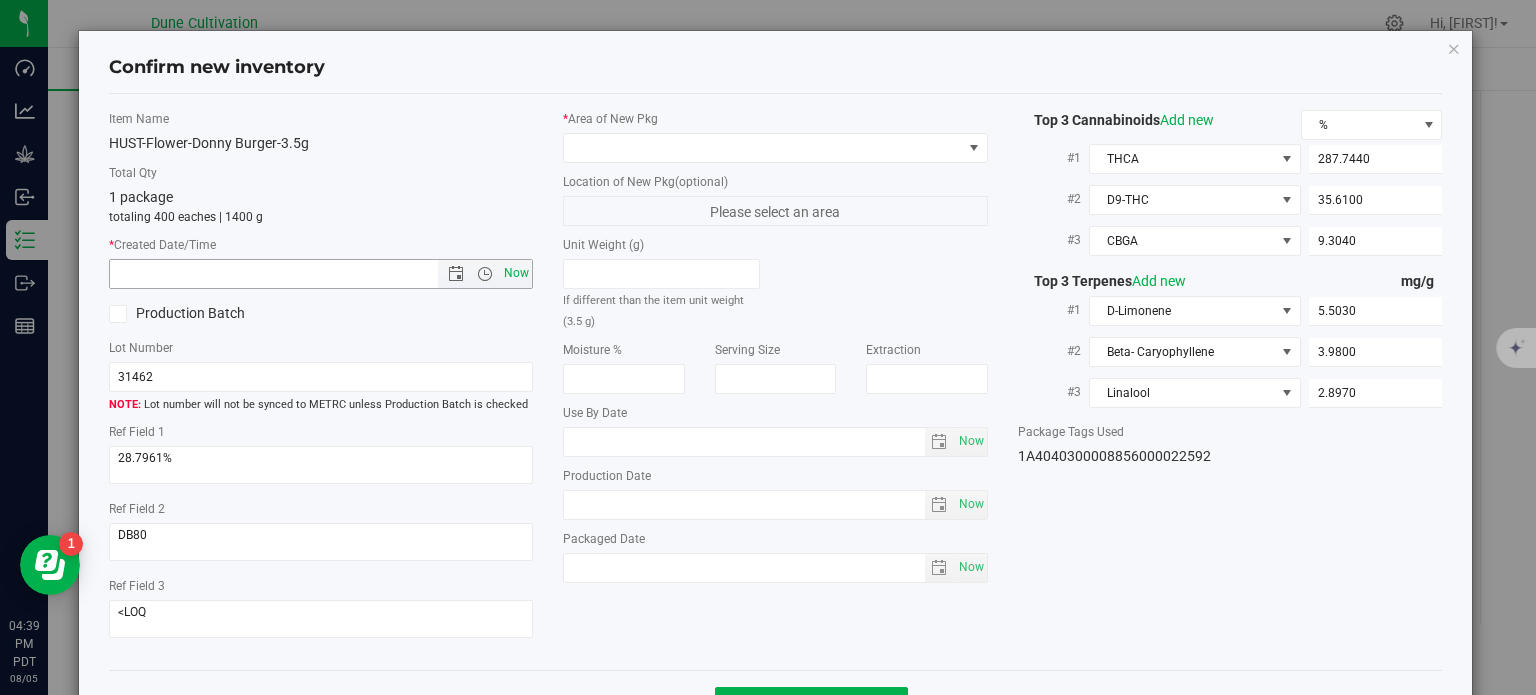 click on "Now" at bounding box center [517, 273] 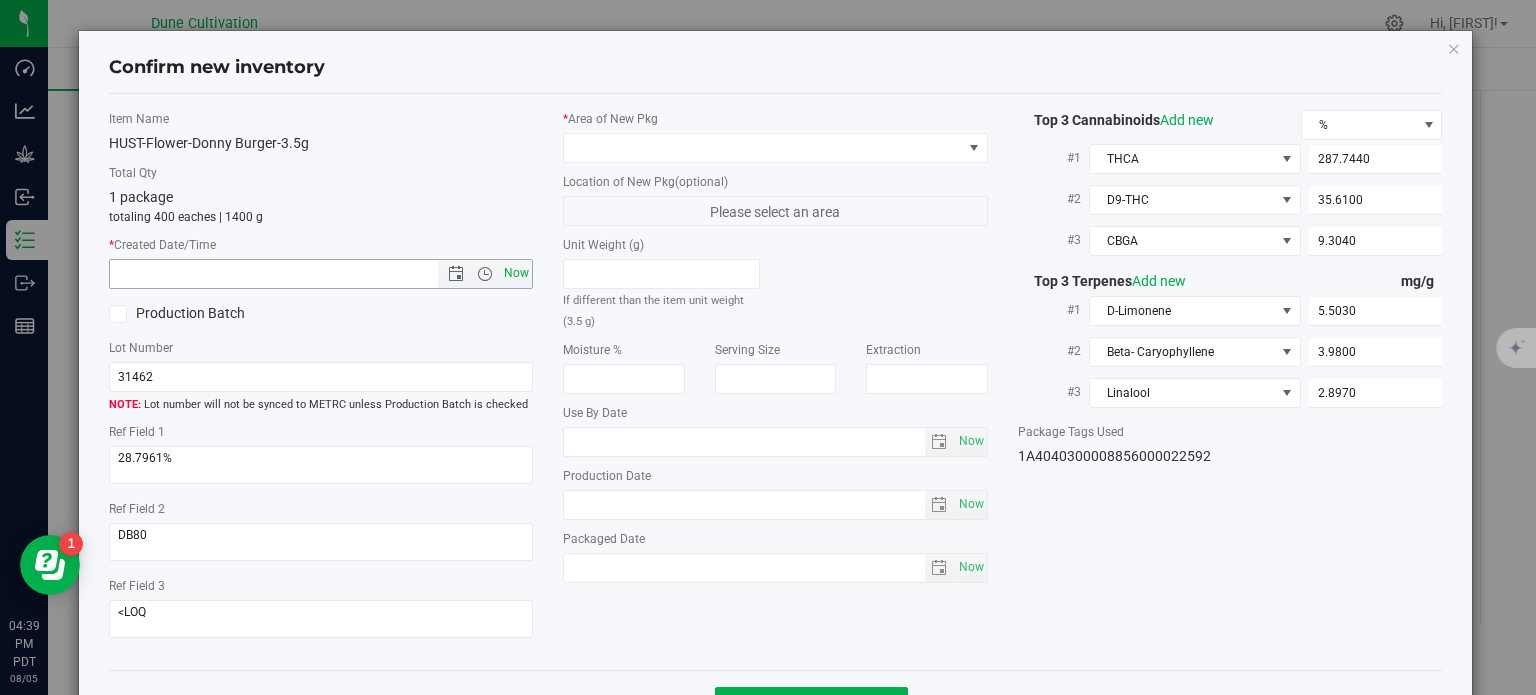 type on "[DATE] [TIME]" 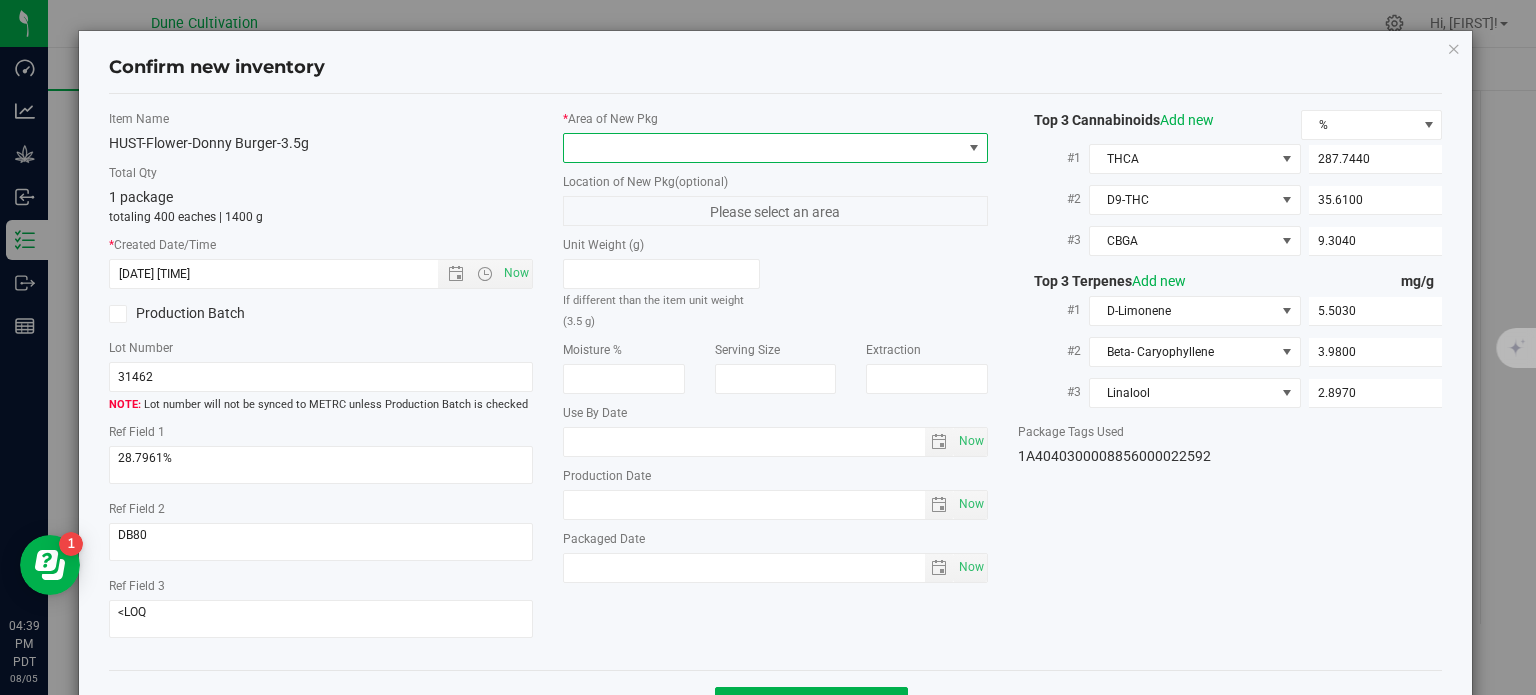 click at bounding box center (763, 148) 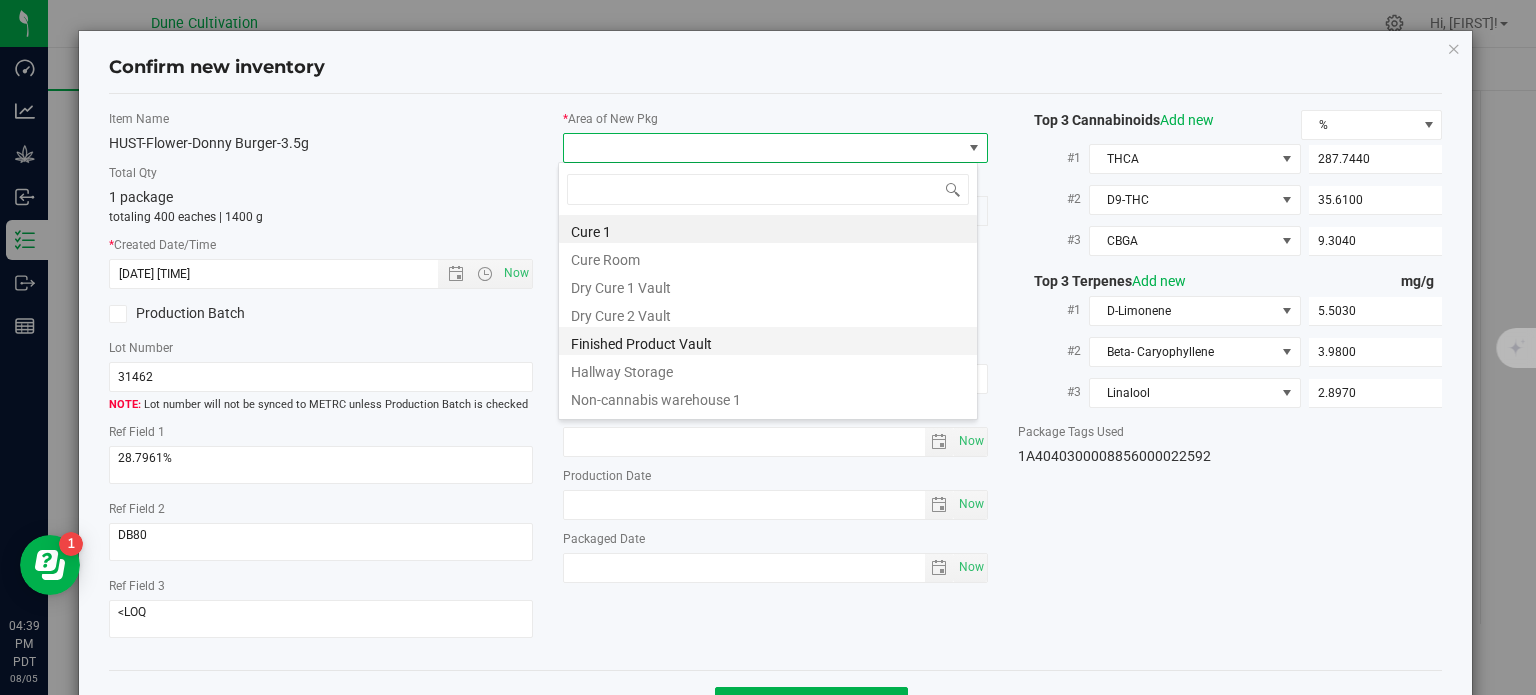 click on "Finished Product Vault" at bounding box center [768, 341] 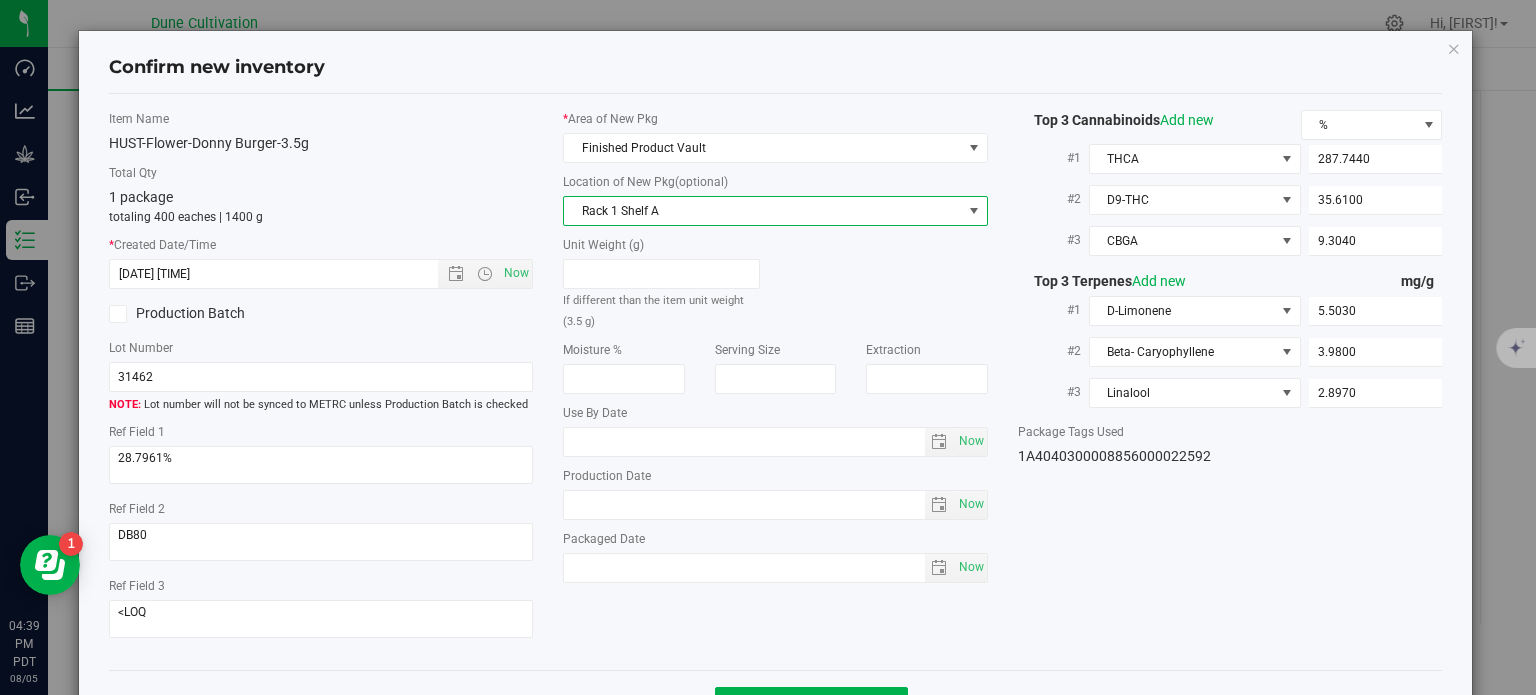 click on "Rack 1 Shelf A" at bounding box center [763, 211] 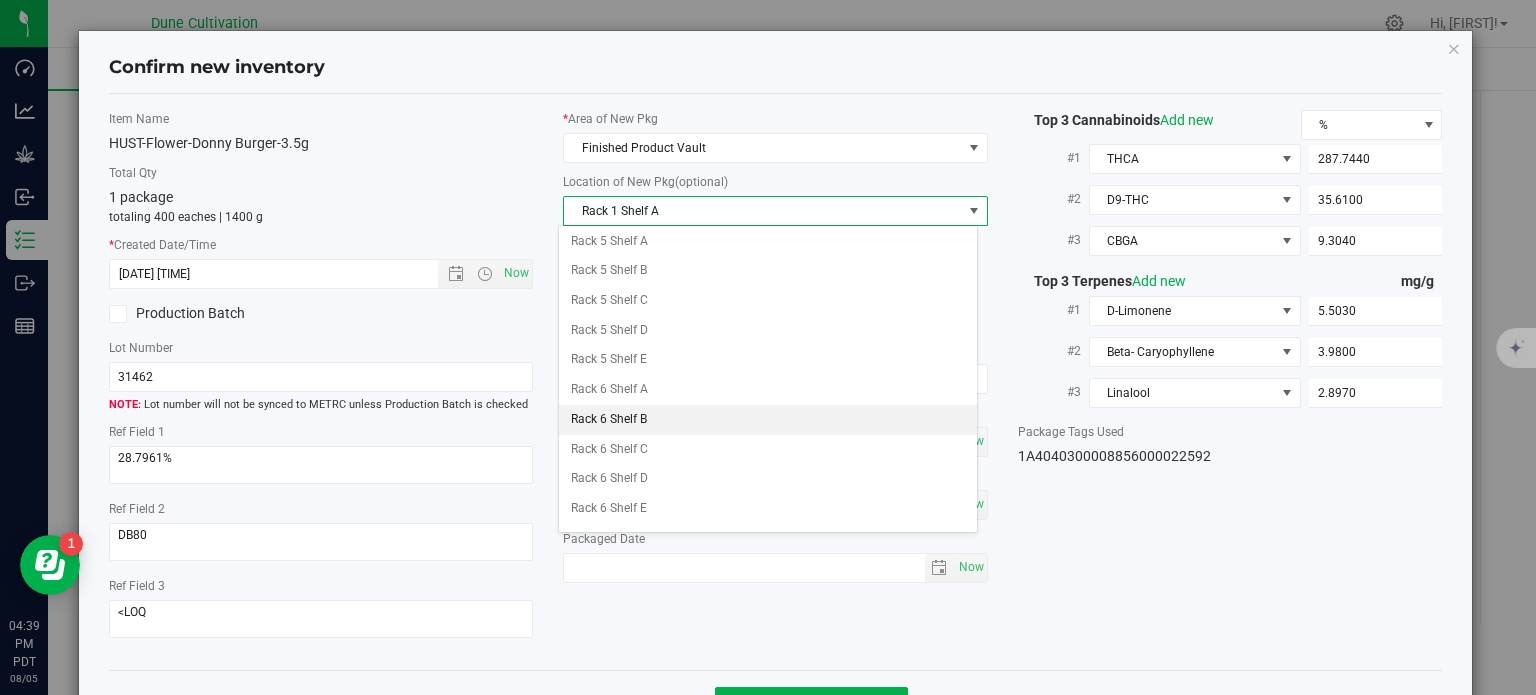 click on "Rack 6 Shelf B" at bounding box center (768, 420) 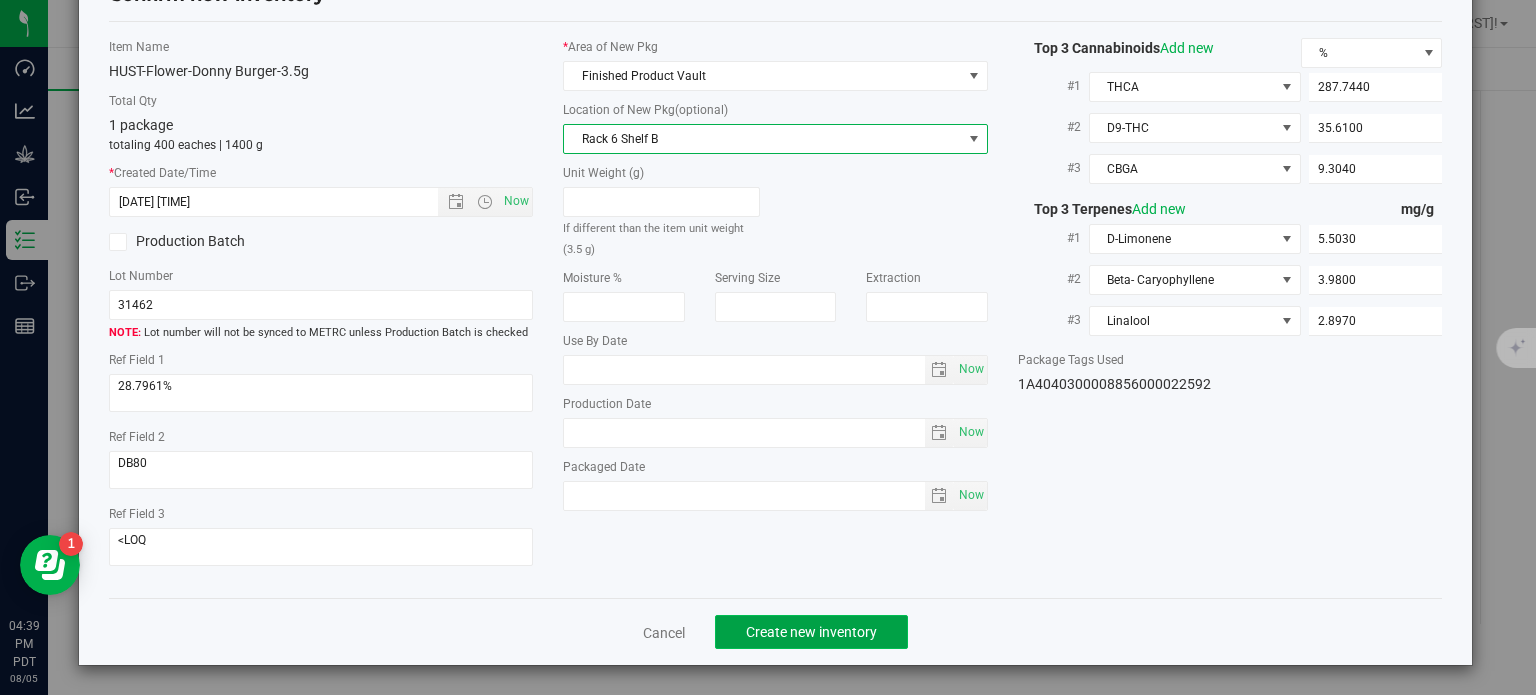 click on "Create new inventory" 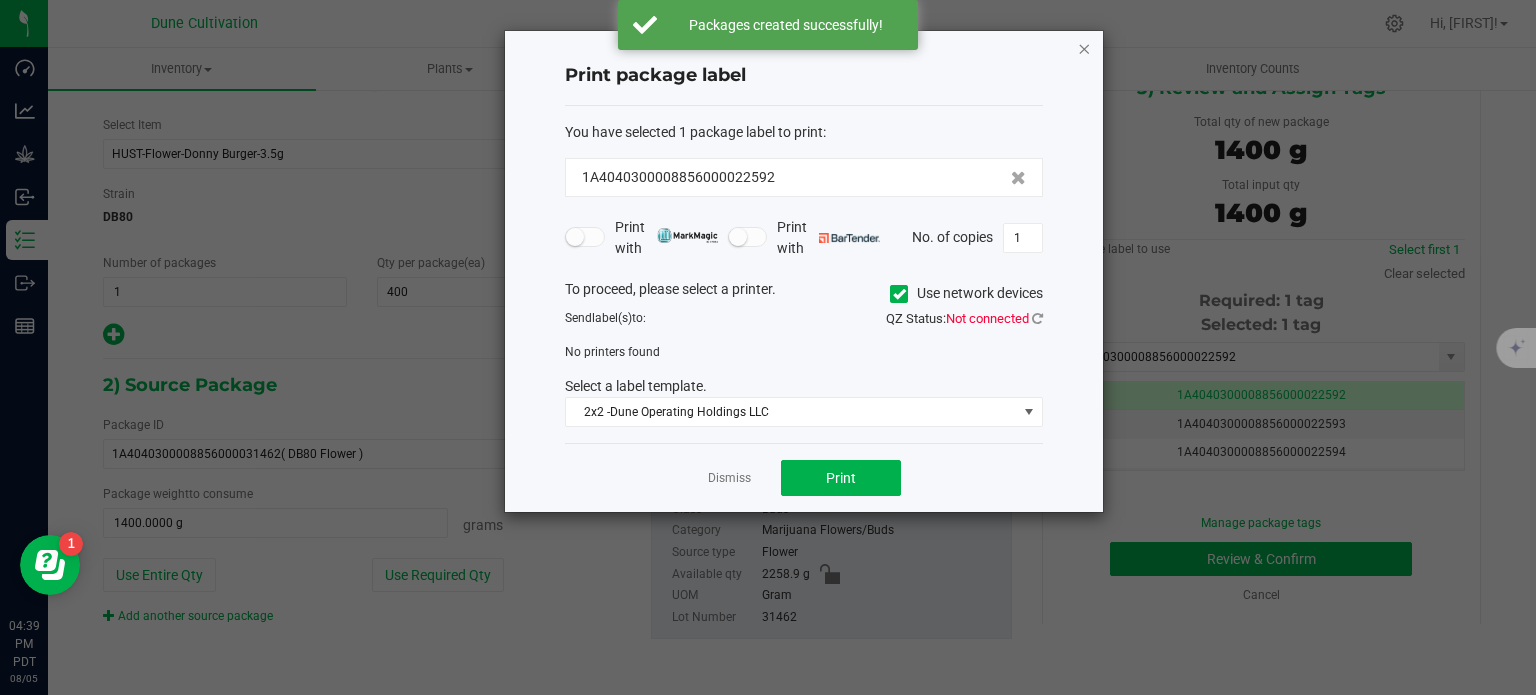 click 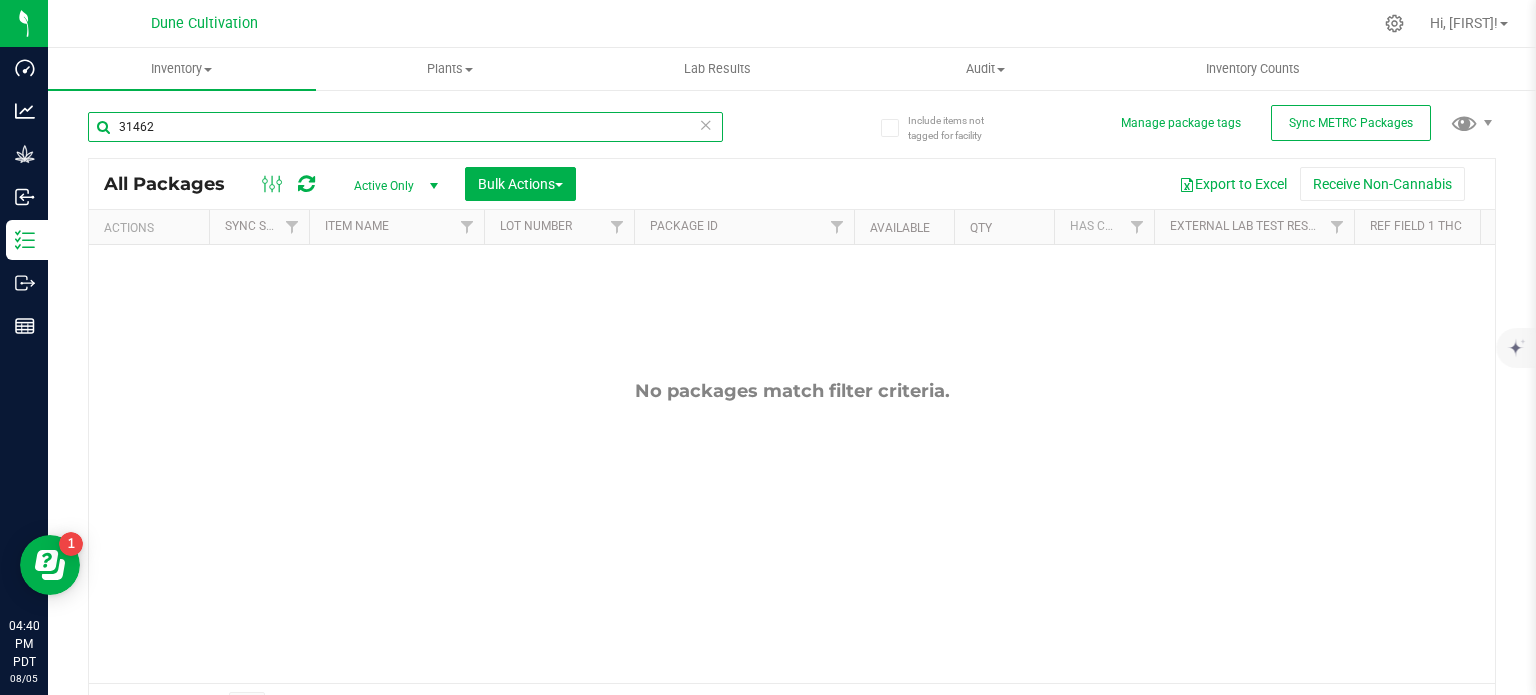 click on "31462" at bounding box center [405, 127] 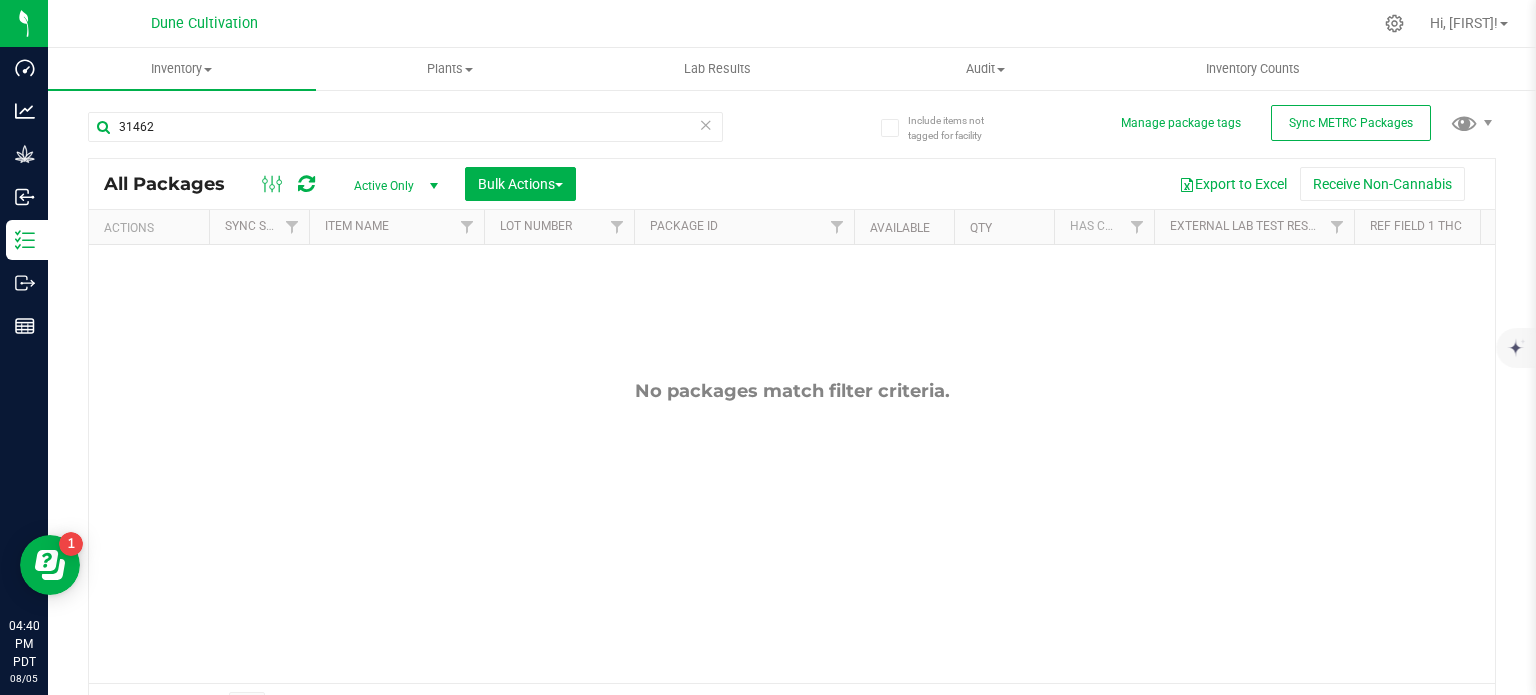 click at bounding box center (433, 186) 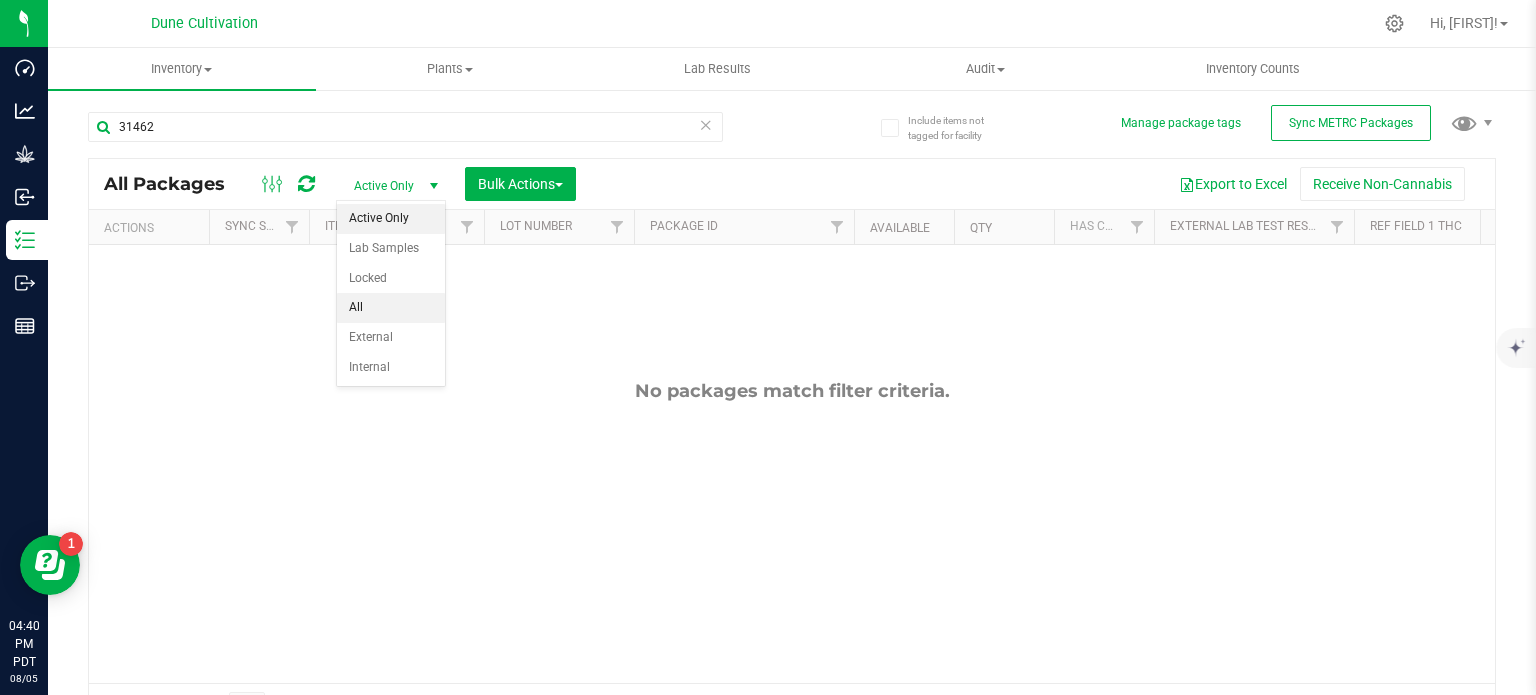 click on "All" at bounding box center (391, 308) 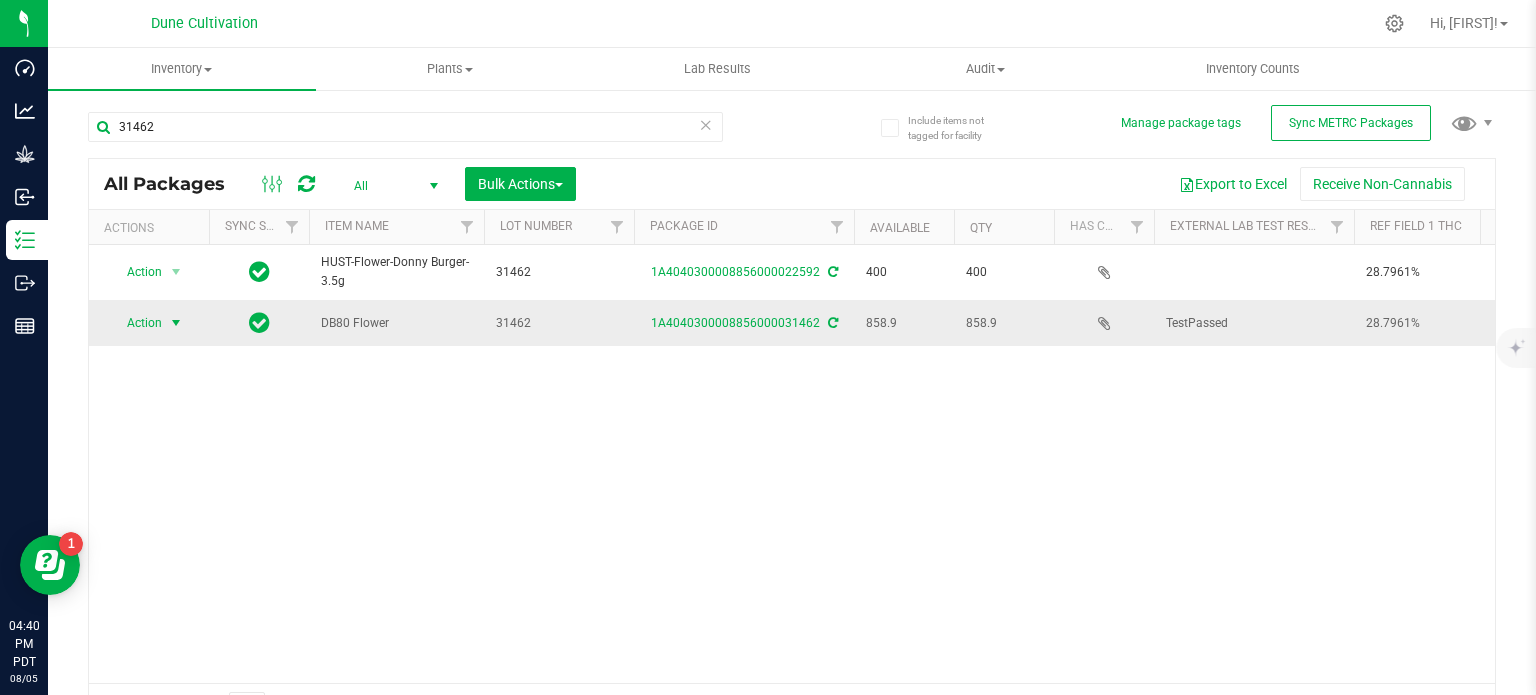 click at bounding box center (176, 323) 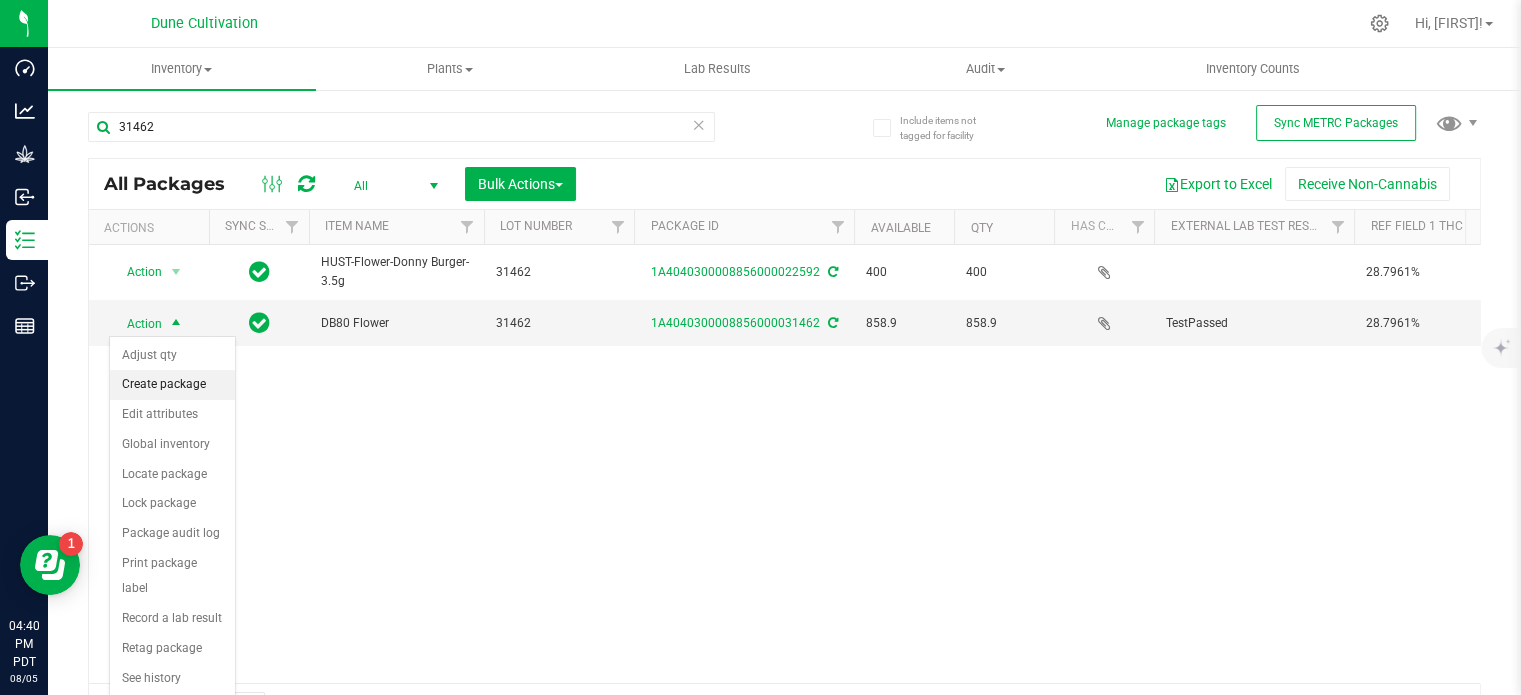 click on "Create package" at bounding box center (172, 385) 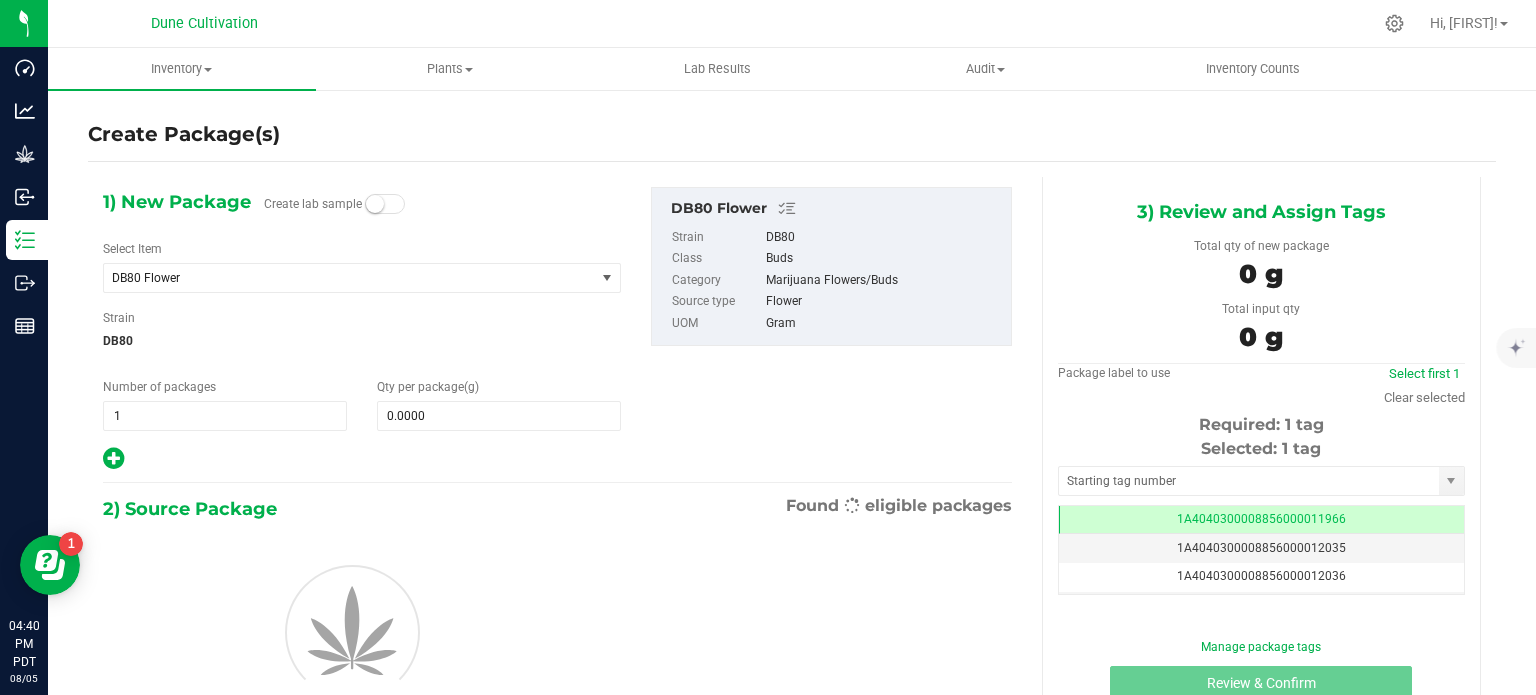 scroll, scrollTop: 0, scrollLeft: 0, axis: both 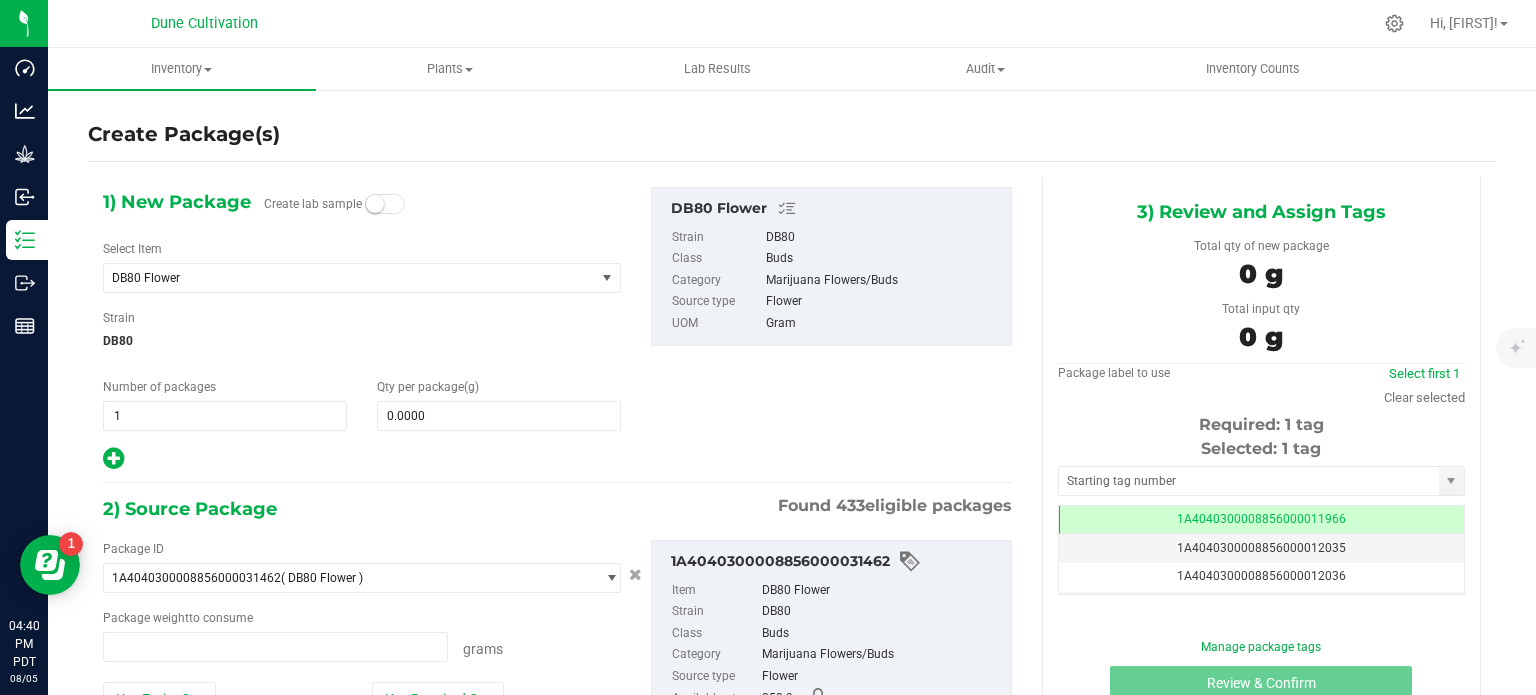 type on "0.0000 g" 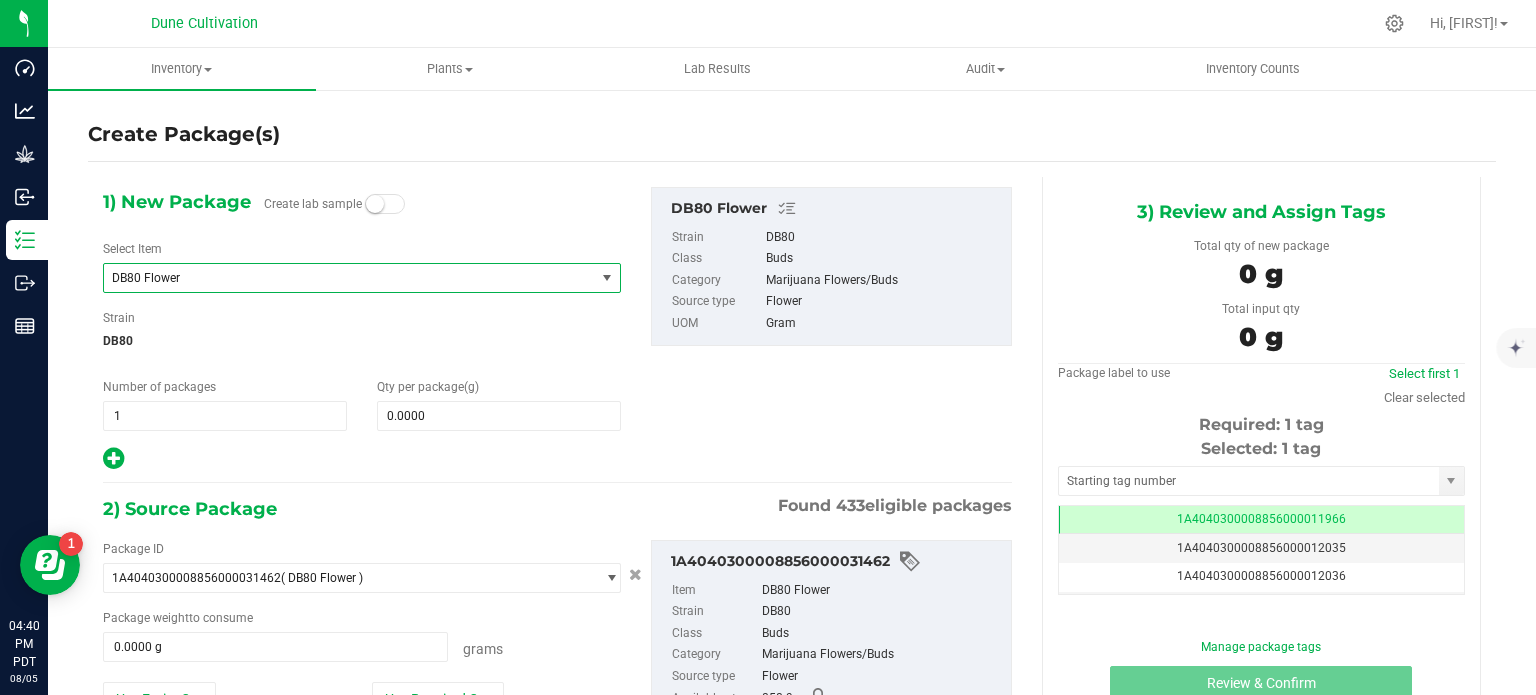 click on "DB80 Flower" at bounding box center (349, 278) 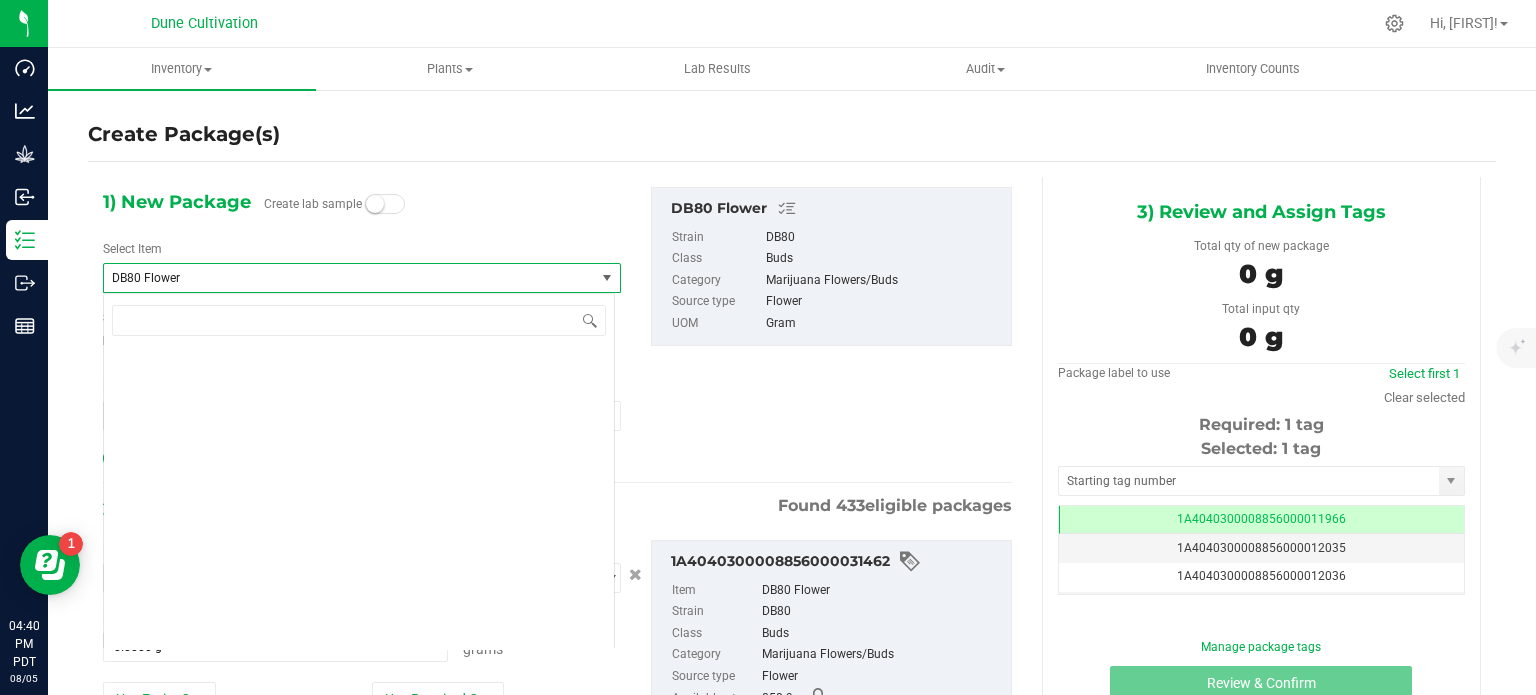 scroll, scrollTop: 15400, scrollLeft: 0, axis: vertical 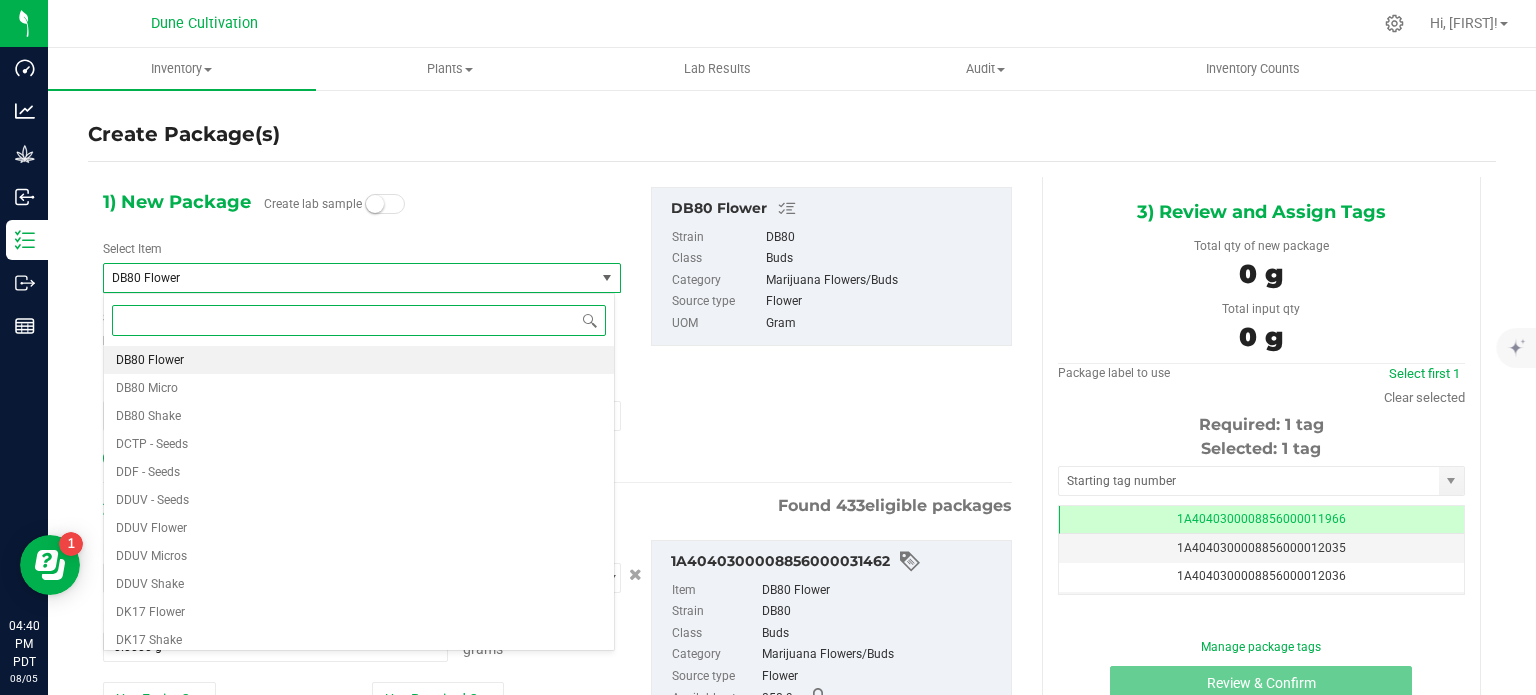 type on "o" 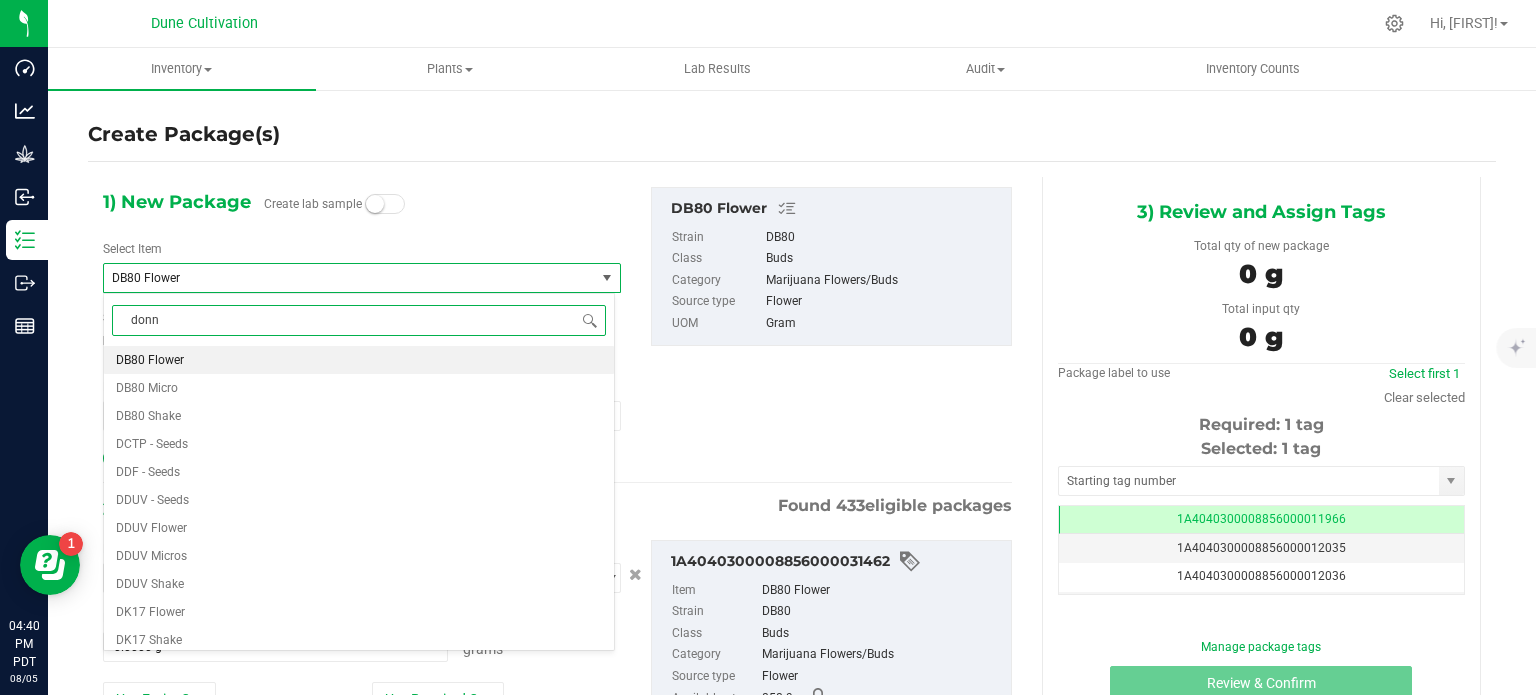 type on "donny" 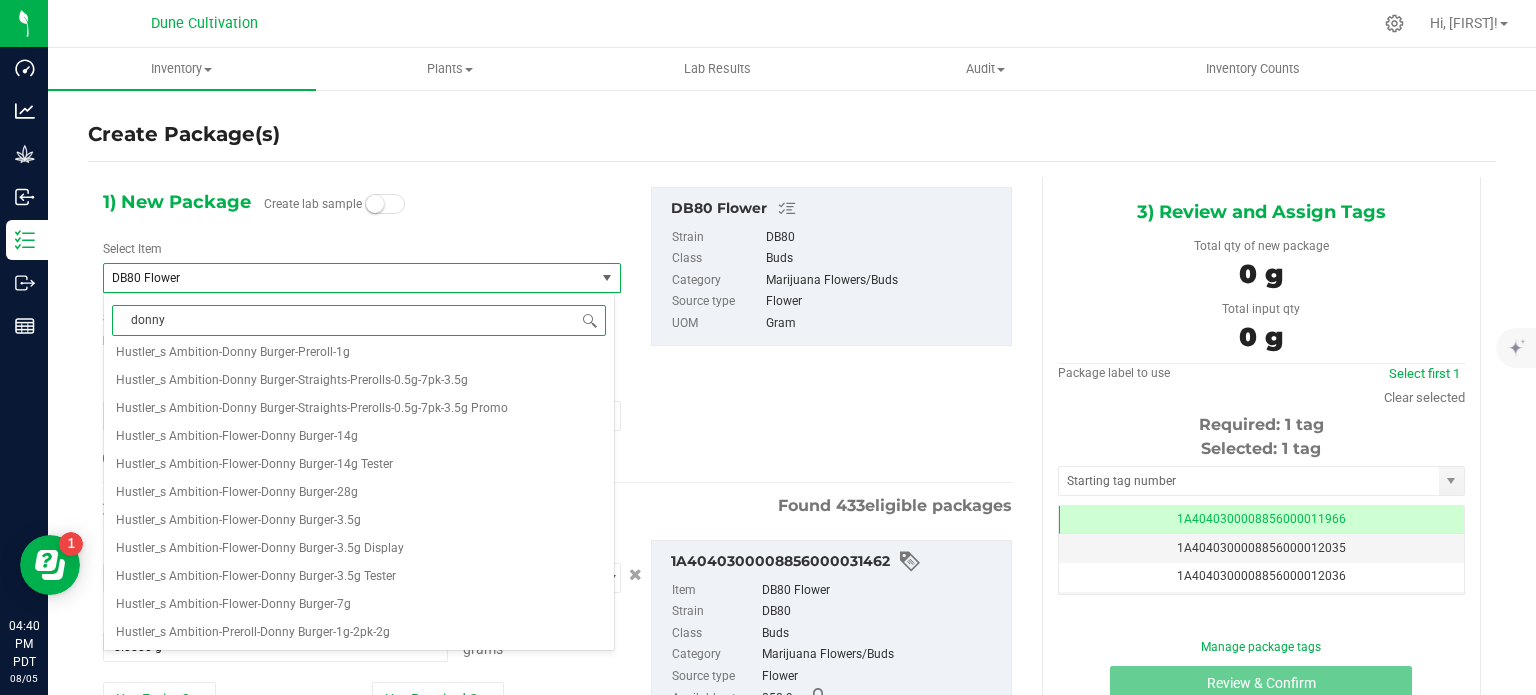 scroll, scrollTop: 0, scrollLeft: 0, axis: both 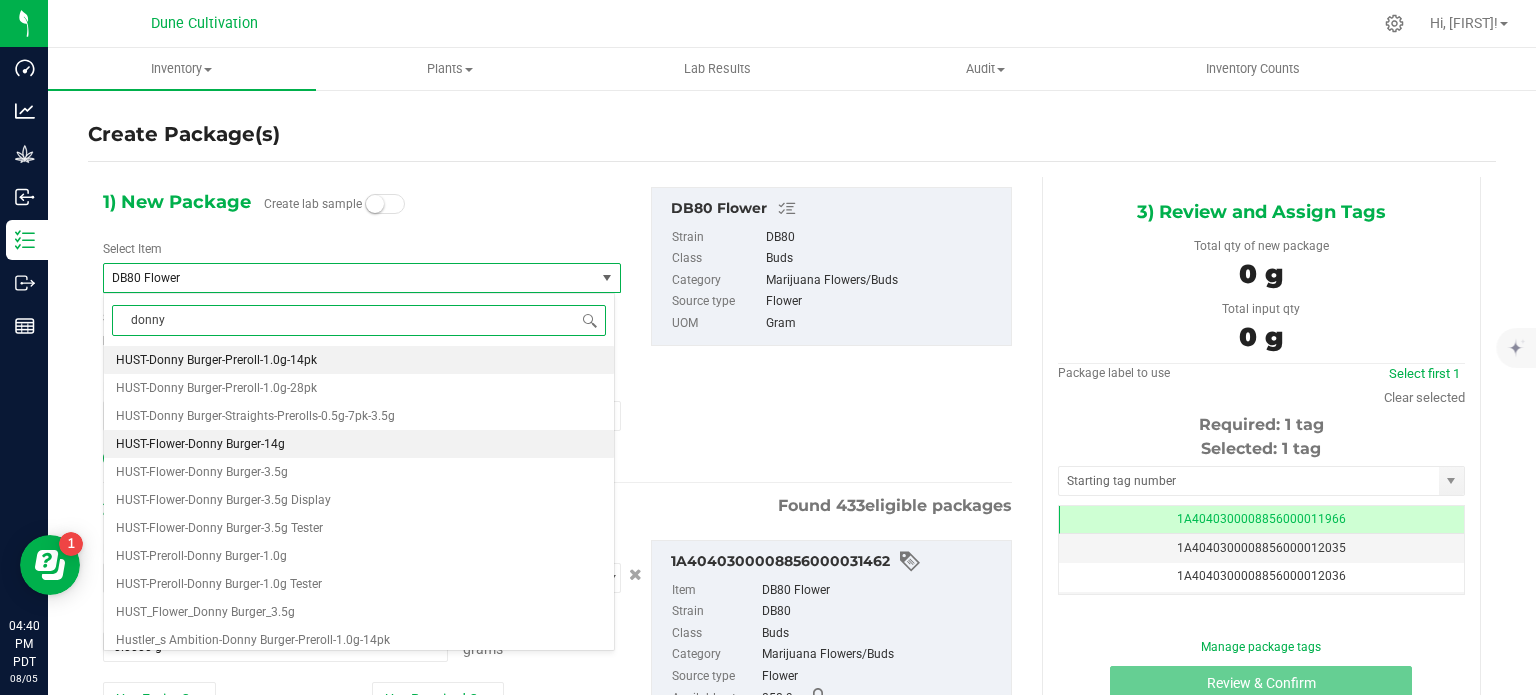 click on "HUST-Donny Burger-Preroll-1.0g-14pk
HUST-Donny Burger-Preroll-1.0g-28pk
HUST-Donny Burger-Straights-Prerolls-0.5g-7pk-3.5g
HUST-Flower-Donny Burger-14g
HUST-Flower-Donny Burger-3.5g
HUST-Flower-Donny Burger-3.5g Display
HUST-Flower-Donny Burger-3.5g Tester
HUST-Preroll-Donny Burger-1.0g
HUST-Preroll-Donny Burger-1.0g Tester
HUST_Flower_Donny Burger_3.5g
Hustler_s Ambition-Donny Burger-Preroll-1.0g-14pk
Hustler_s Ambition-Donny Burger-Preroll-1.0g-28pk
Hustler_s Ambition-Donny Burger-Preroll-1g
Hustler_s Ambition-Donny Burger-Straights-Prerolls-0.5g-7pk-3.5g" at bounding box center (359, 346) 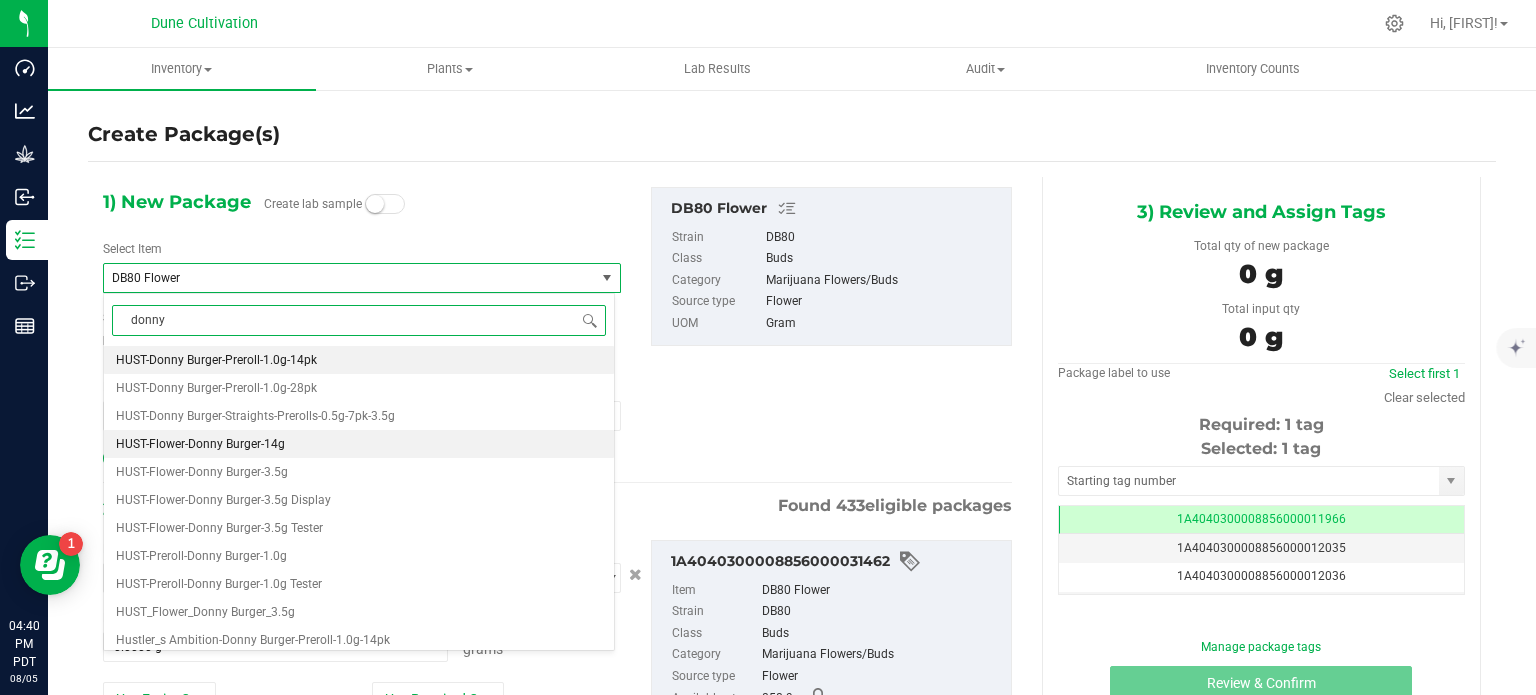 click on "HUST-Flower-Donny Burger-14g" at bounding box center [359, 444] 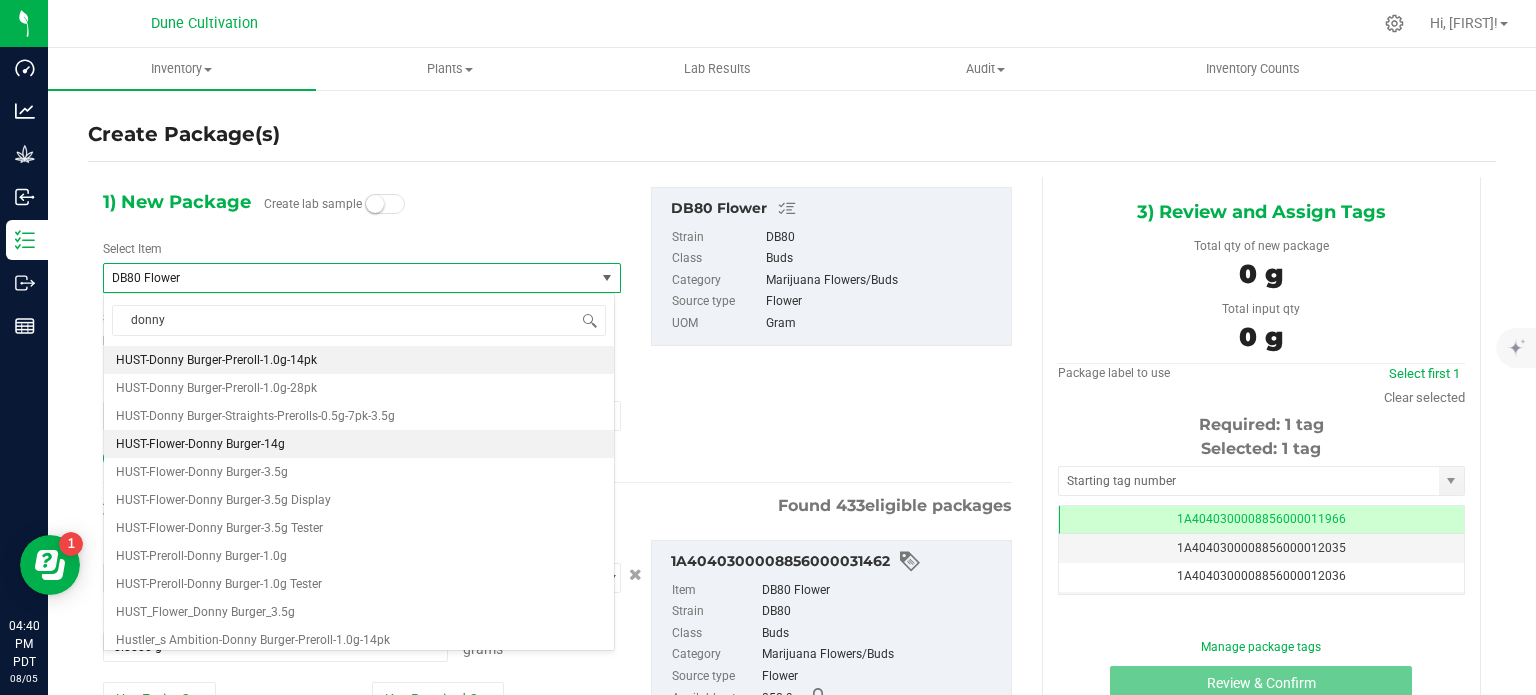 type 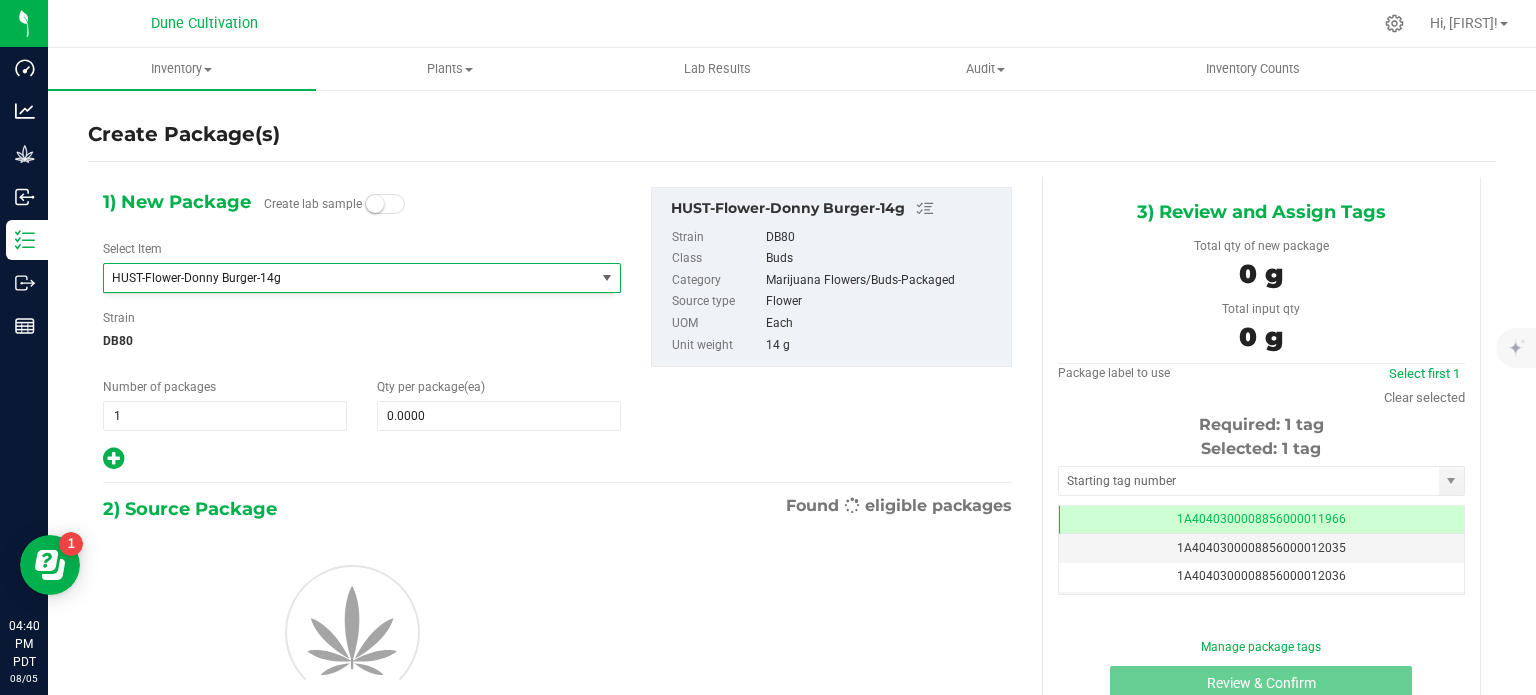 type on "0" 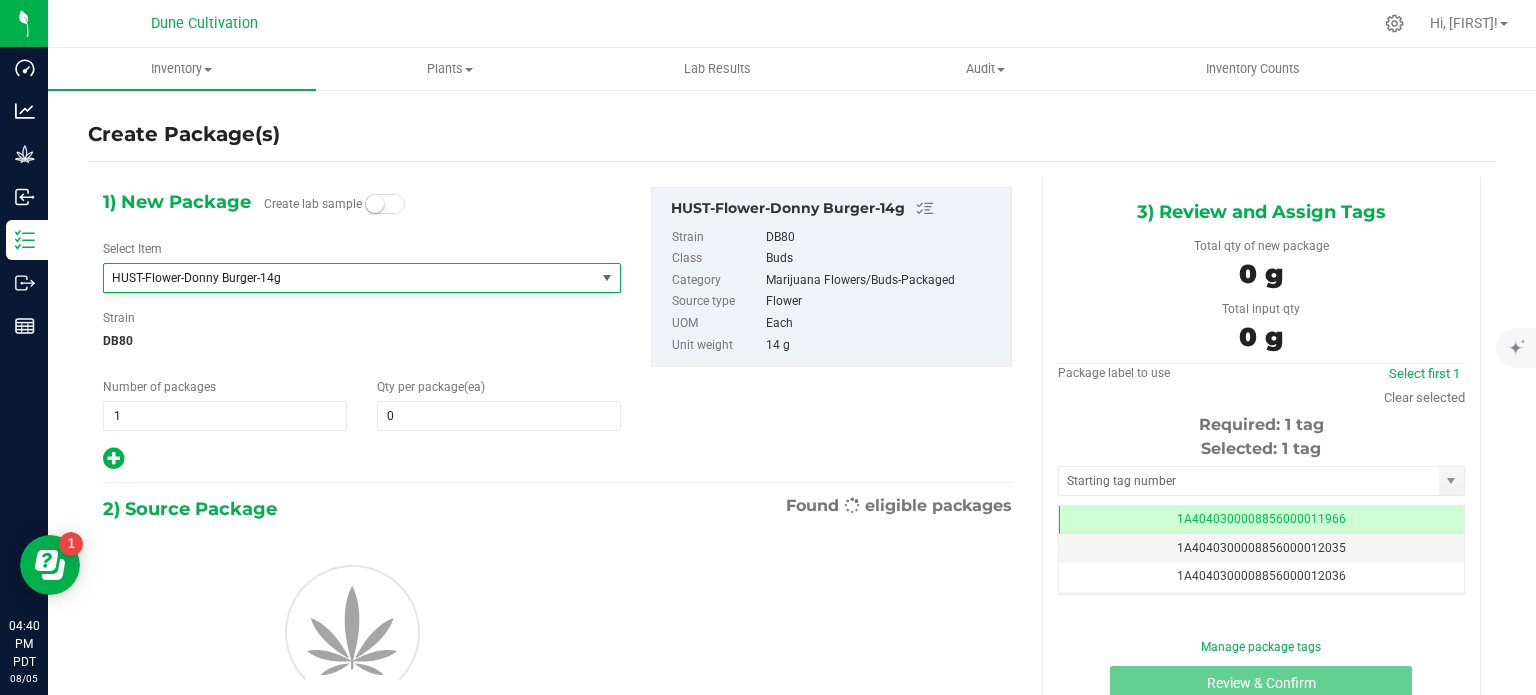 scroll, scrollTop: 19852, scrollLeft: 0, axis: vertical 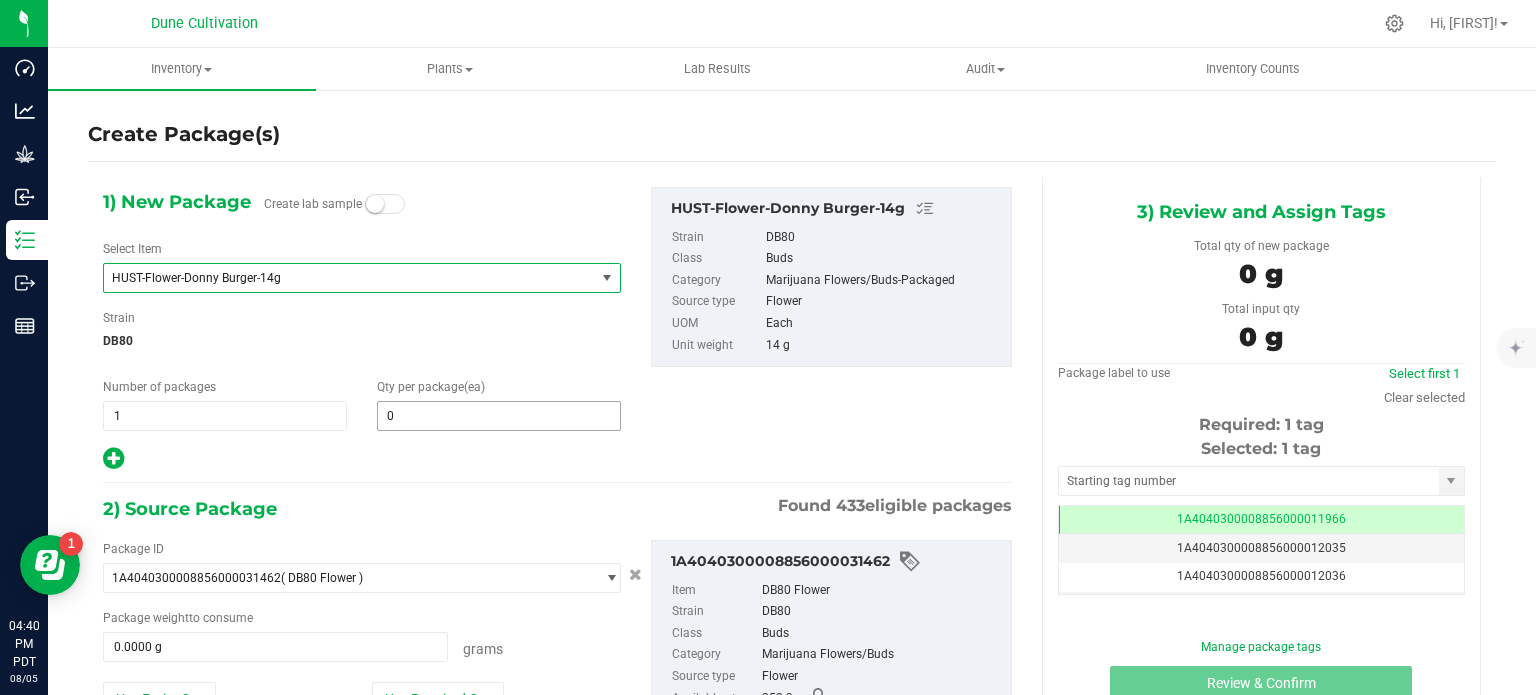 type 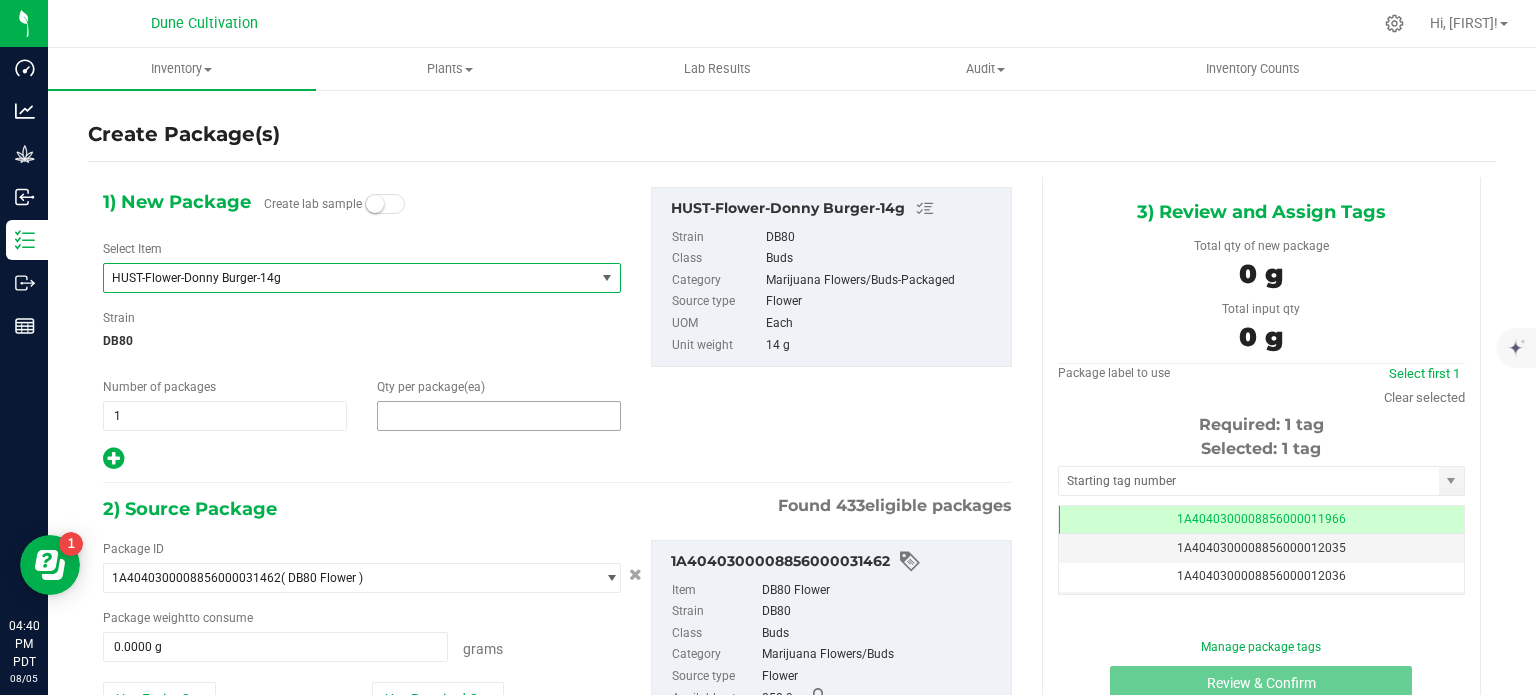 click at bounding box center [499, 416] 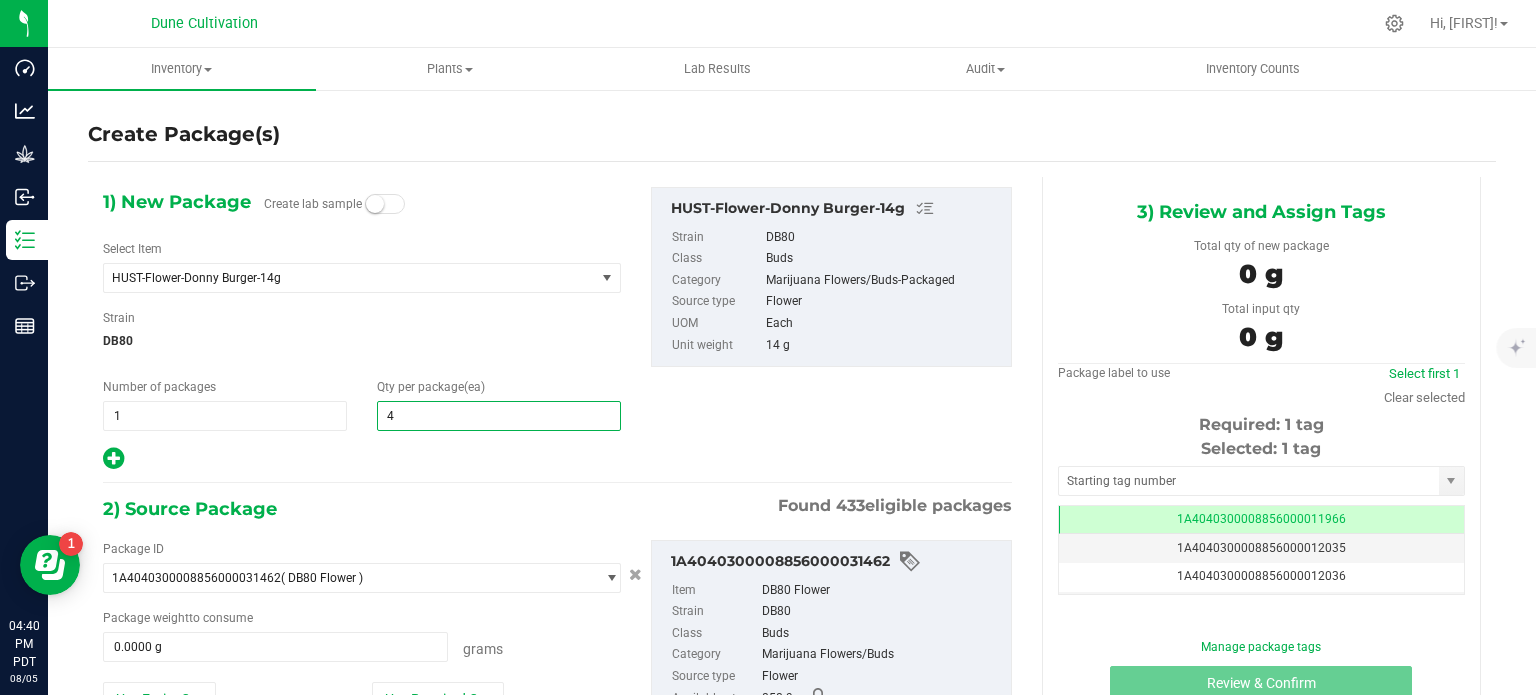 type on "49" 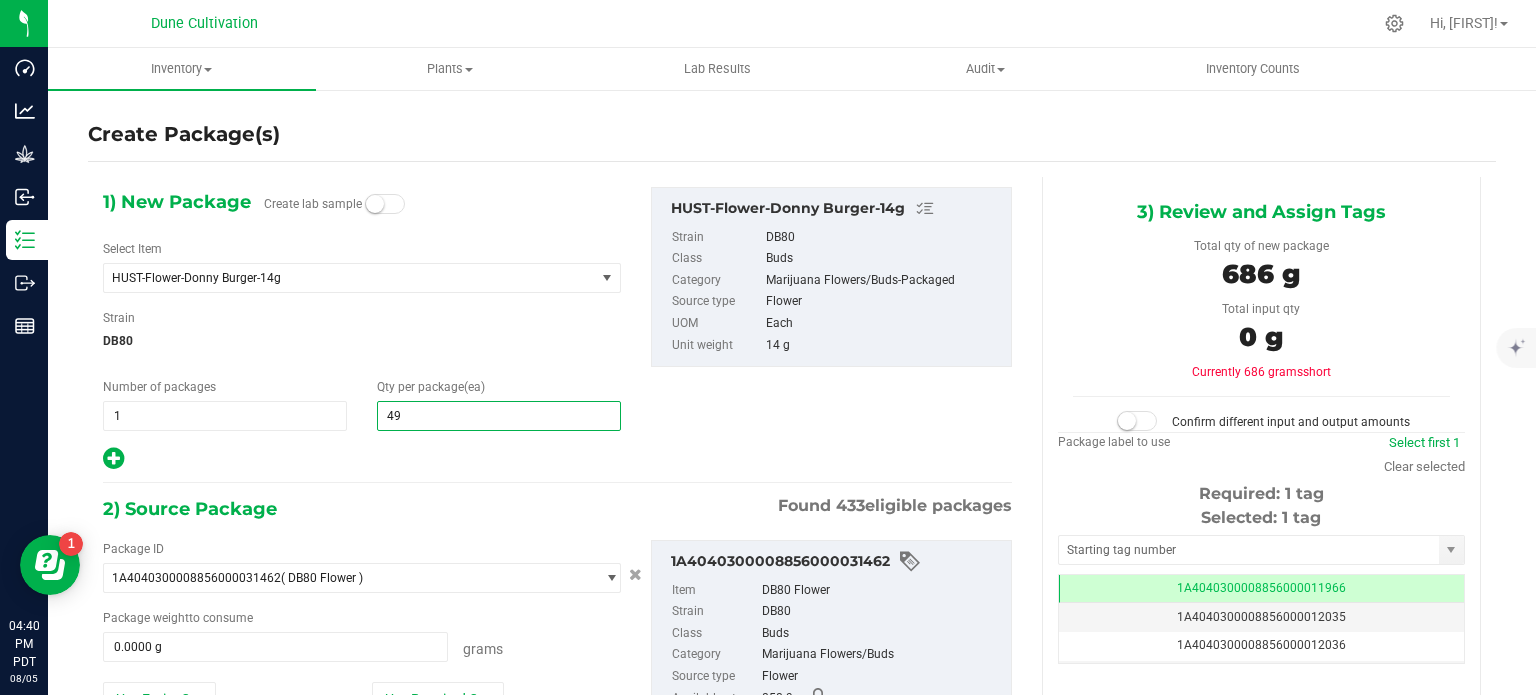 type on "49" 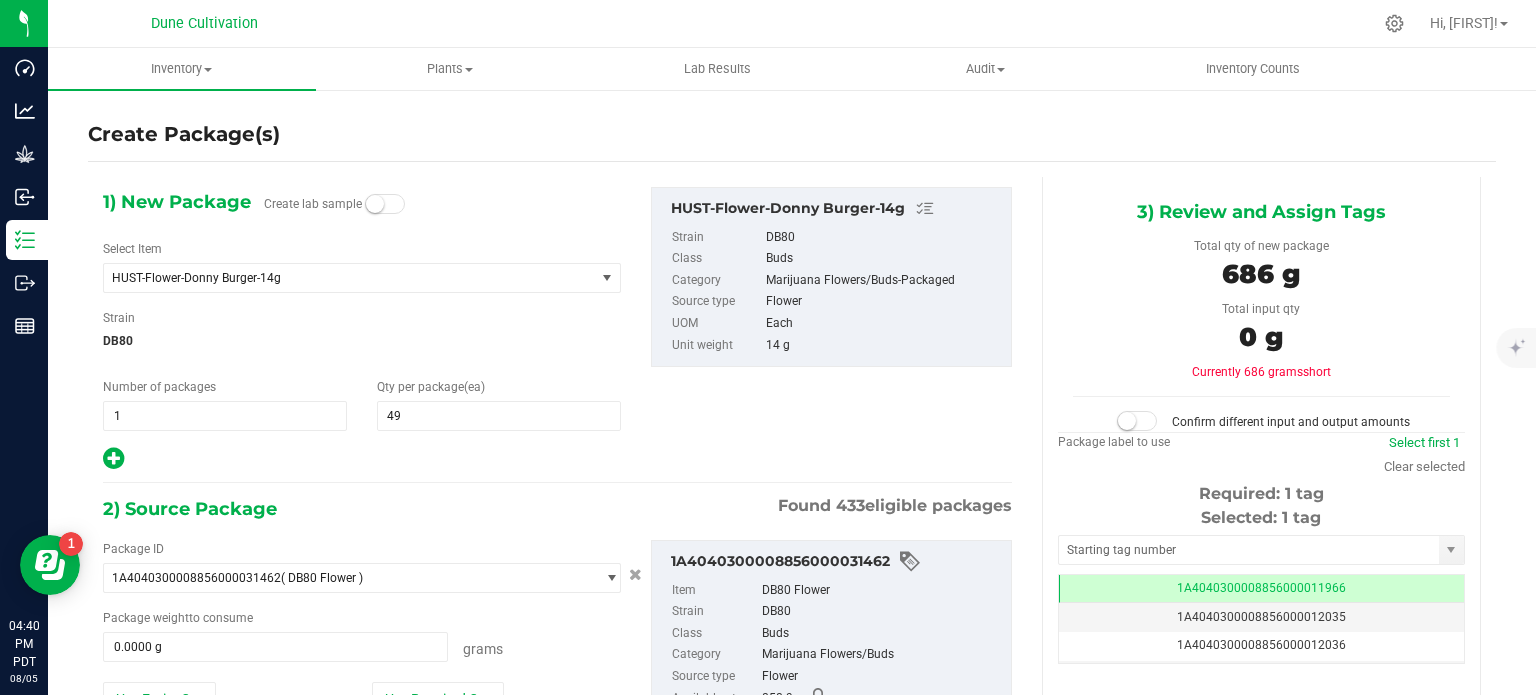 click on "1) New Package
Create lab sample
Select Item
HUST-Flower-Donny Burger-14g
HUST-Flower-Bear Claw-14g HUST-Flower-Bear Claw-3.5g HUST-Flower-Bear Claw-3.5g-Display HUST-Flower-Canoli Kush-14g HUST-Flower-Canoli Kush-3.5g HUST-Flower-Canoli Kush-3.5g Display HUST-Flower-Canoli Kush-3.5g Tester HUST-Flower-Diamond Kush-14g HUST-Flower-Diamond Kush-3.5g HUST-Flower-Diamond Kush-3.5g Display HUST-Flower-Diamond Kush-3.5g Tester HUST-Flower-Donny Burger-14g HUST-Flower-Donny Burger-3.5g HUST-Flower-Donny Burger-3.5g Display" at bounding box center (557, 491) 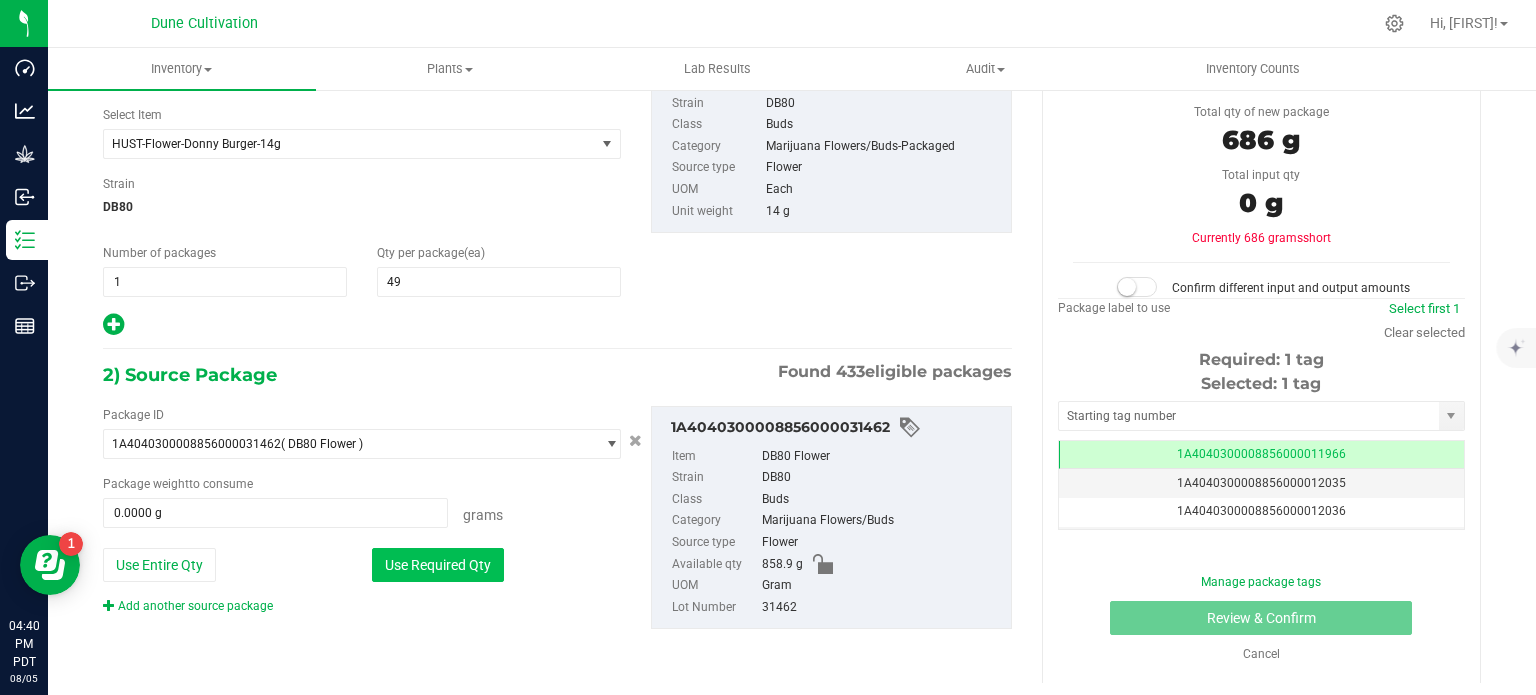 click on "Use Required Qty" at bounding box center [438, 565] 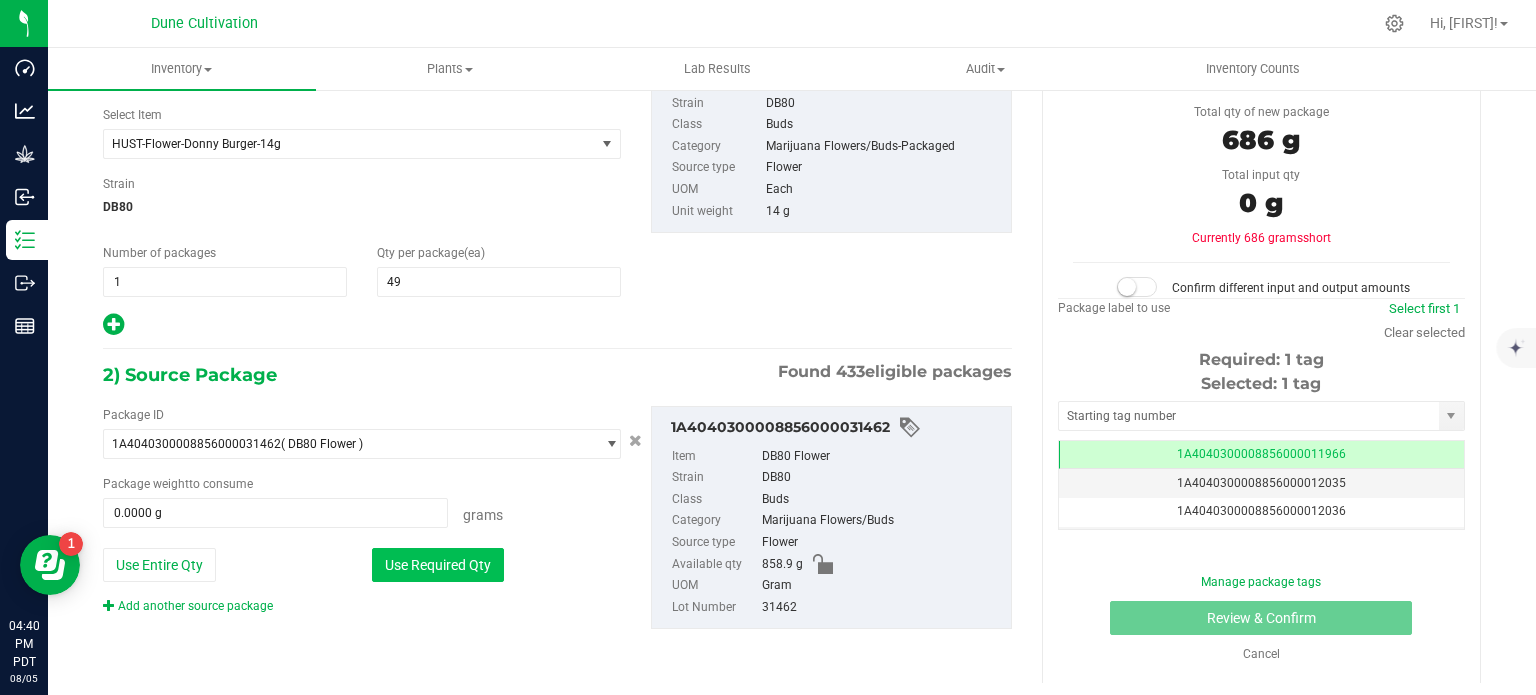type on "686.0000 g" 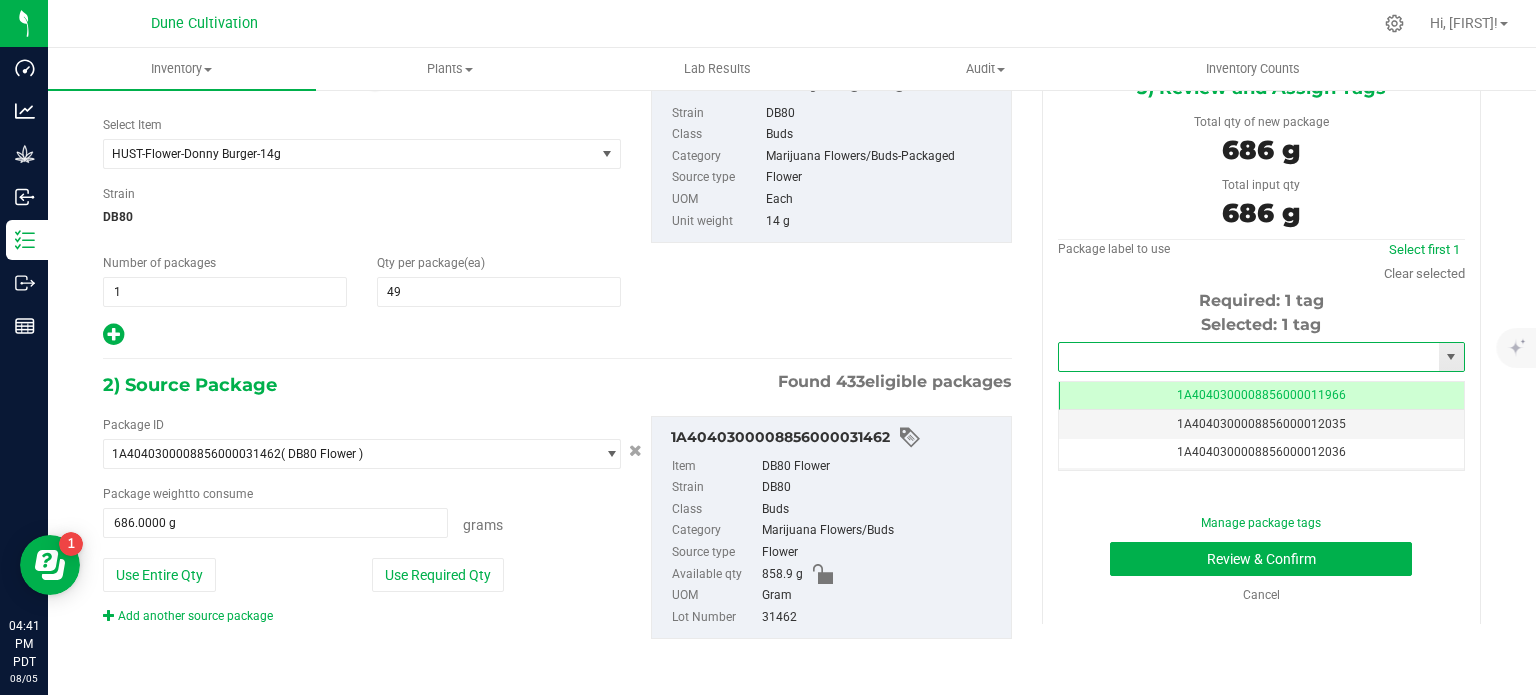 click at bounding box center (1249, 357) 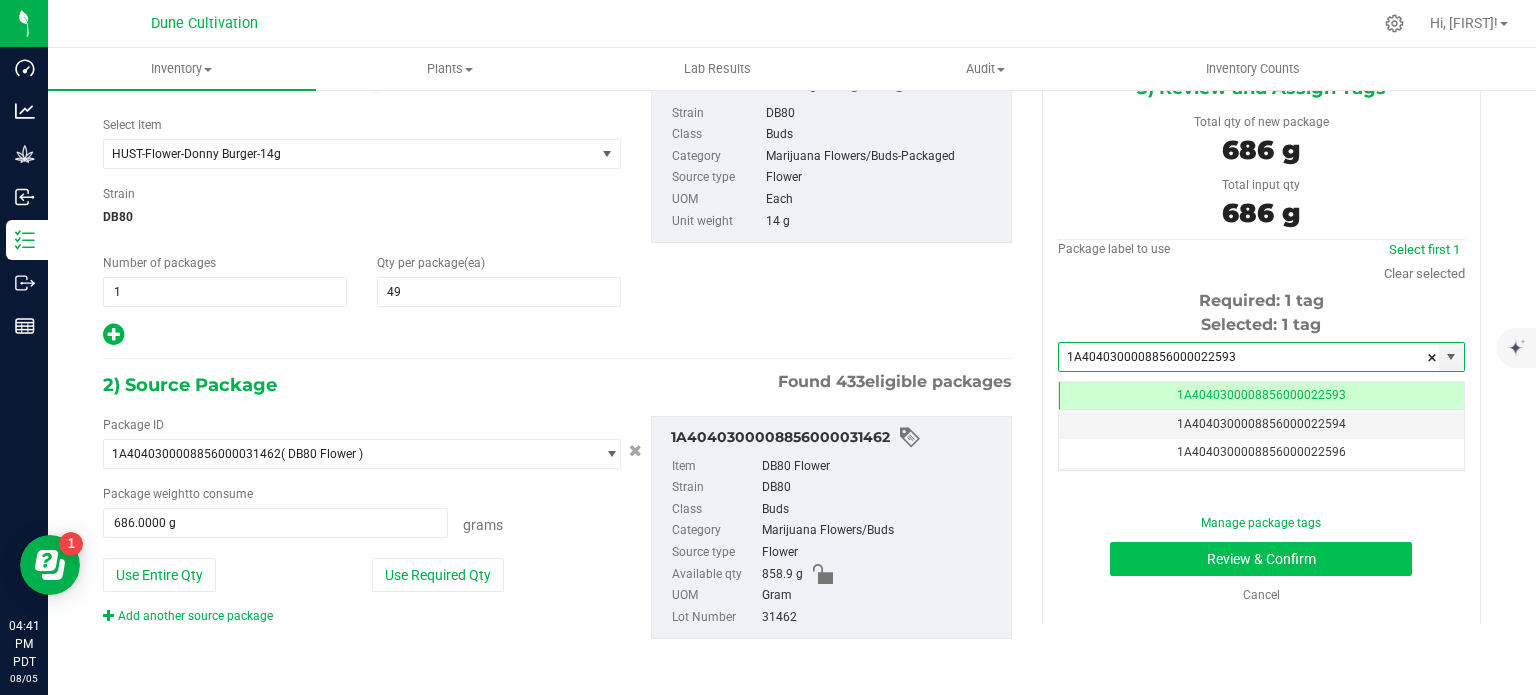 type on "1A4040300008856000022593" 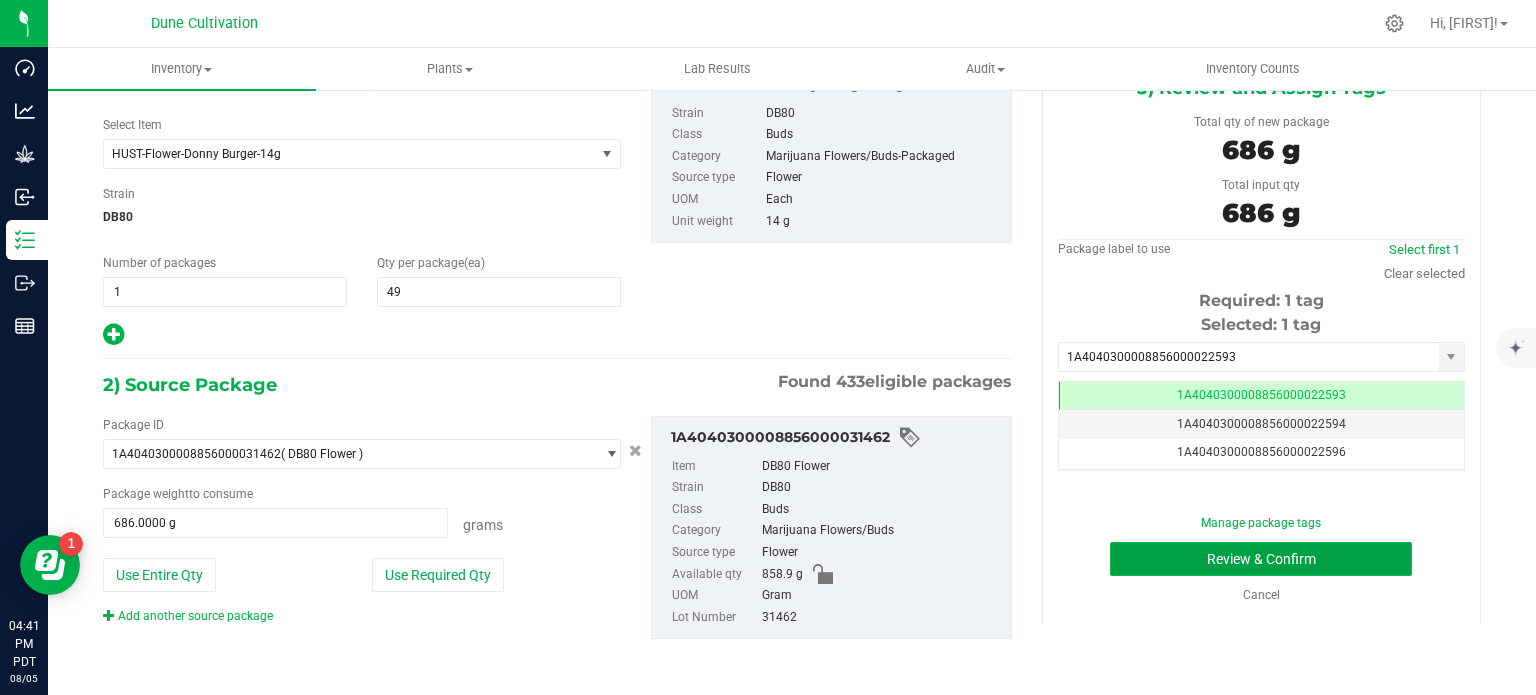 click on "Review & Confirm" at bounding box center (1261, 559) 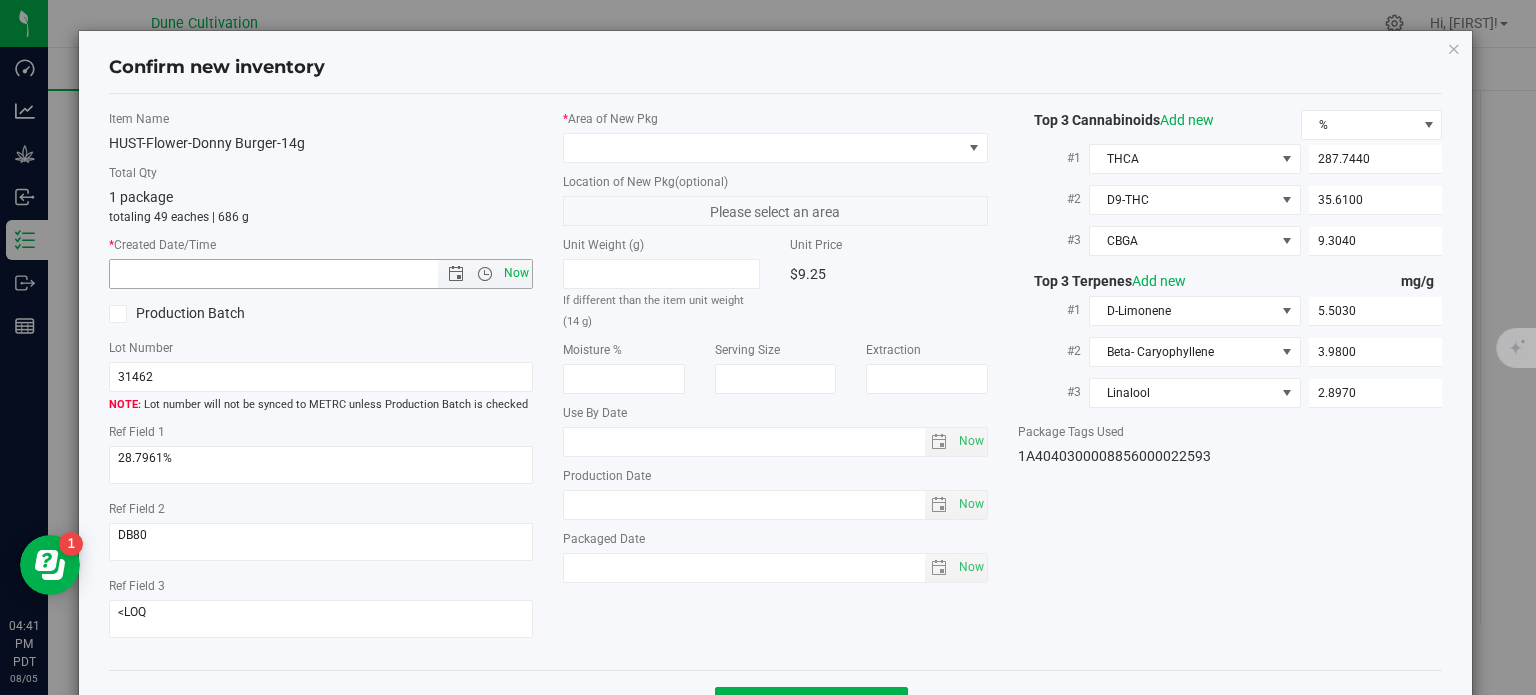click on "Now" at bounding box center (517, 273) 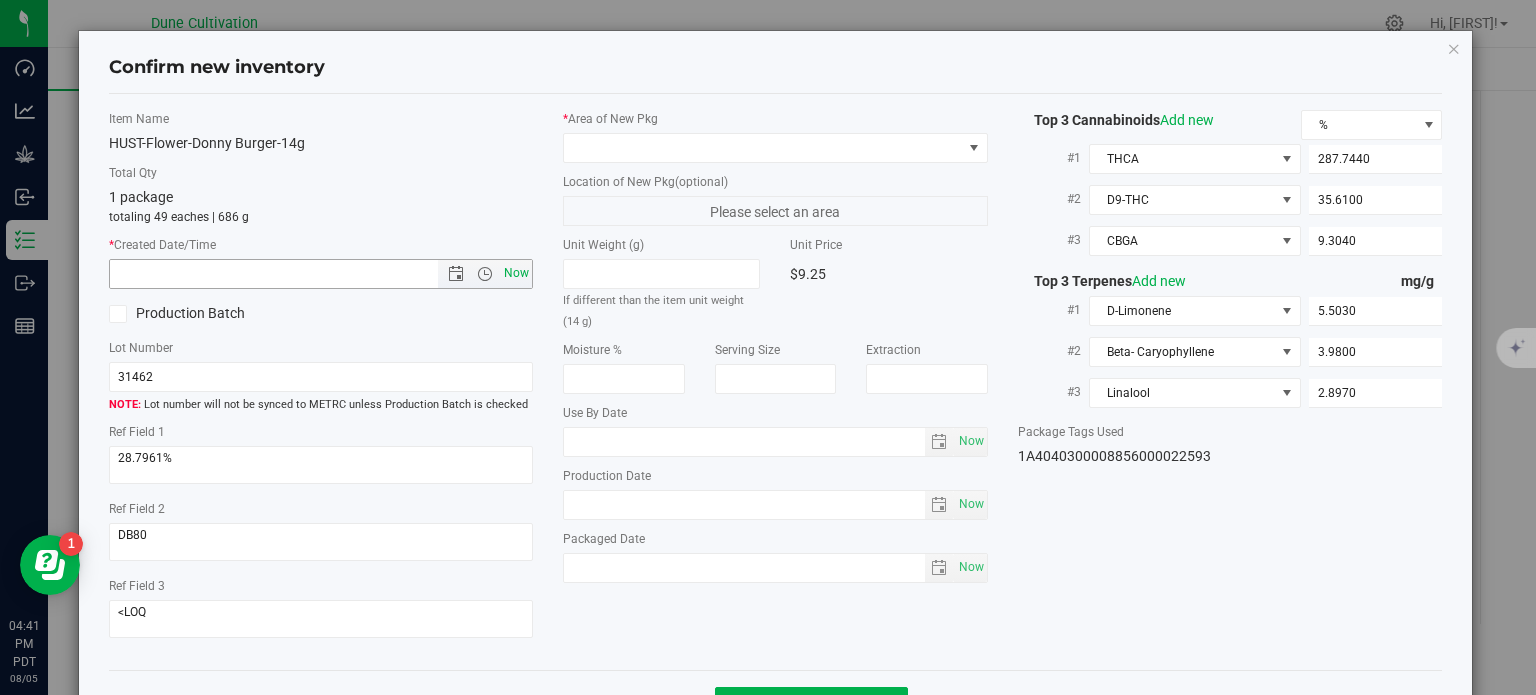 type on "[DATE] [TIME]" 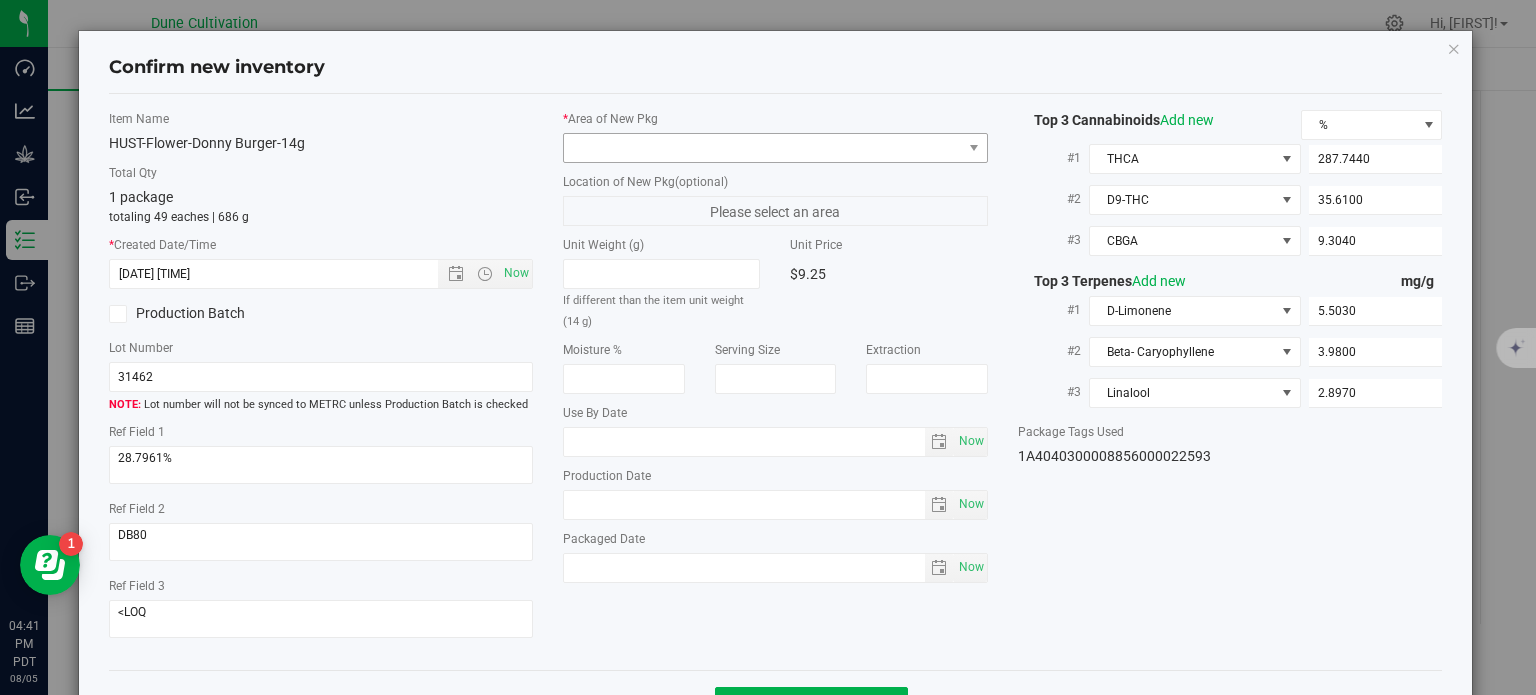 drag, startPoint x: 778, startPoint y: 130, endPoint x: 791, endPoint y: 140, distance: 16.40122 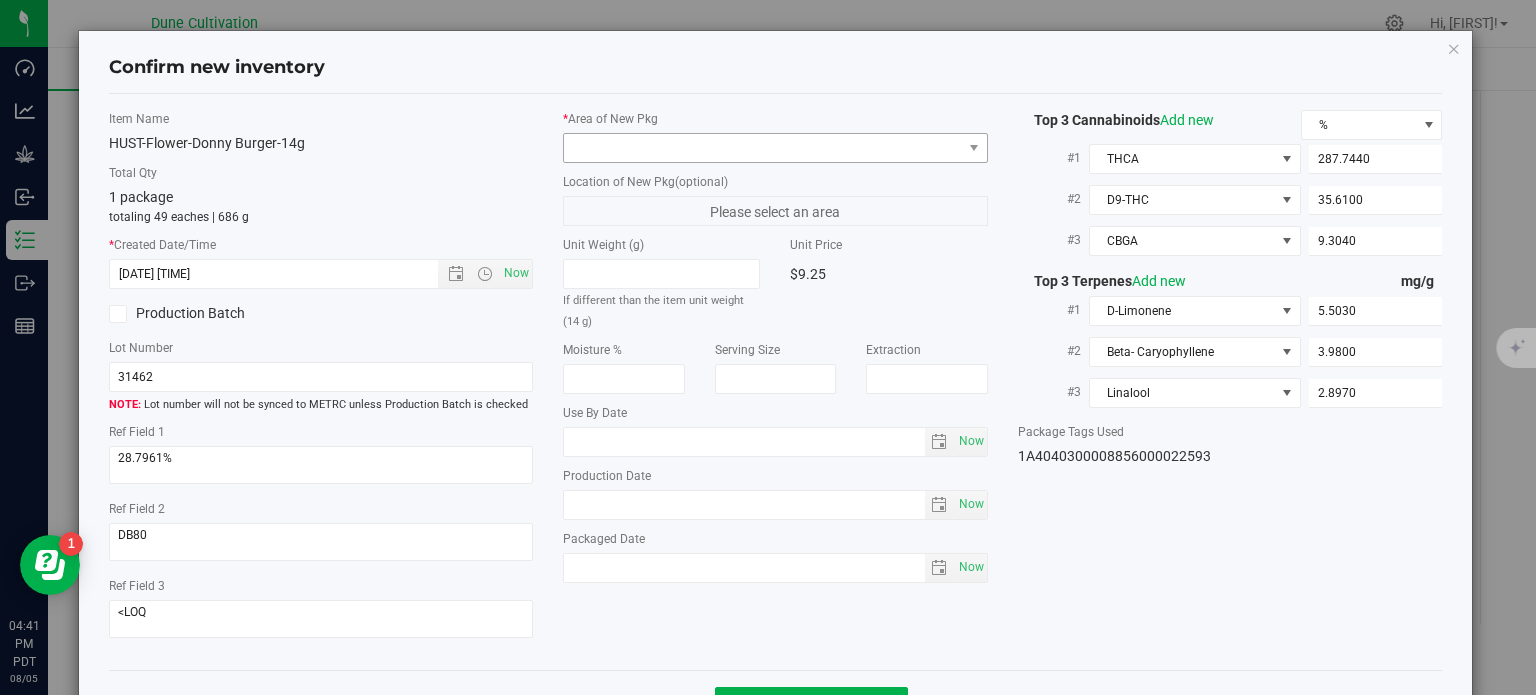 click on "*
Area of New Pkg" at bounding box center (775, 136) 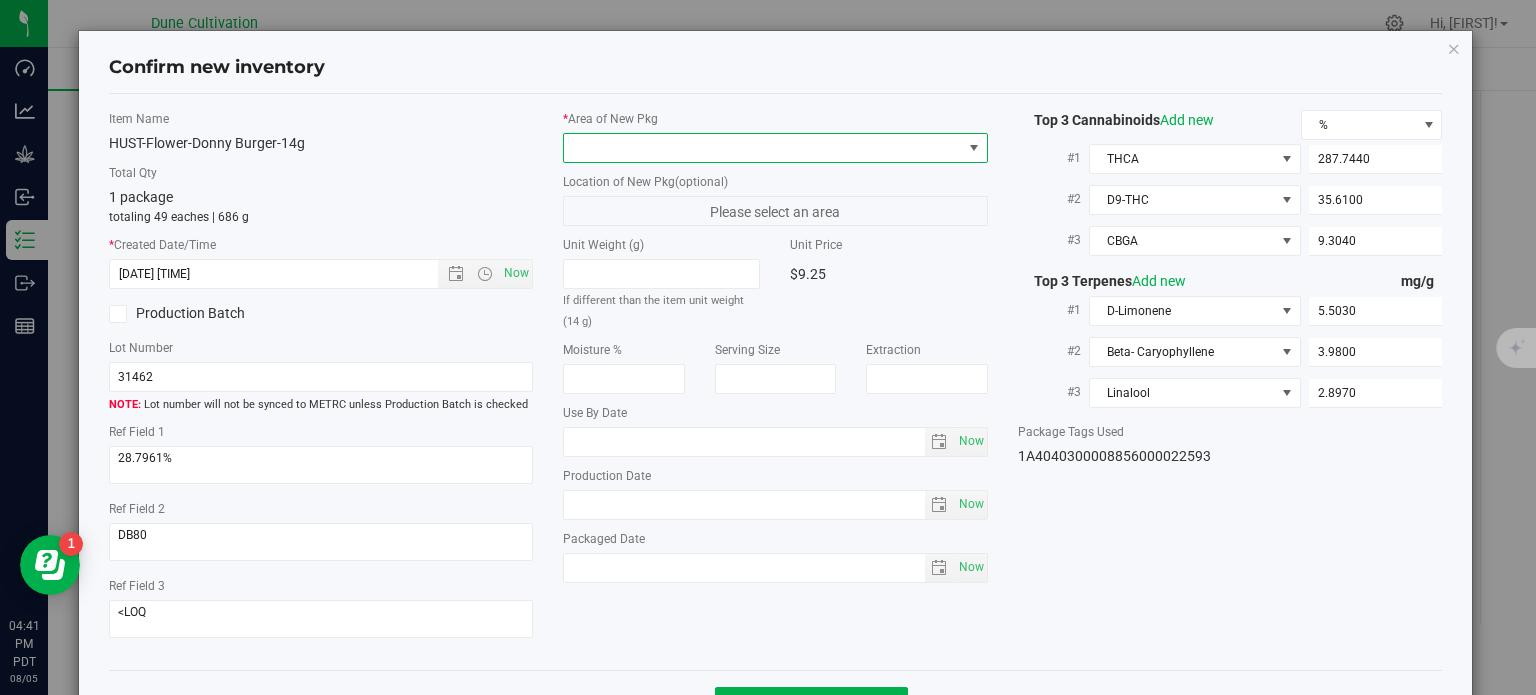 click at bounding box center (763, 148) 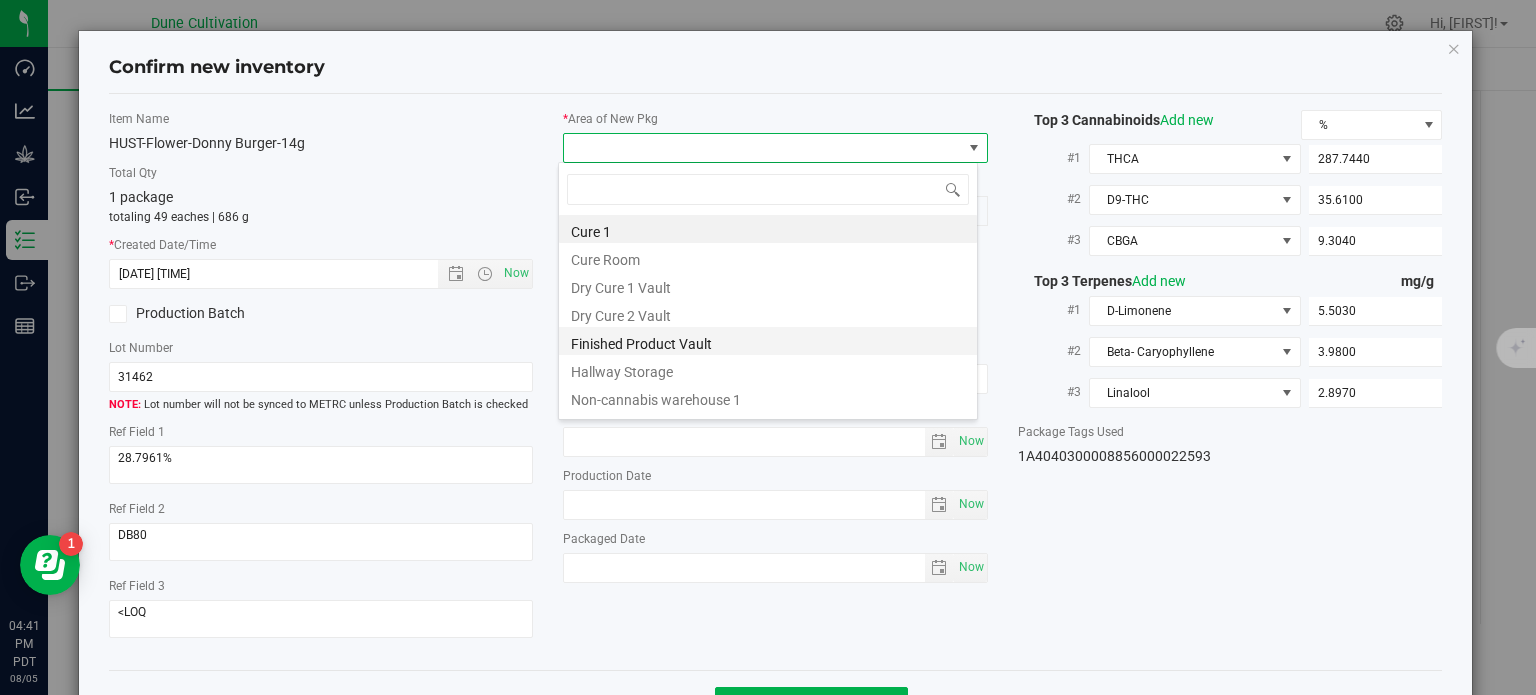 click on "Finished Product Vault" at bounding box center [768, 341] 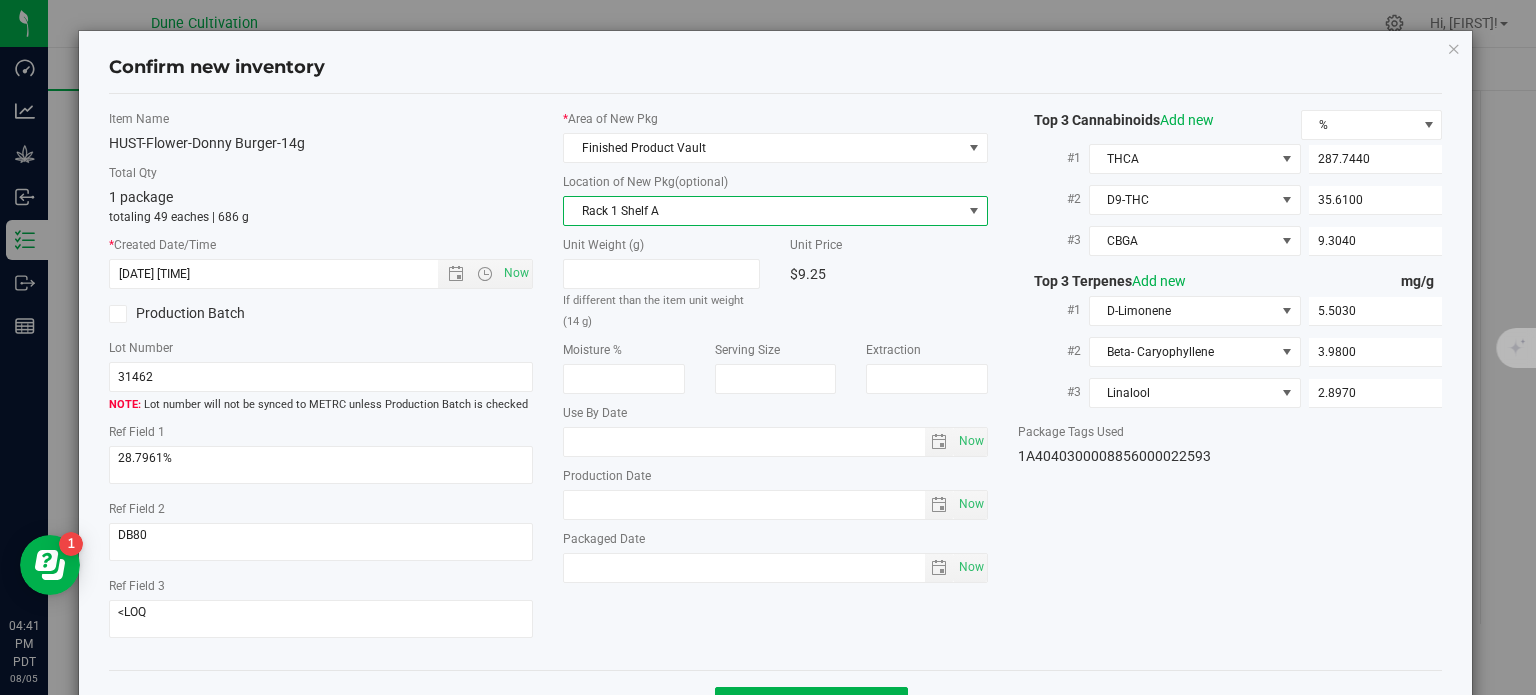 click on "Rack 1 Shelf A" at bounding box center (763, 211) 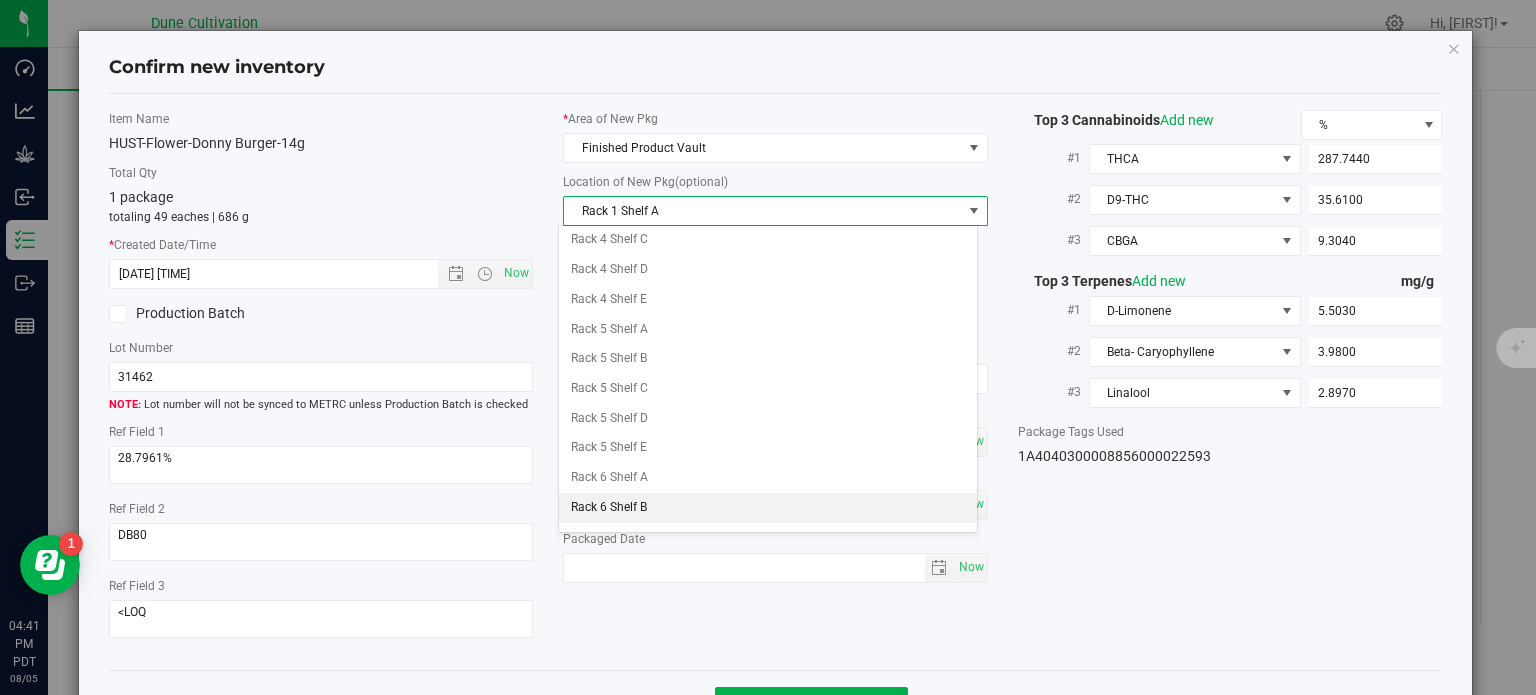 click on "Rack 6 Shelf B" at bounding box center [768, 508] 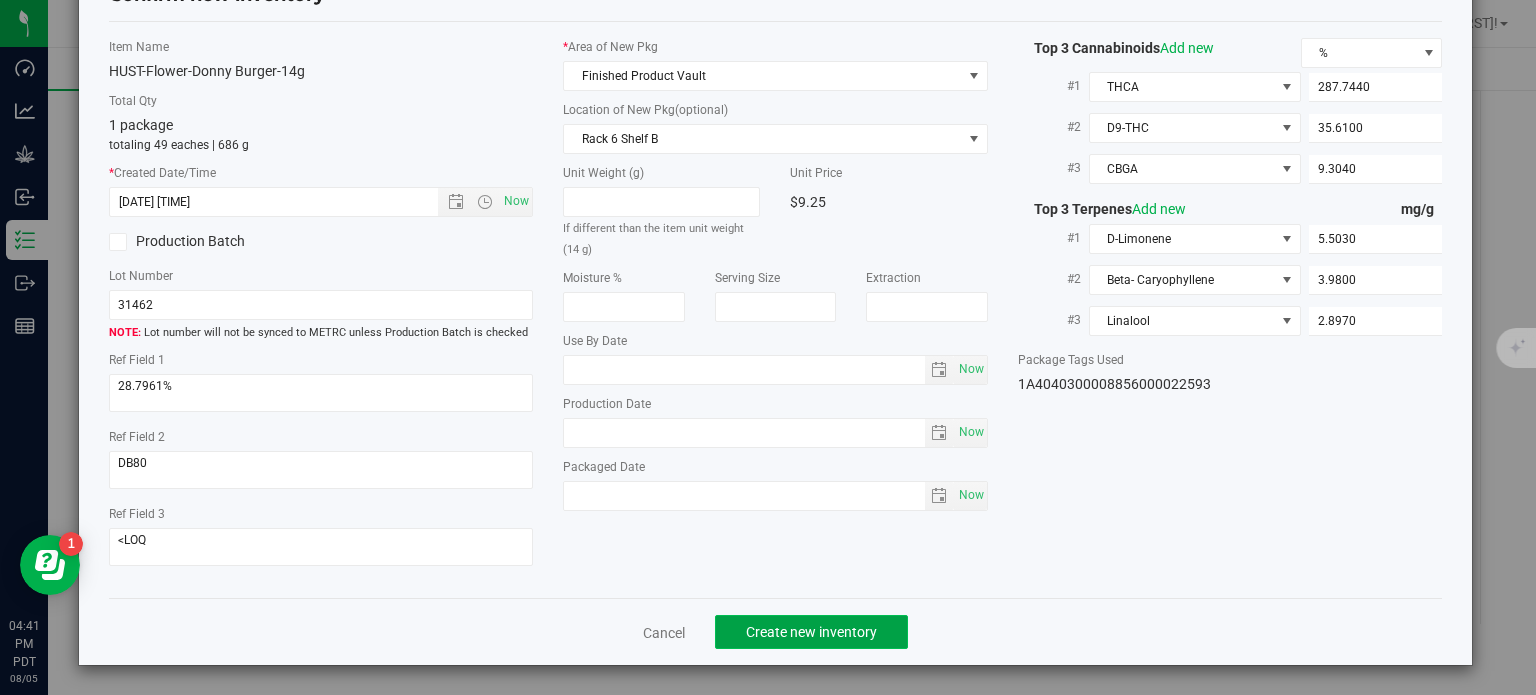 click on "Create new inventory" 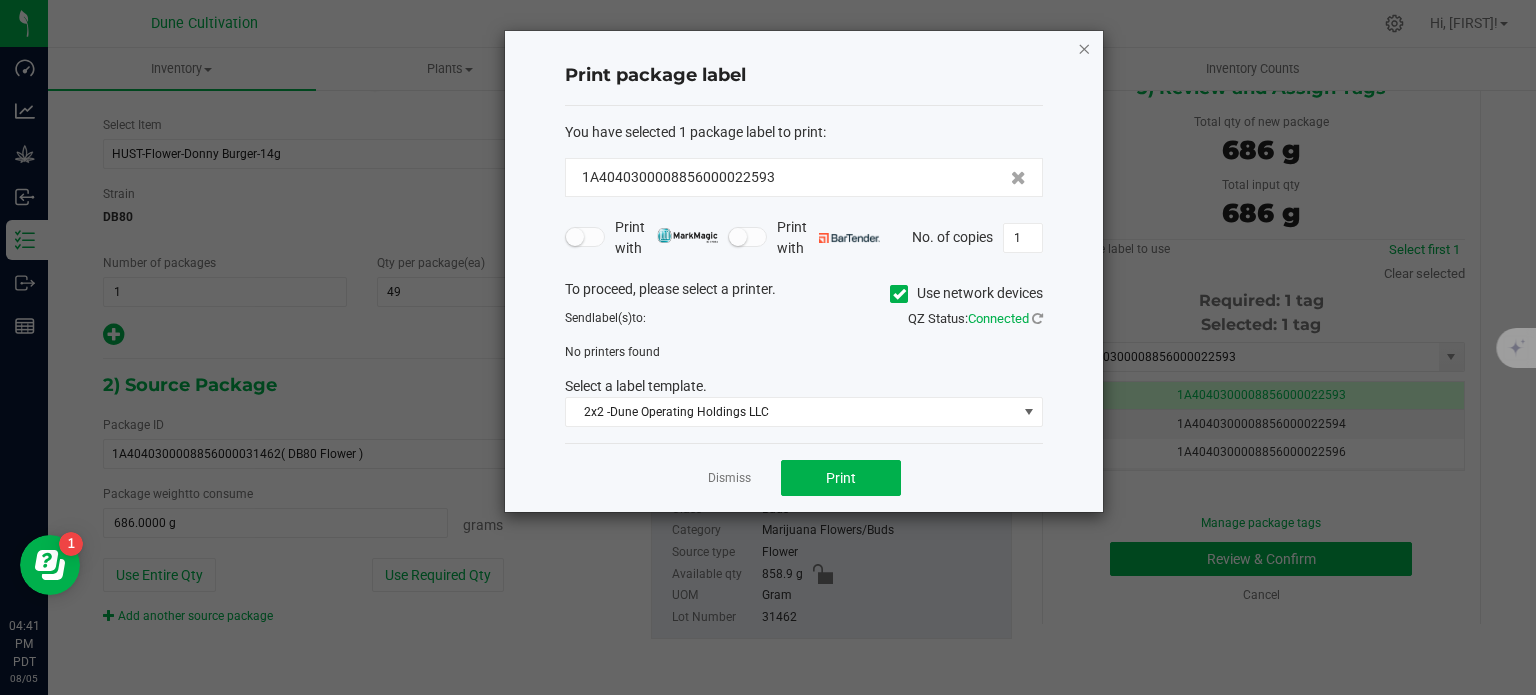 click 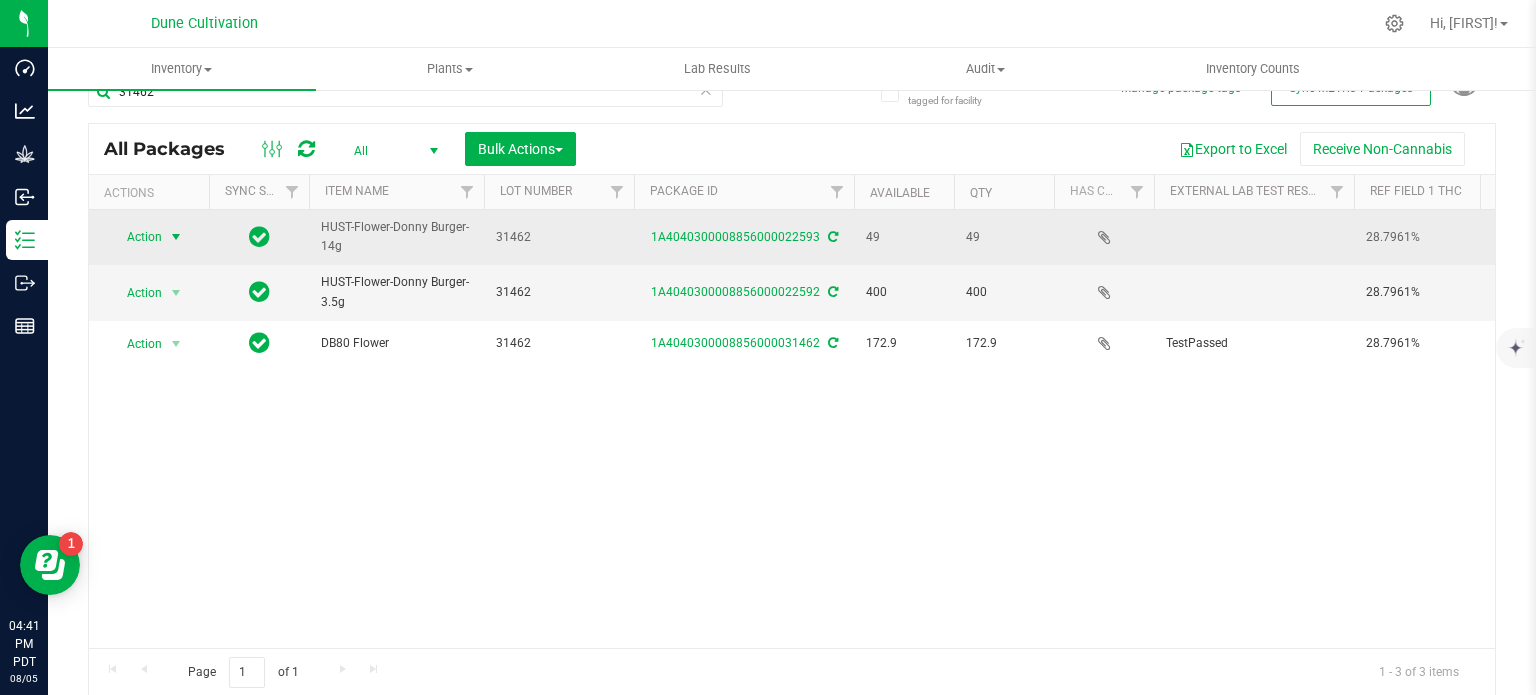 click at bounding box center [176, 237] 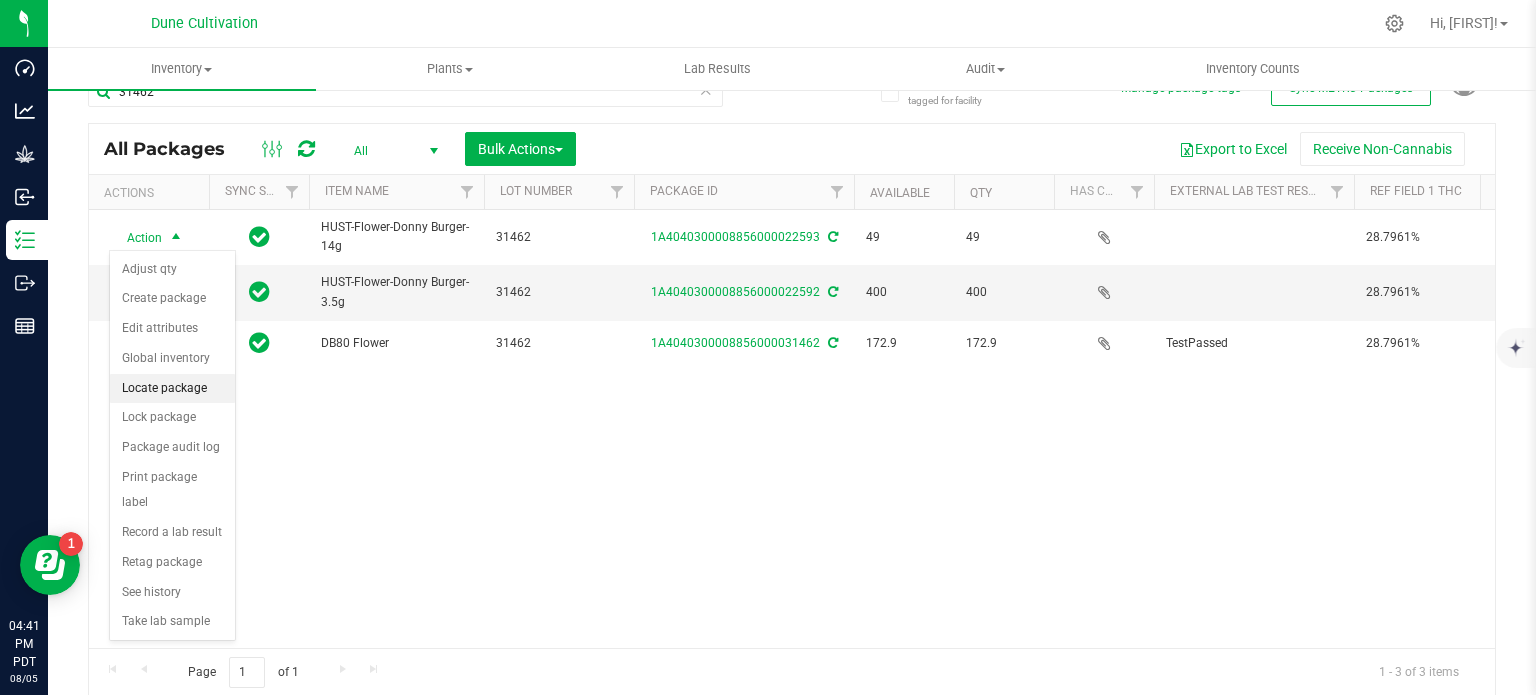 click on "Locate package" at bounding box center [172, 389] 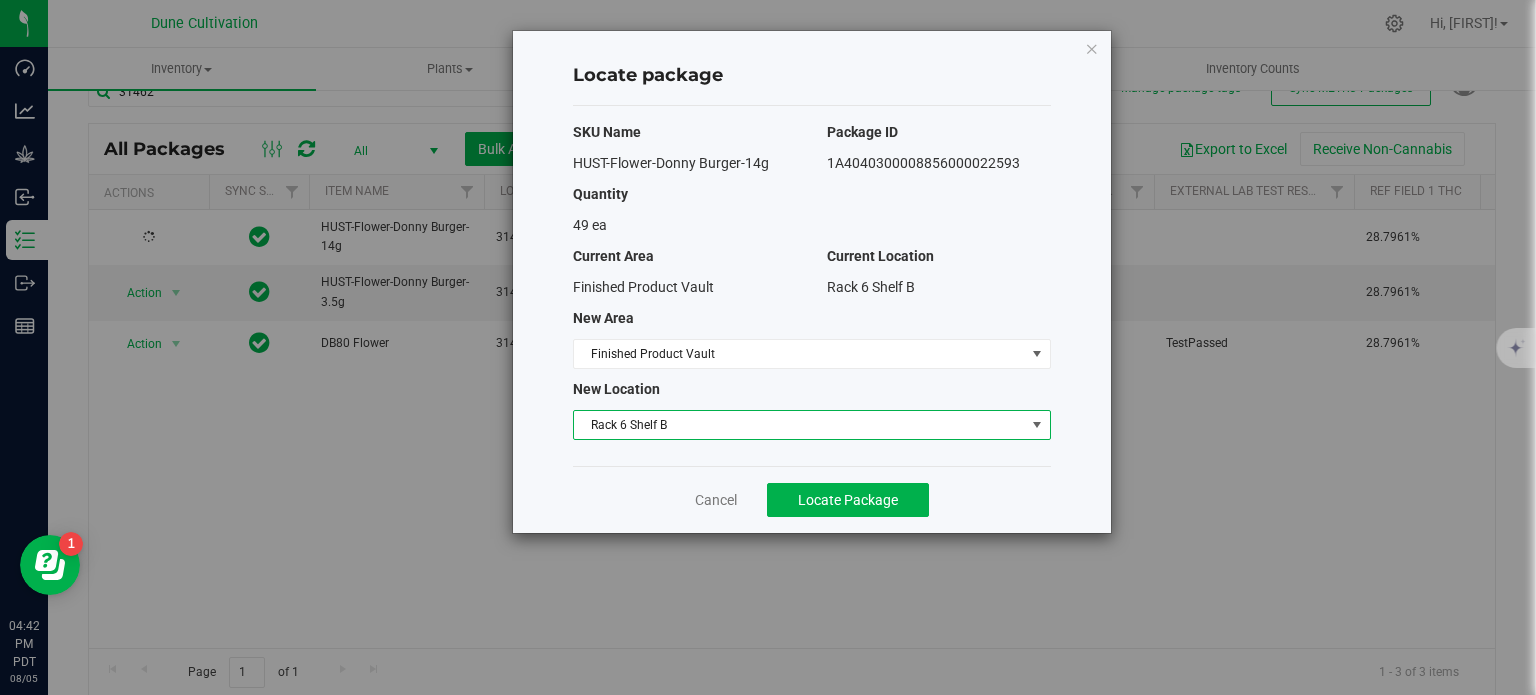 click on "Rack 6 Shelf B" at bounding box center (799, 425) 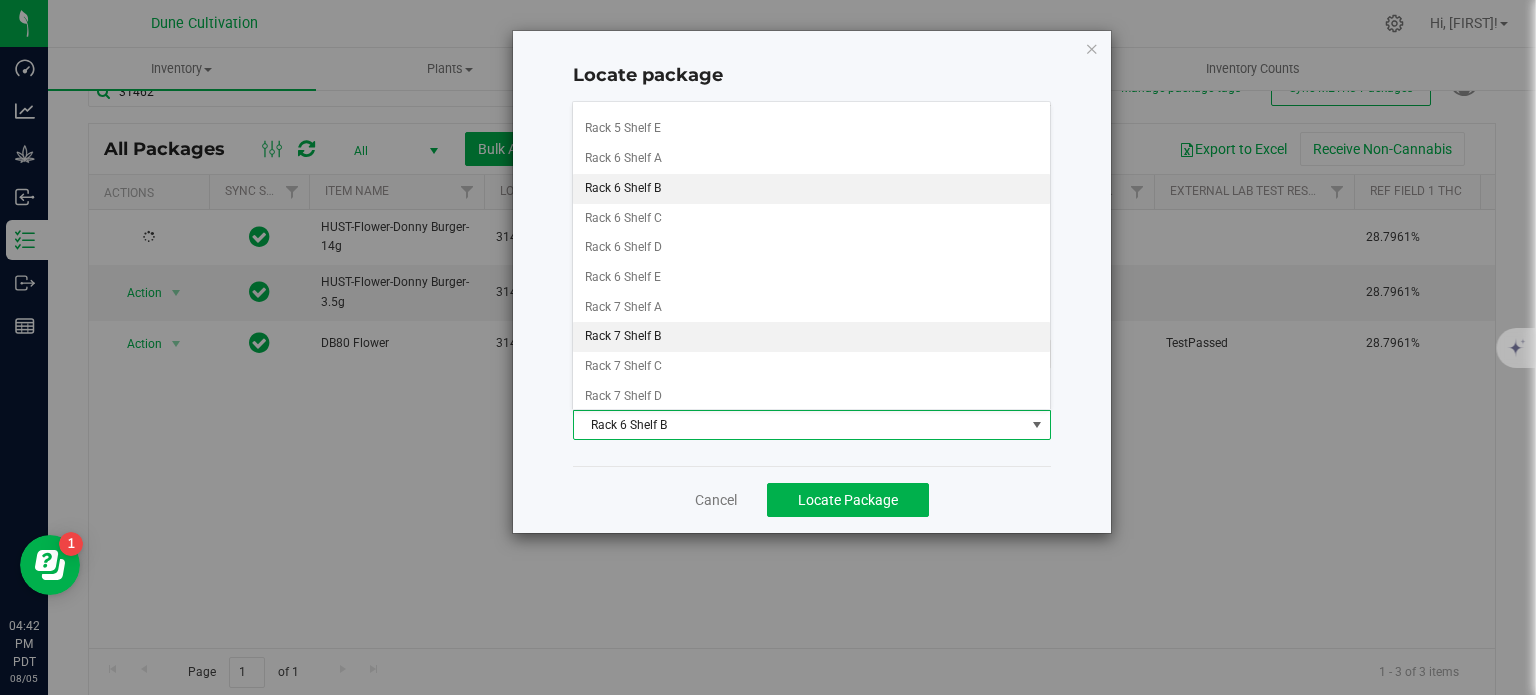 scroll, scrollTop: 619, scrollLeft: 0, axis: vertical 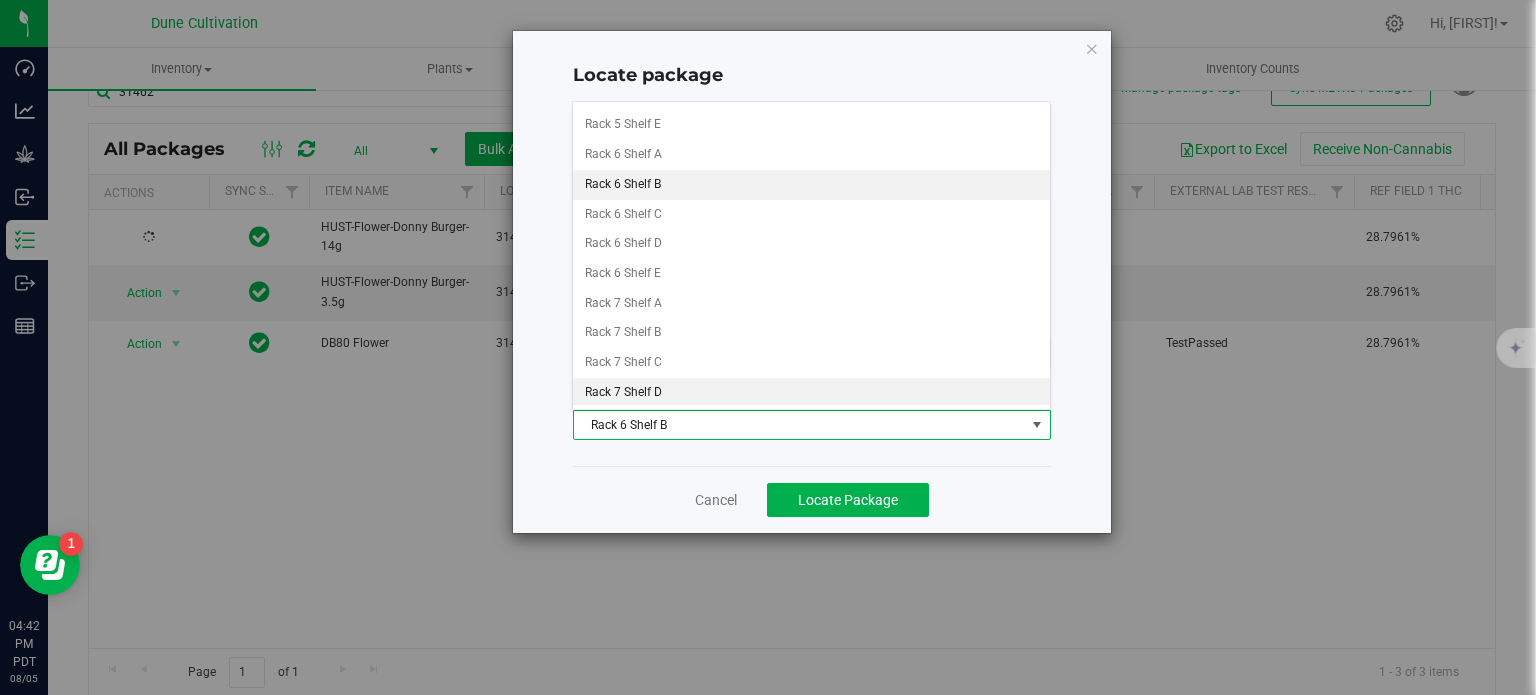 click on "Rack 7 Shelf D" at bounding box center [811, 393] 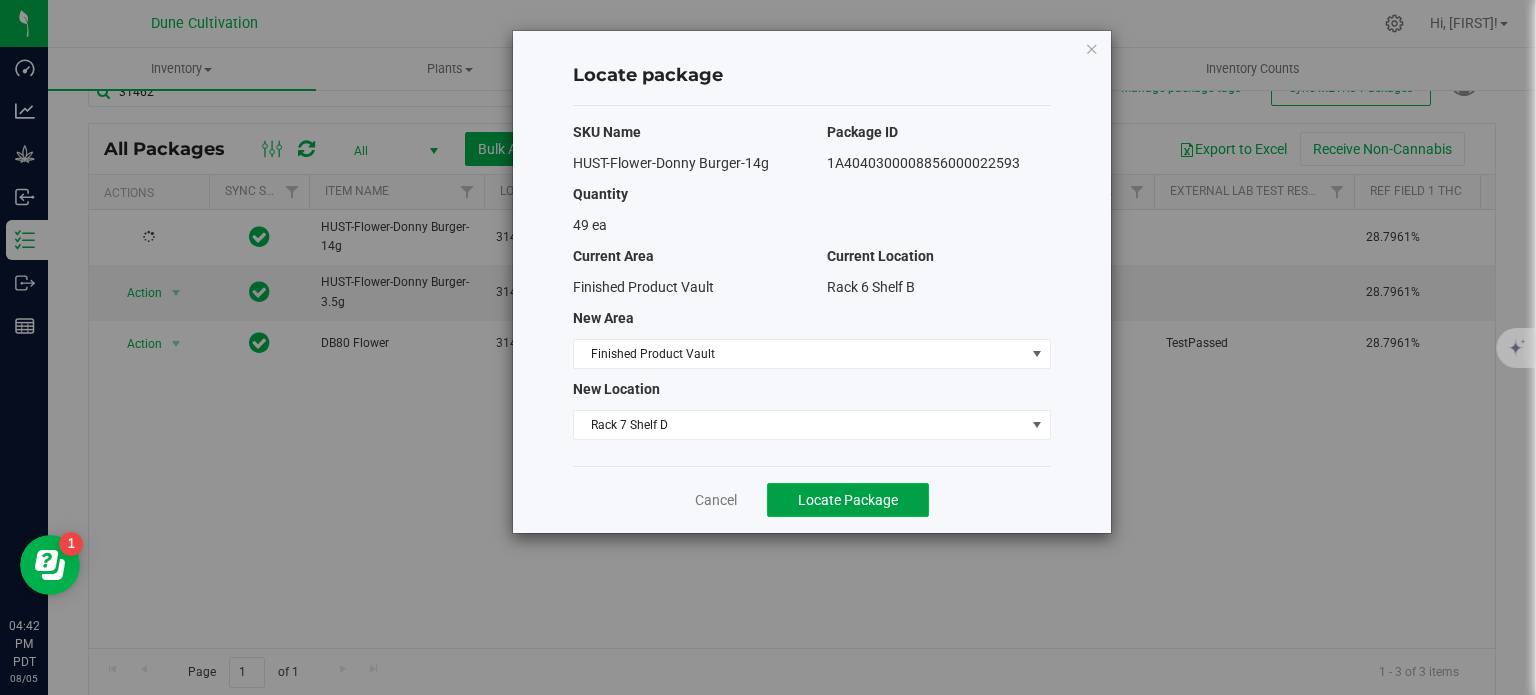 click on "Locate Package" 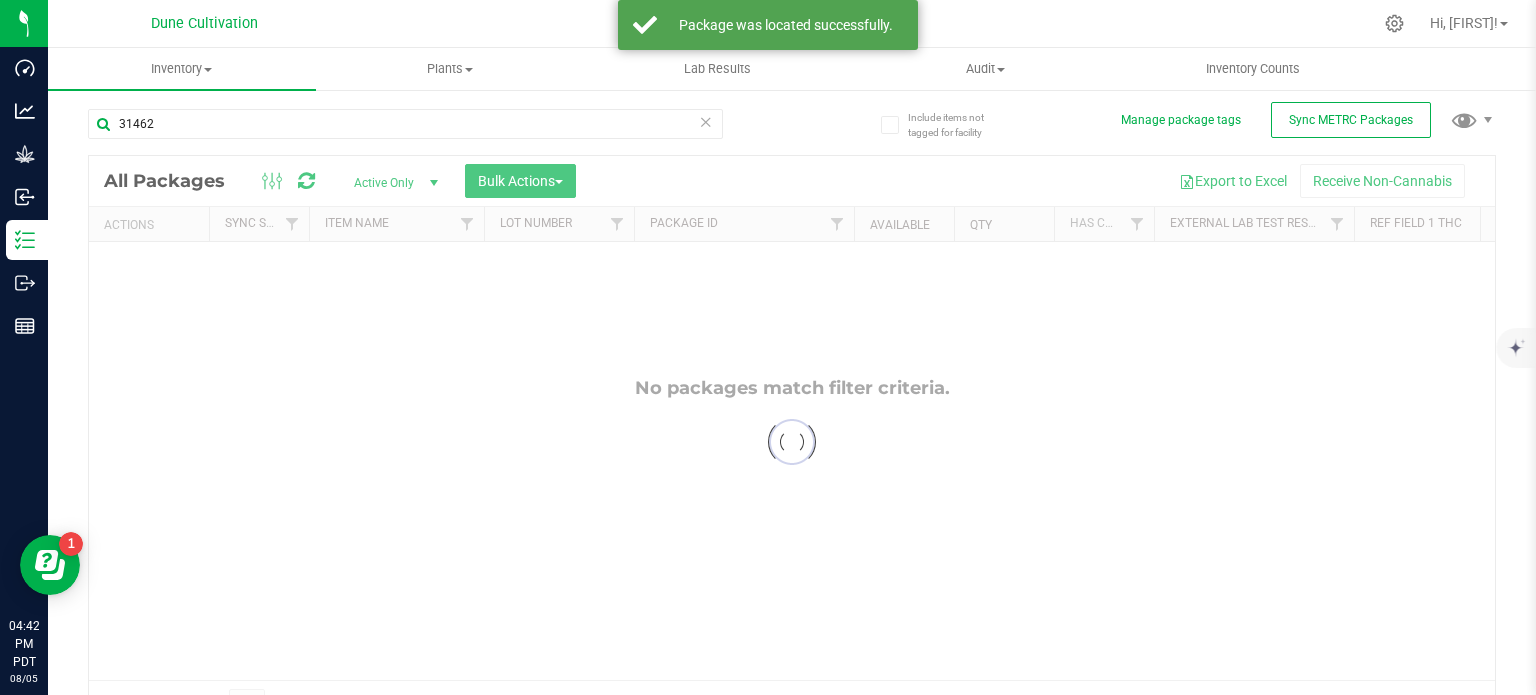 scroll, scrollTop: 35, scrollLeft: 0, axis: vertical 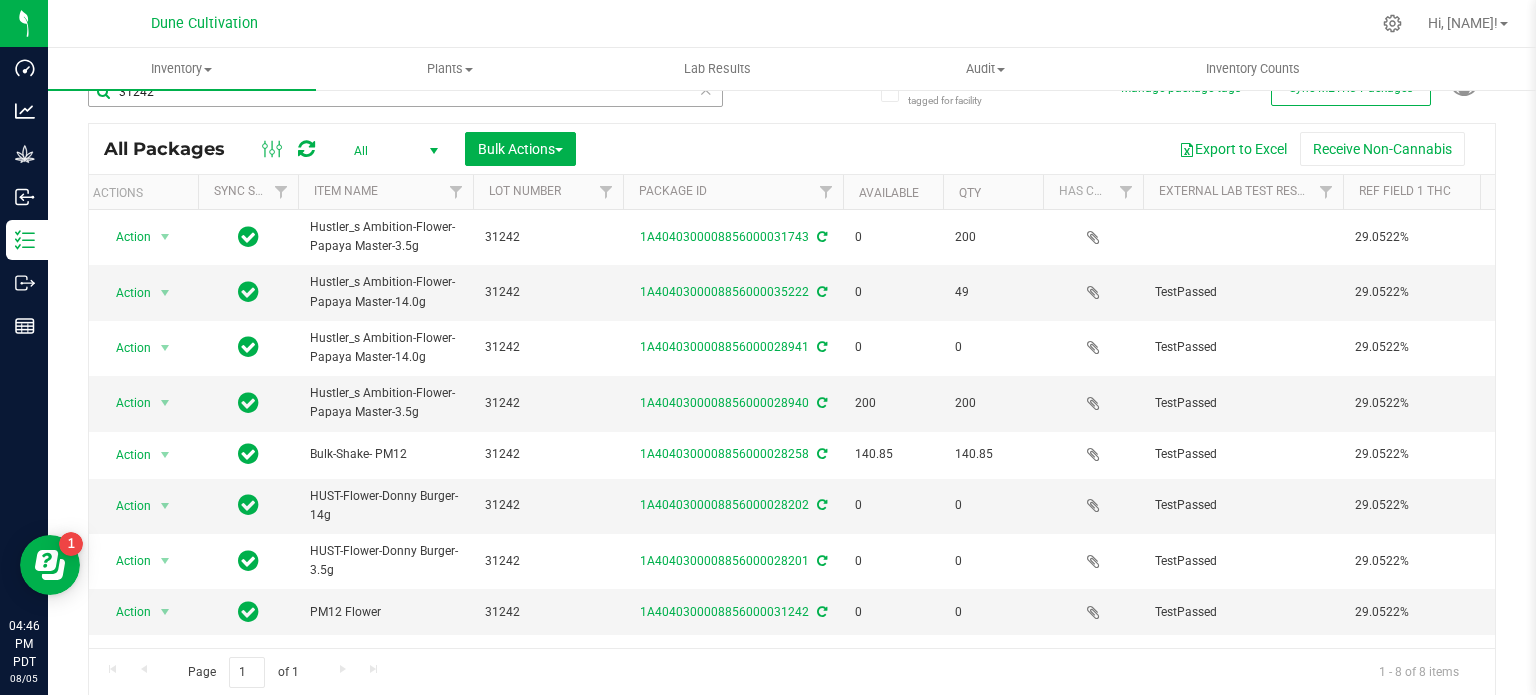 click on "31242" at bounding box center (405, 92) 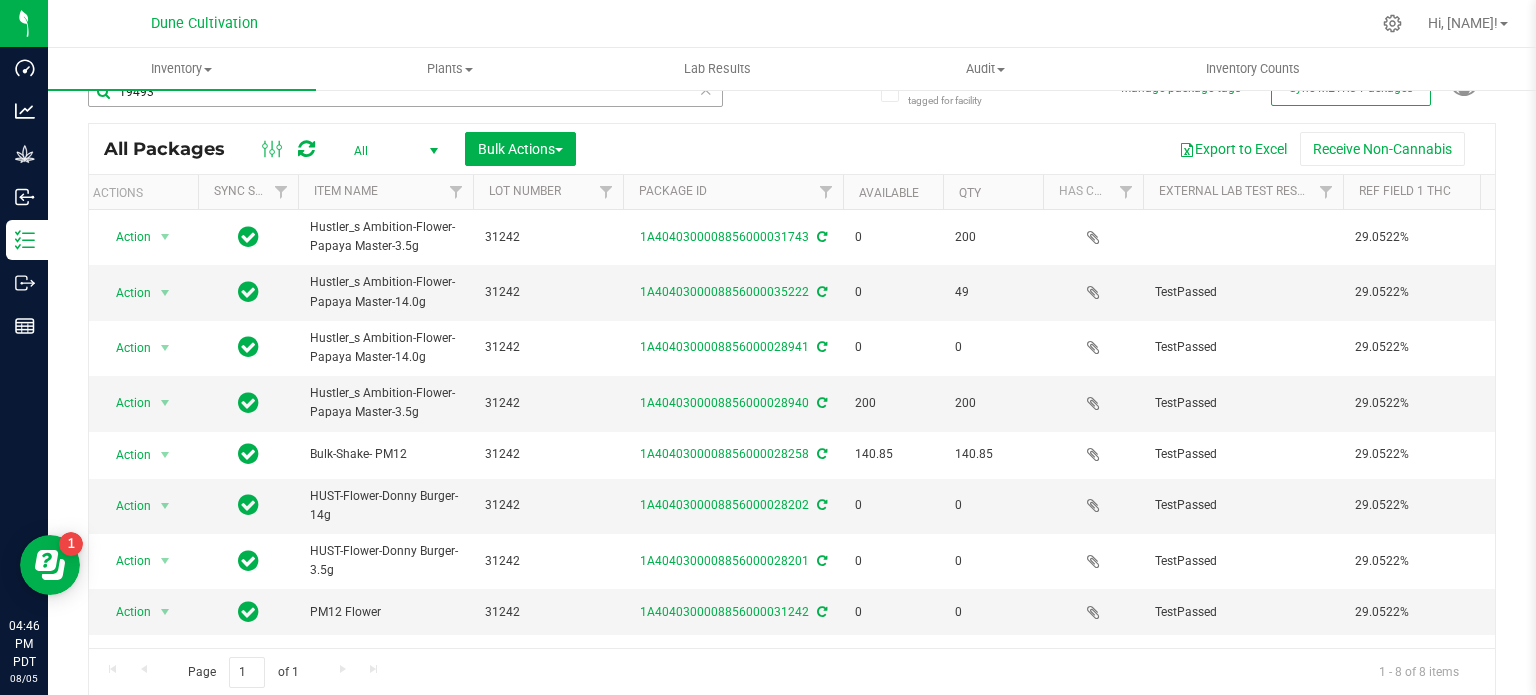 type on "19493" 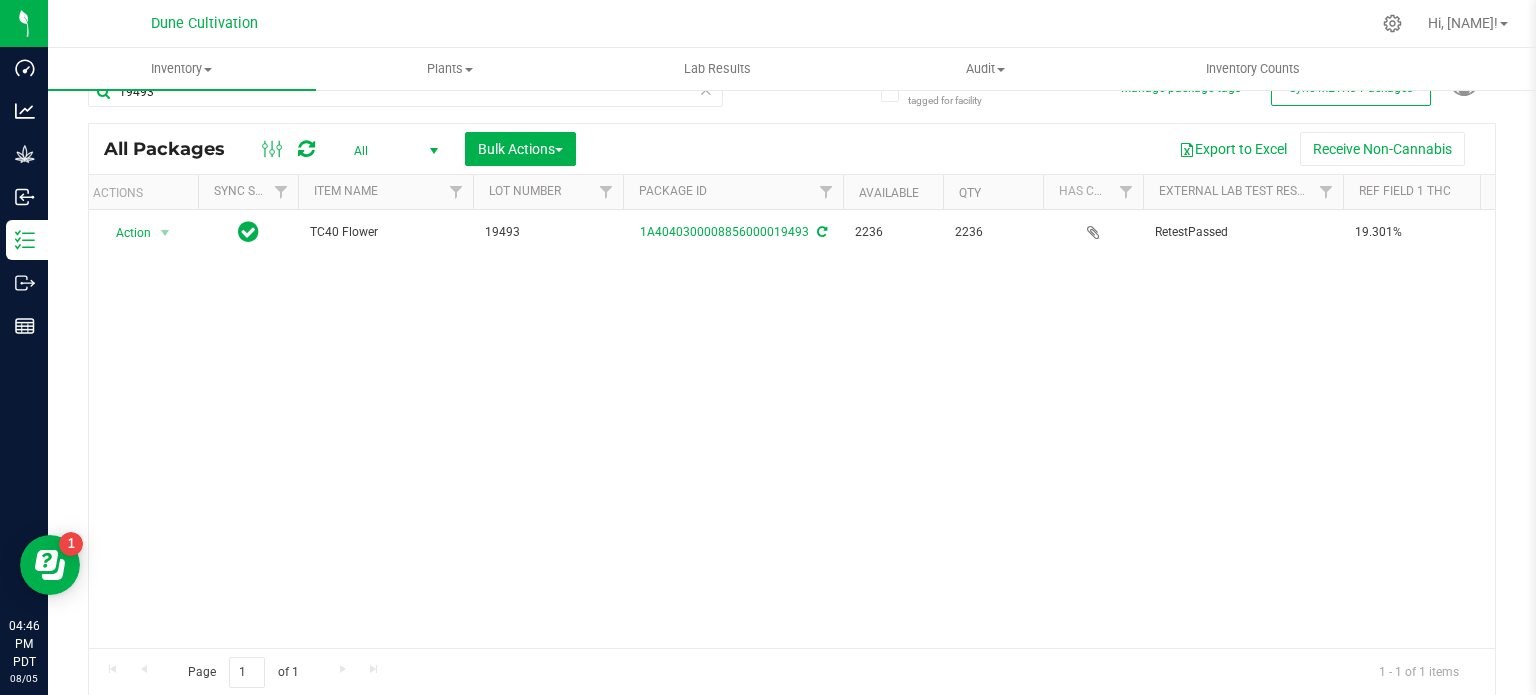 scroll, scrollTop: 0, scrollLeft: 275, axis: horizontal 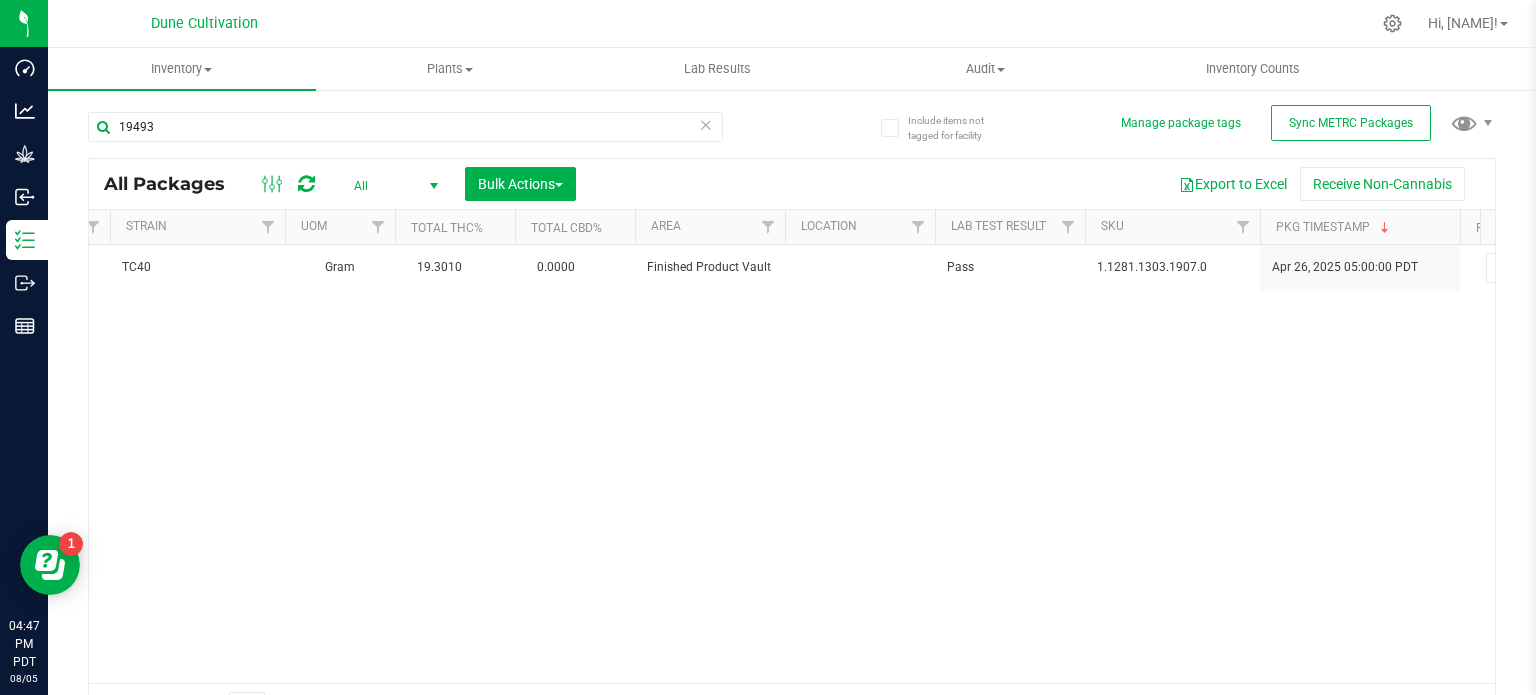 drag, startPoint x: 323, startPoint y: 145, endPoint x: 339, endPoint y: 107, distance: 41.231056 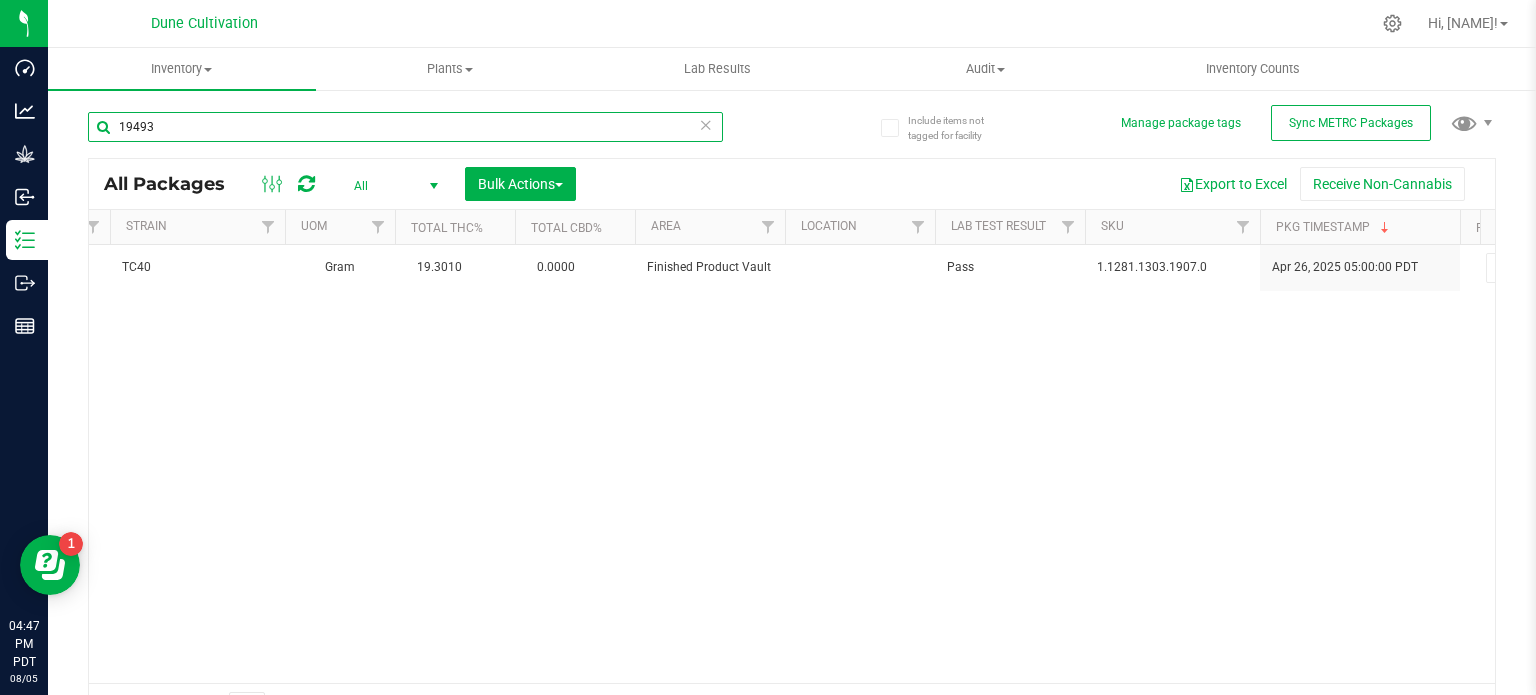 click on "19493" at bounding box center (405, 127) 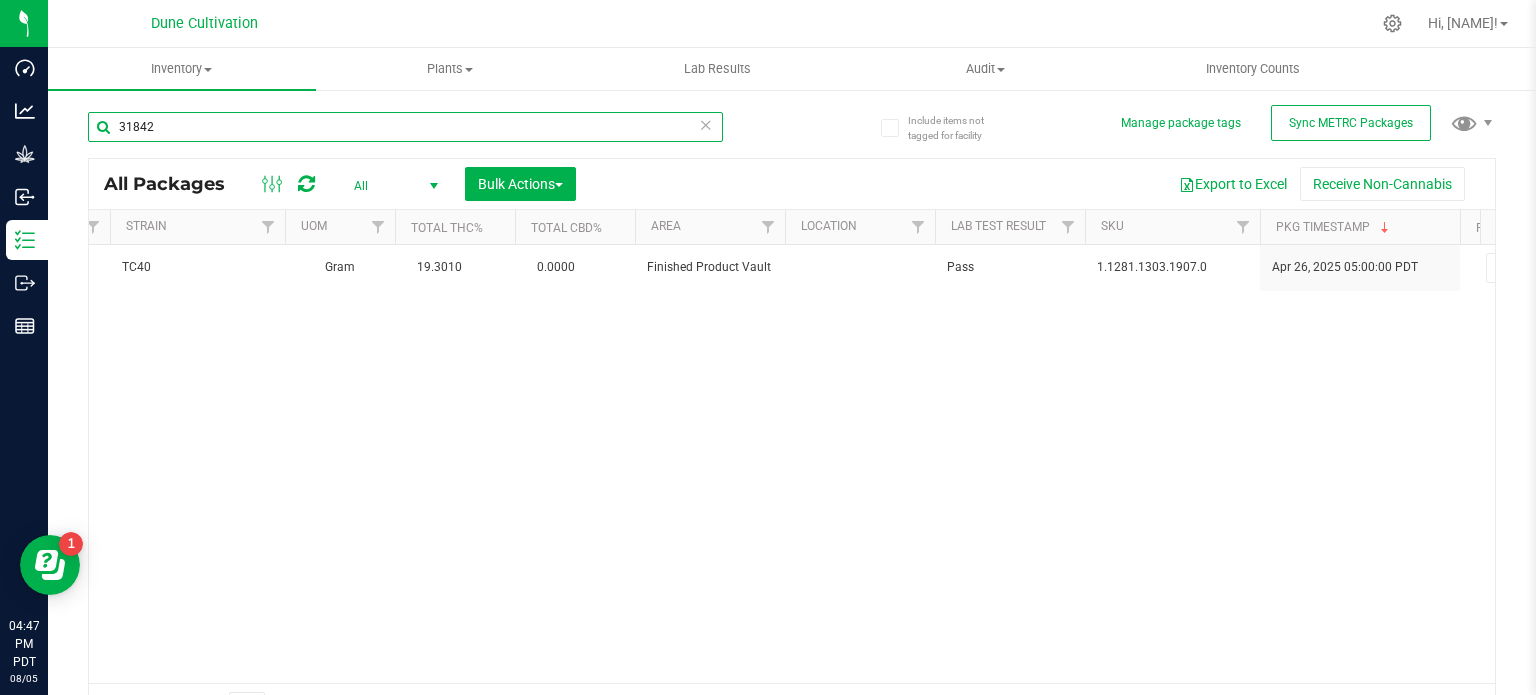 type on "31842" 